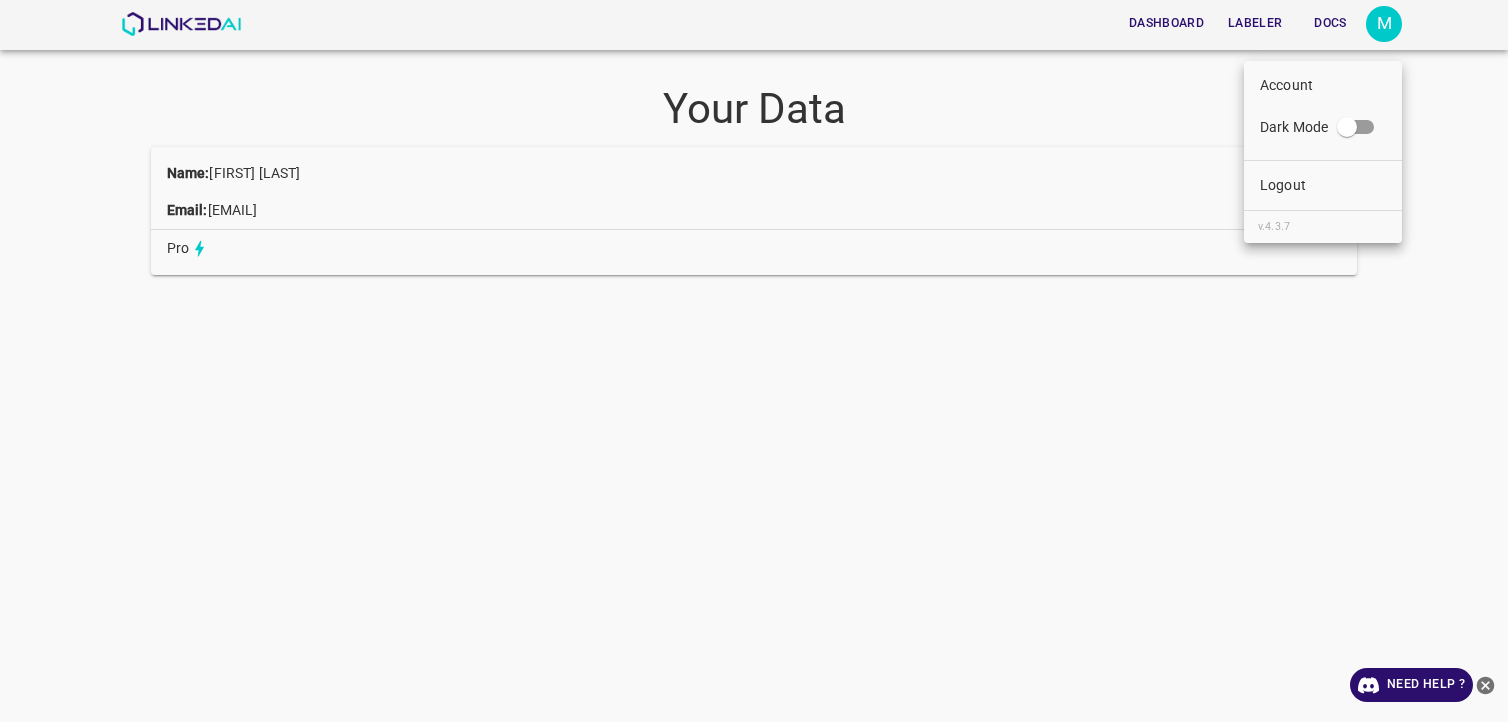 scroll, scrollTop: 0, scrollLeft: 0, axis: both 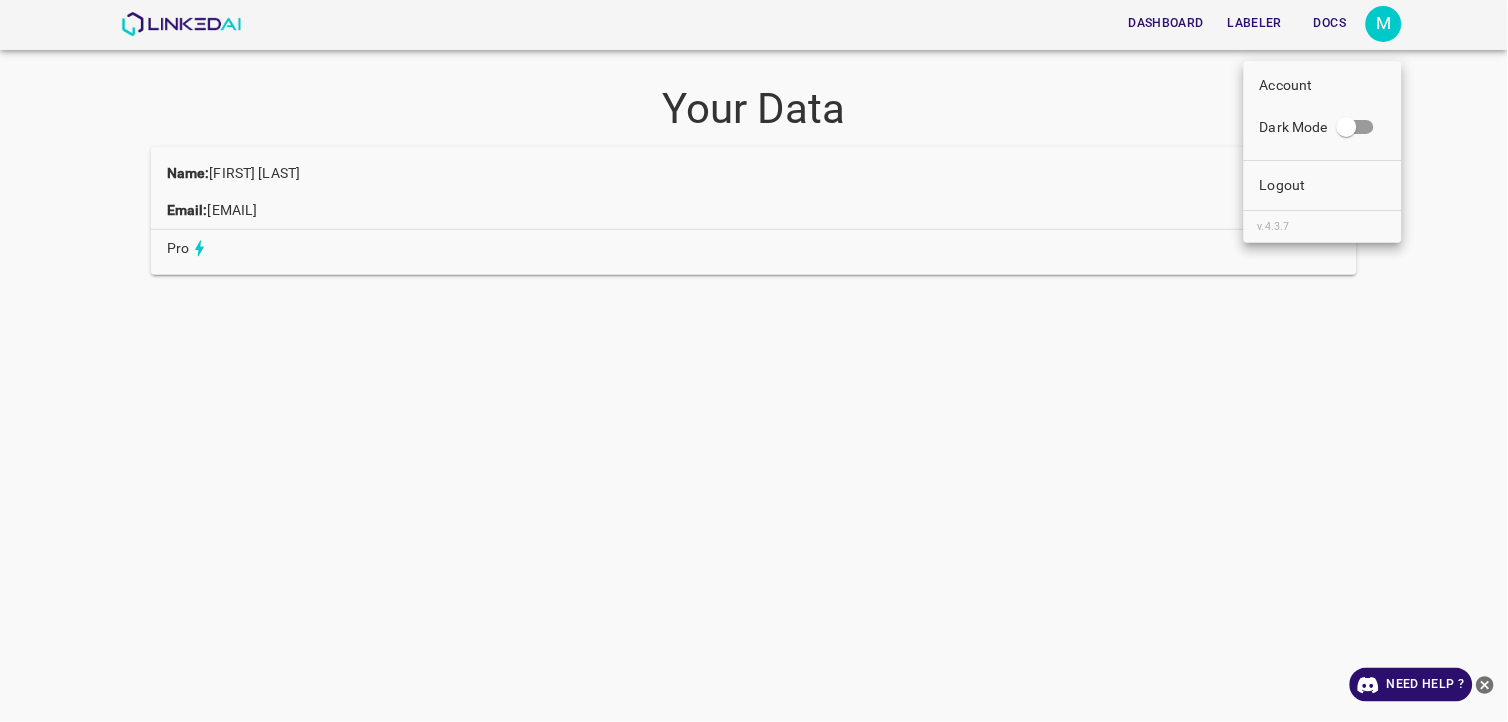 click at bounding box center [754, 361] 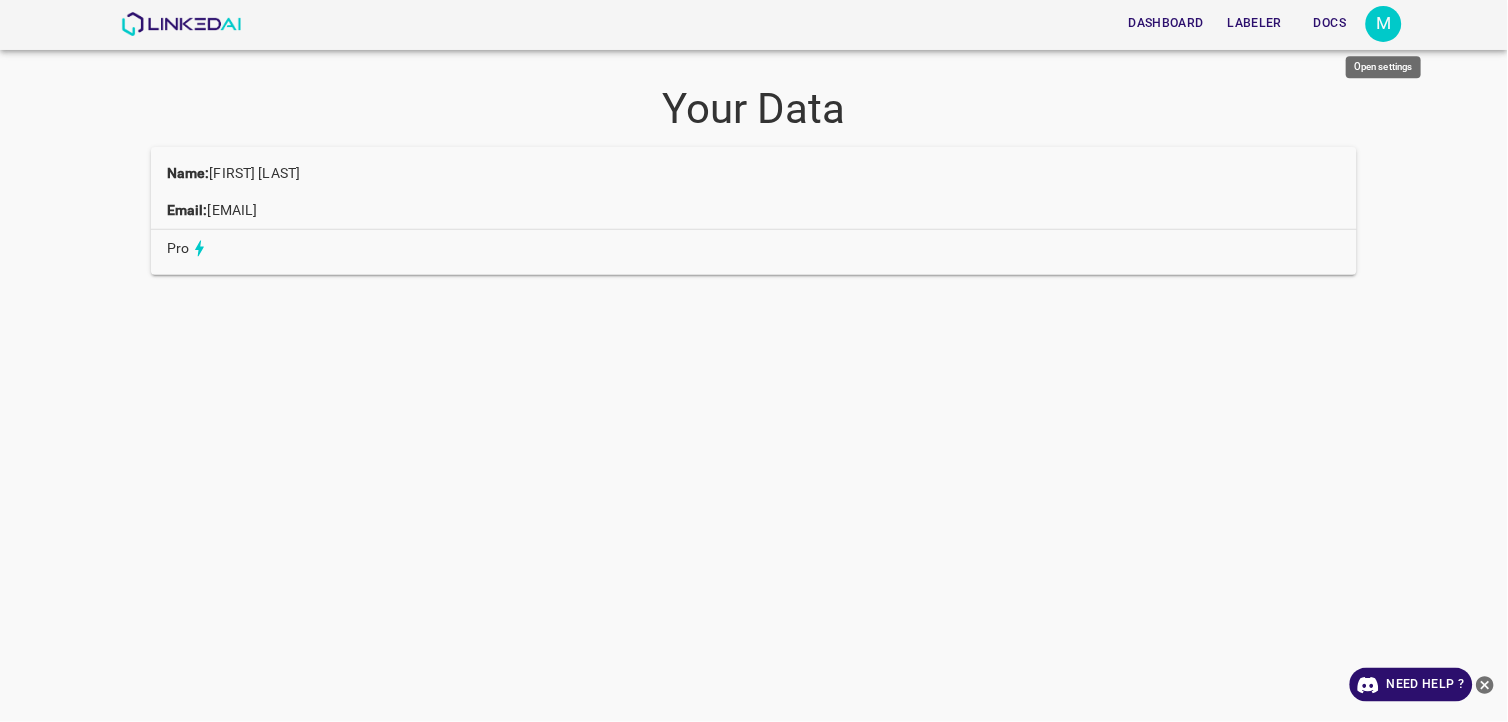 click on "M" at bounding box center (1384, 24) 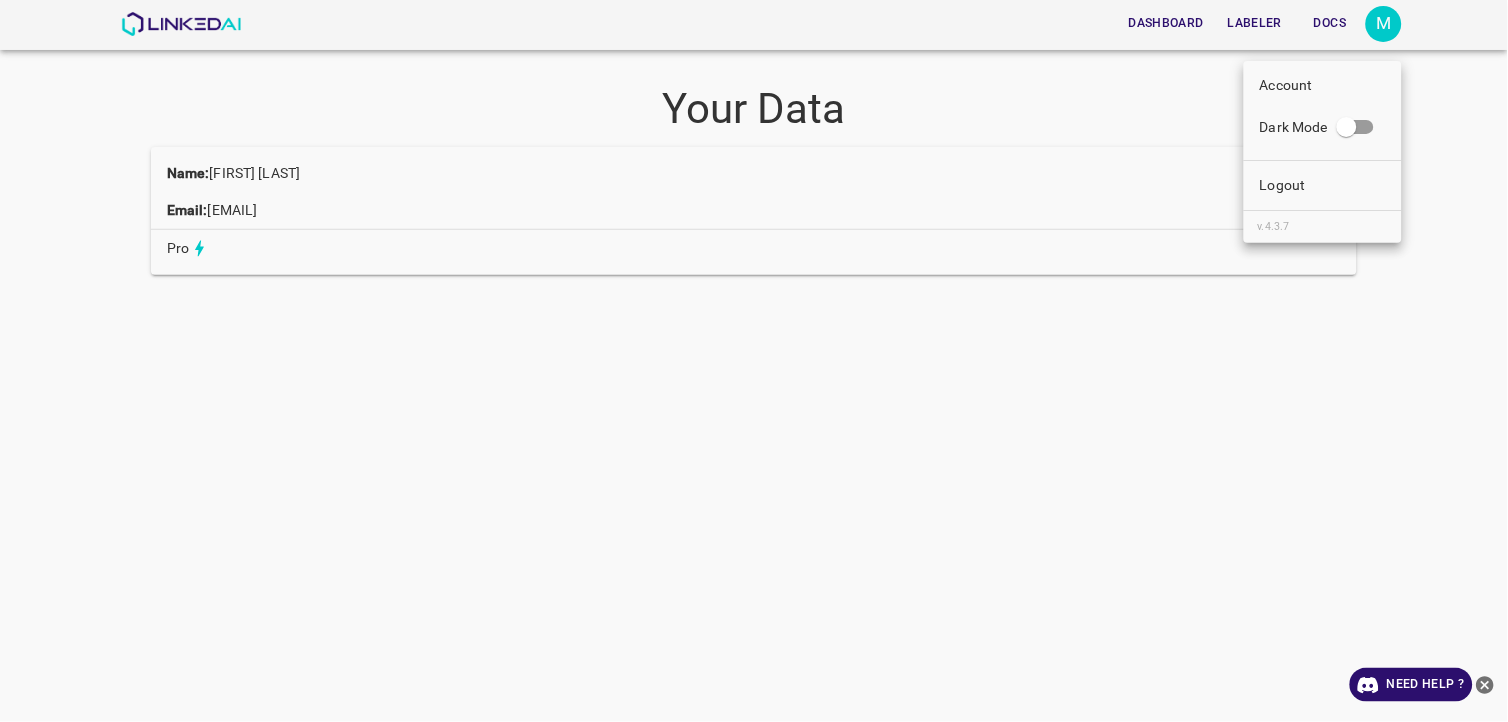 click on "Logout" at bounding box center [1323, 185] 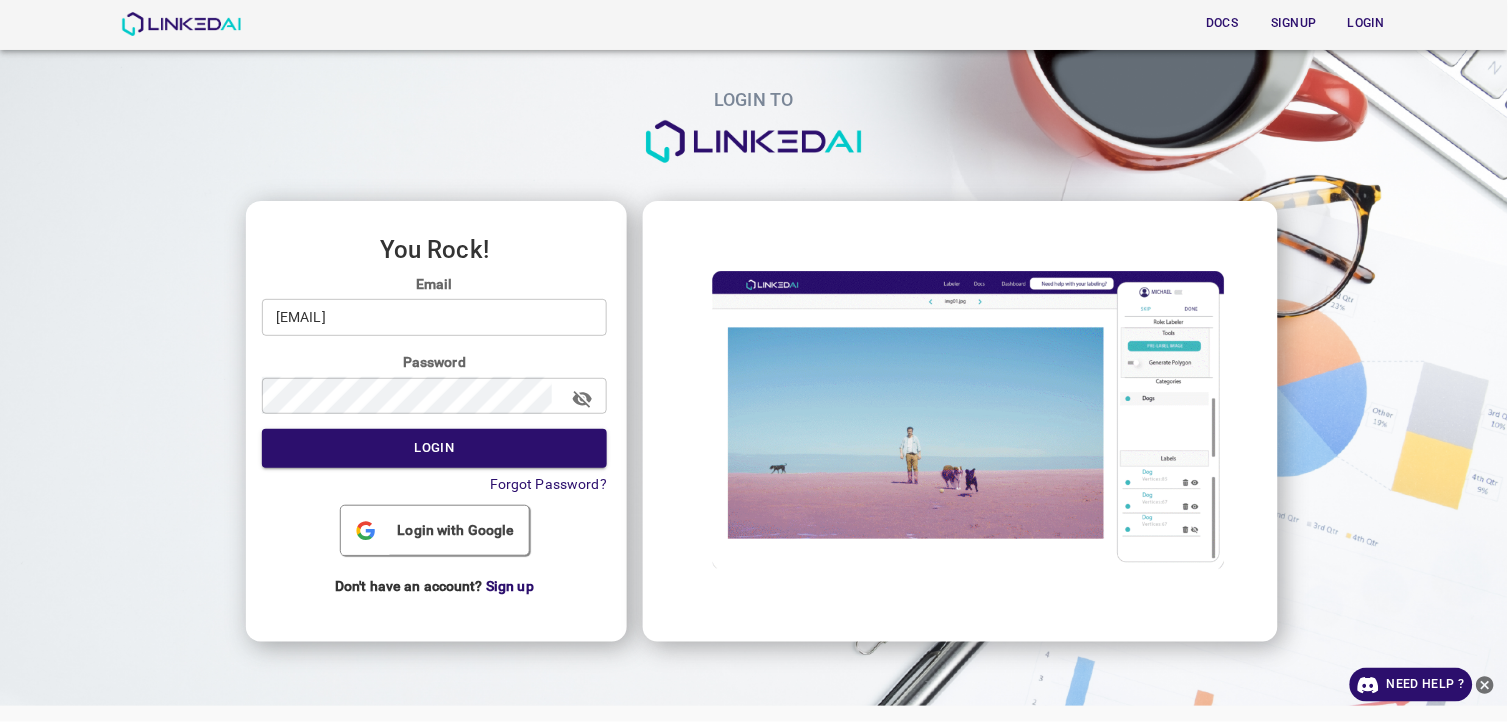 click on "[EMAIL]" at bounding box center (434, 317) 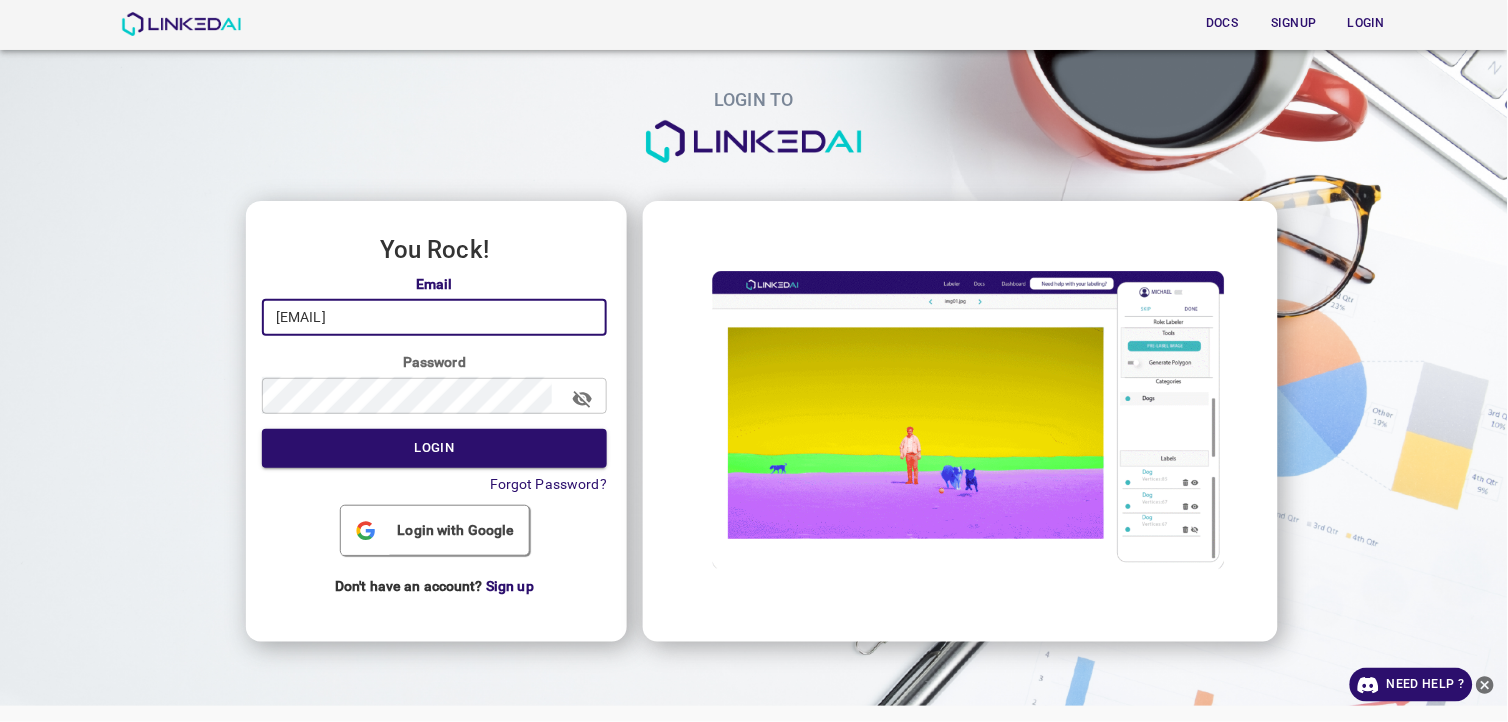 drag, startPoint x: 505, startPoint y: 327, endPoint x: 138, endPoint y: 398, distance: 373.80475 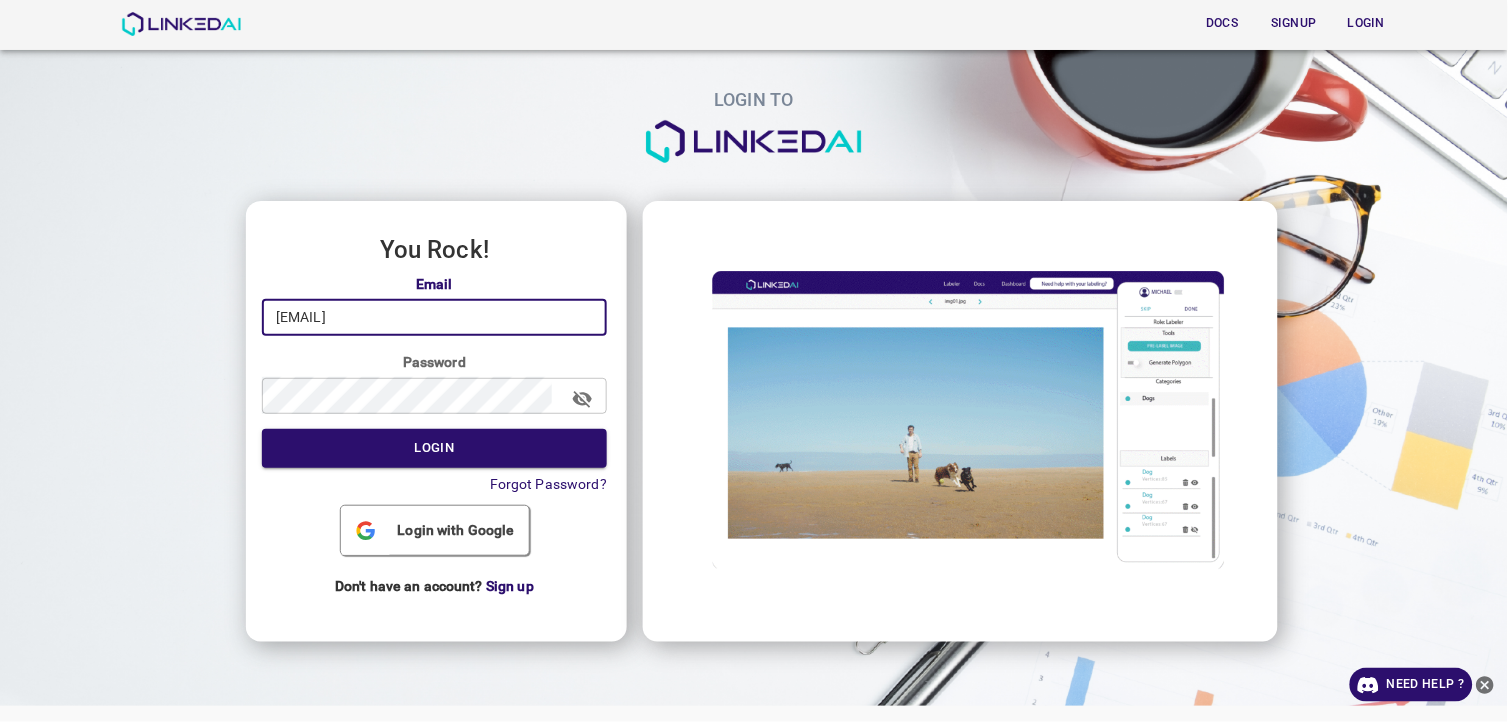 click on "LOGIN TO You Rock! Email marisp3798@gmail.com ​ Password ​ Login Forgot Password? Login with Google Don't have an account?   Sign up" at bounding box center [746, 317] 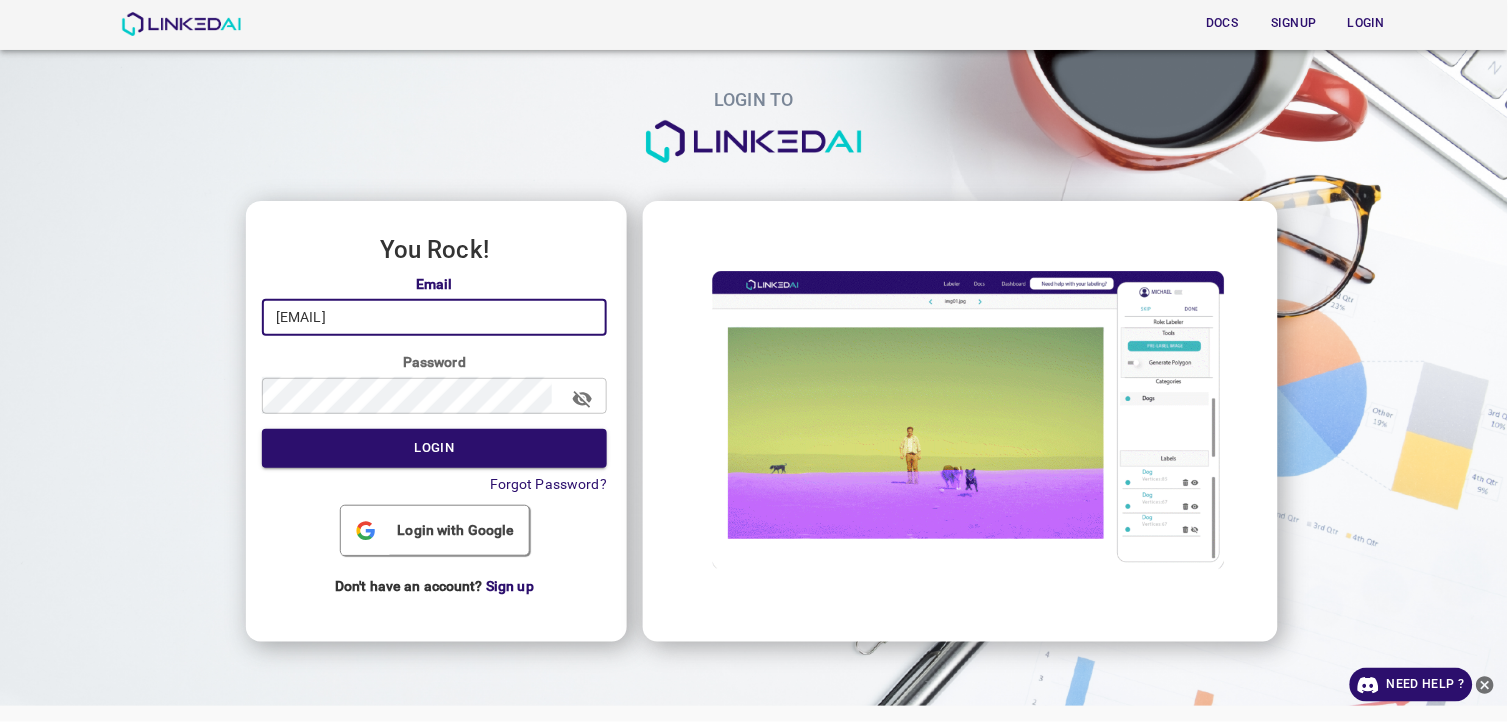 type on "[EMAIL]" 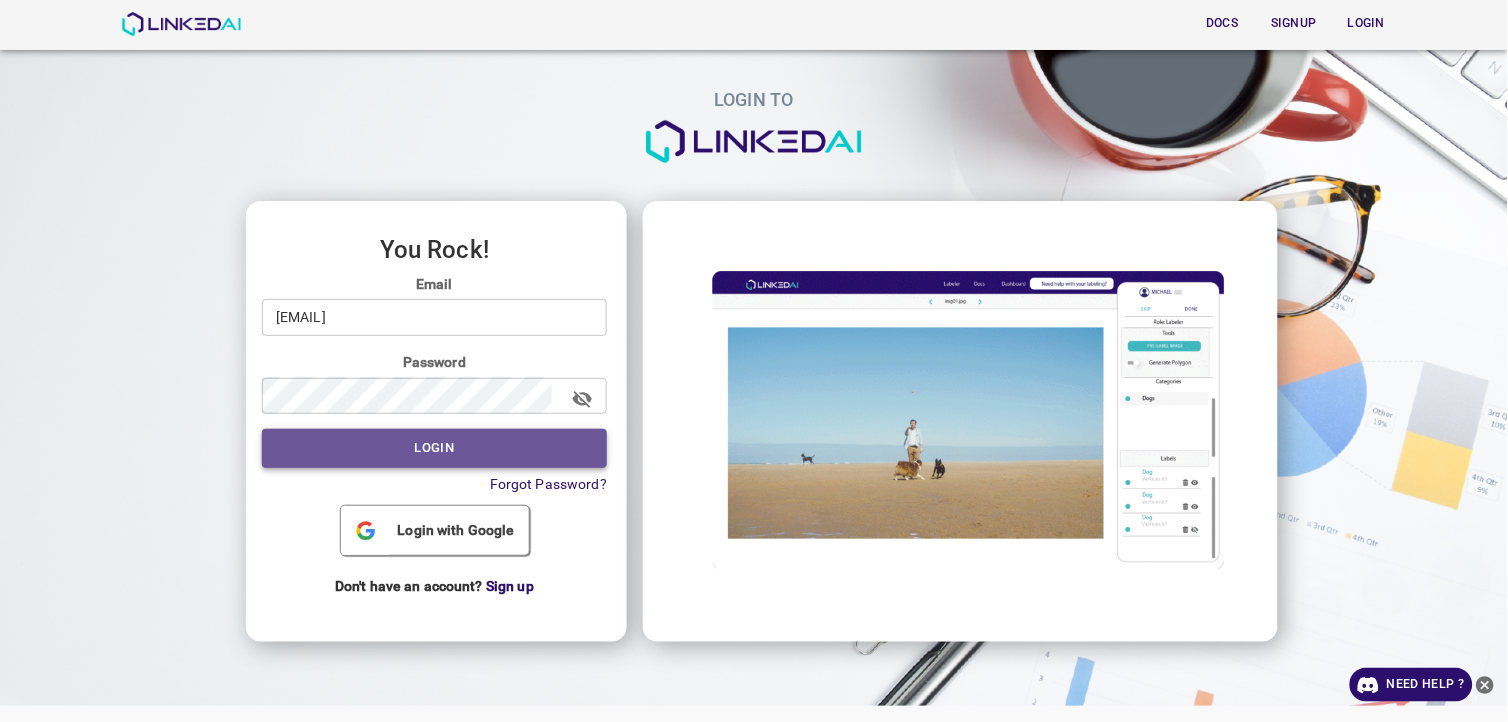 click on "Login" at bounding box center (434, 448) 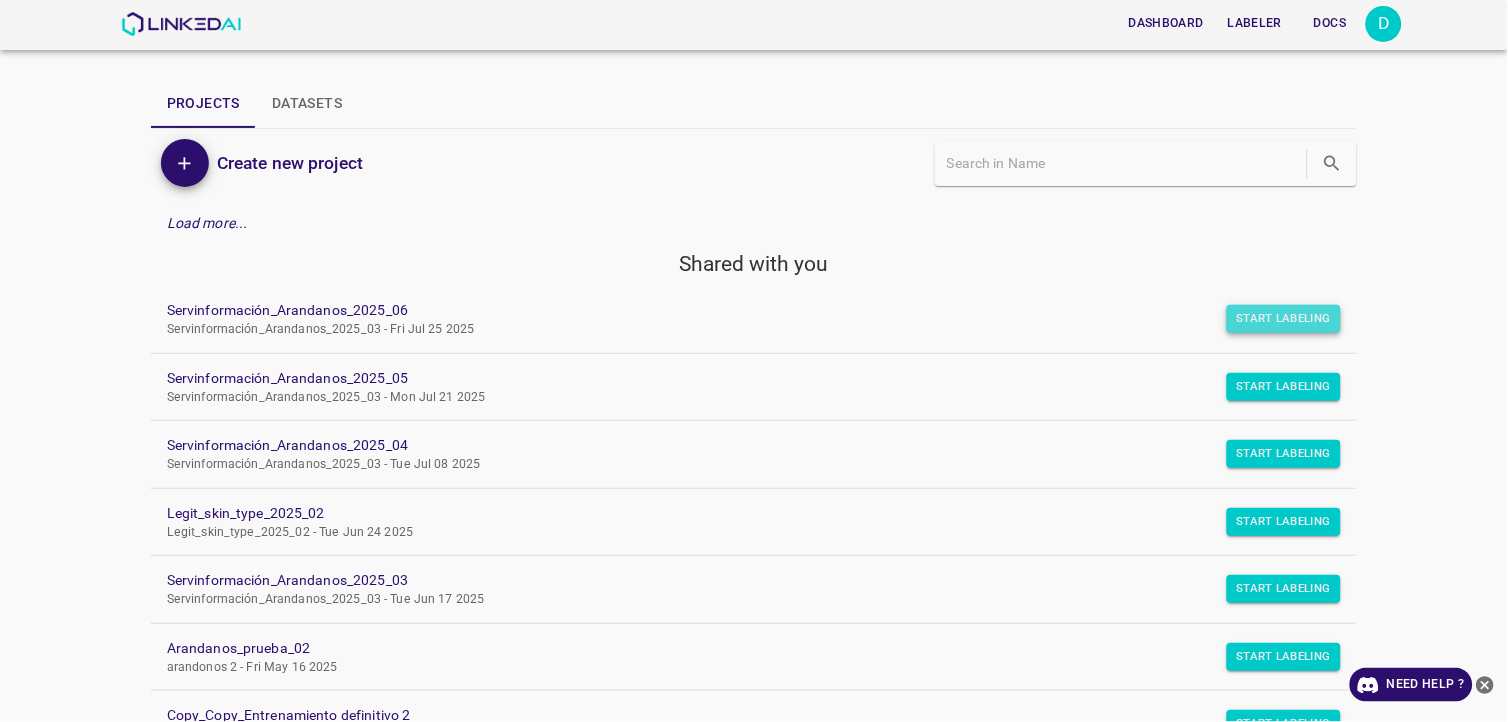 click on "Start Labeling" at bounding box center [1284, 319] 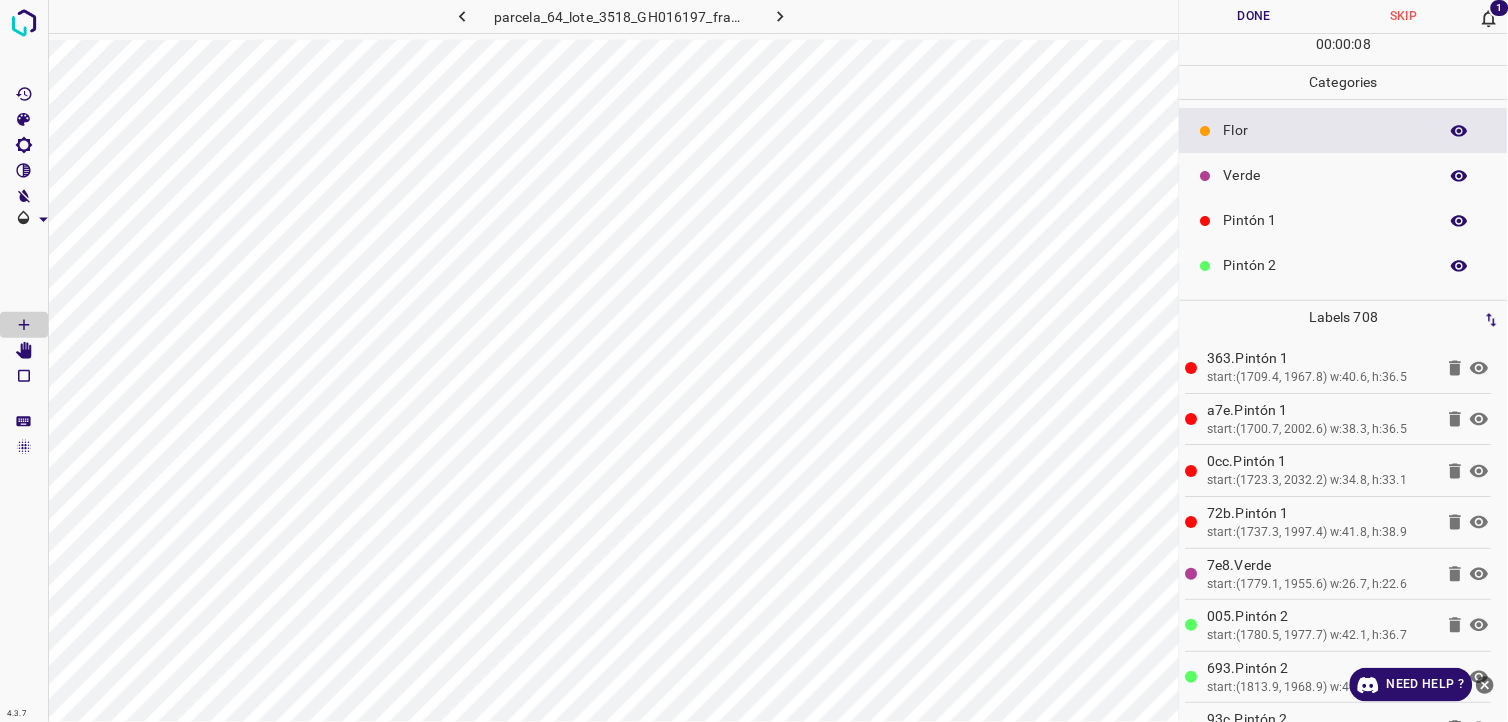 click on "Pintón 1" at bounding box center [1326, 220] 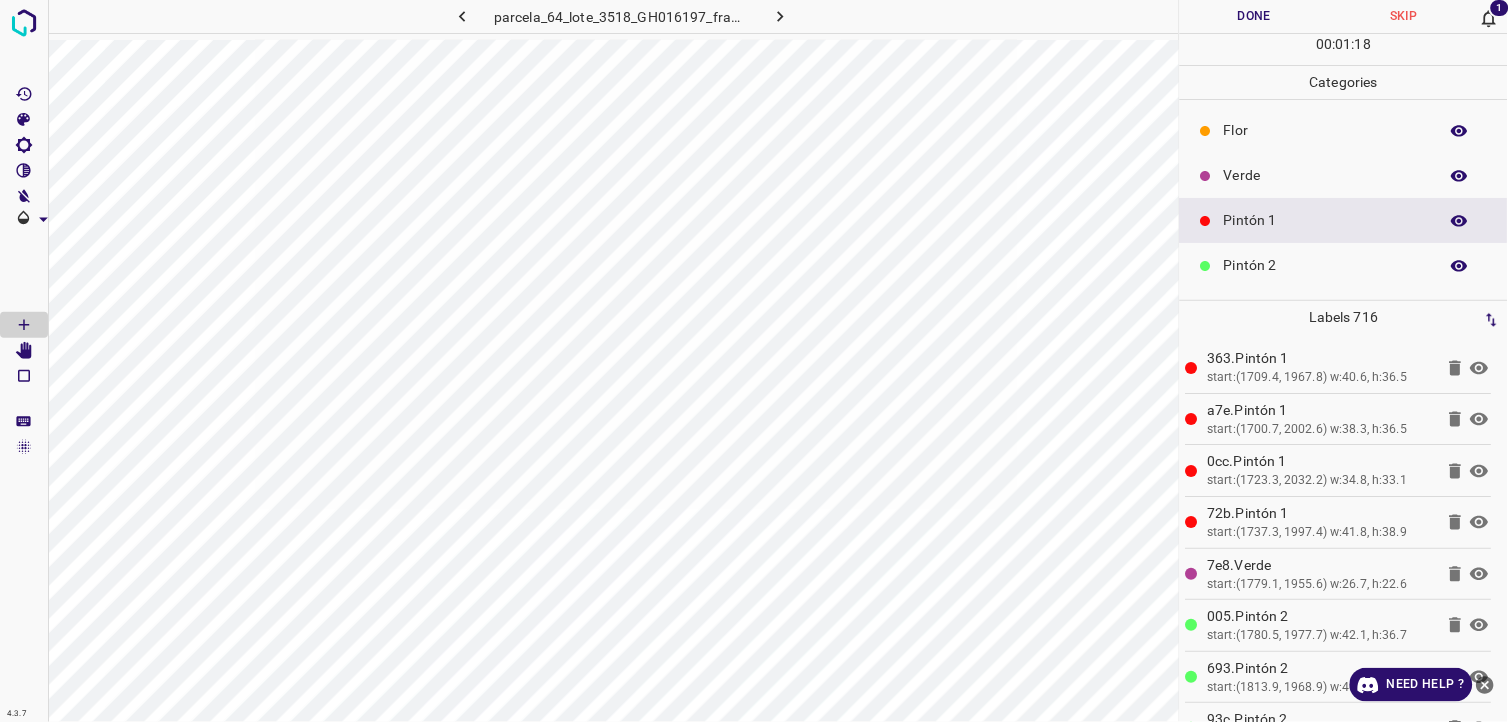 click on "Verde" at bounding box center [1326, 175] 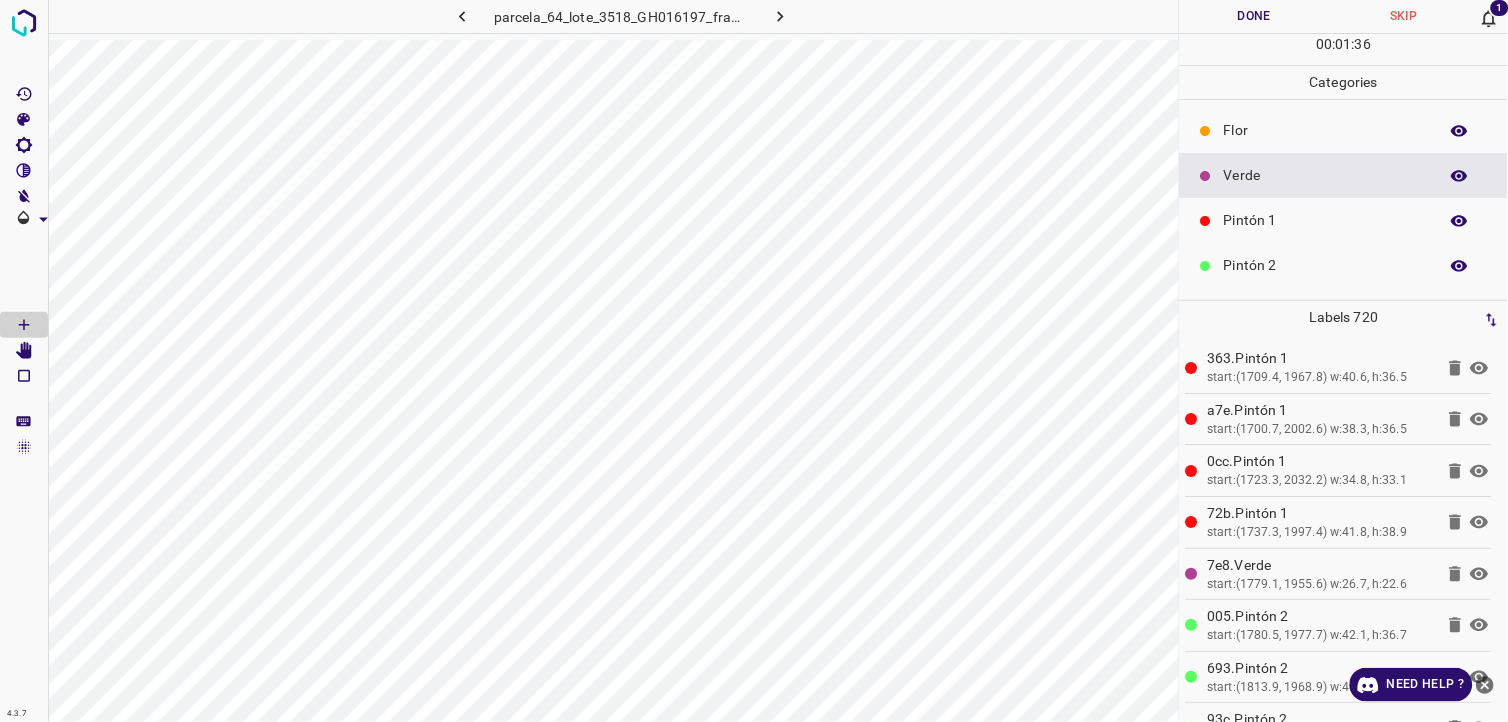 click on "Pintón 1" at bounding box center [1326, 220] 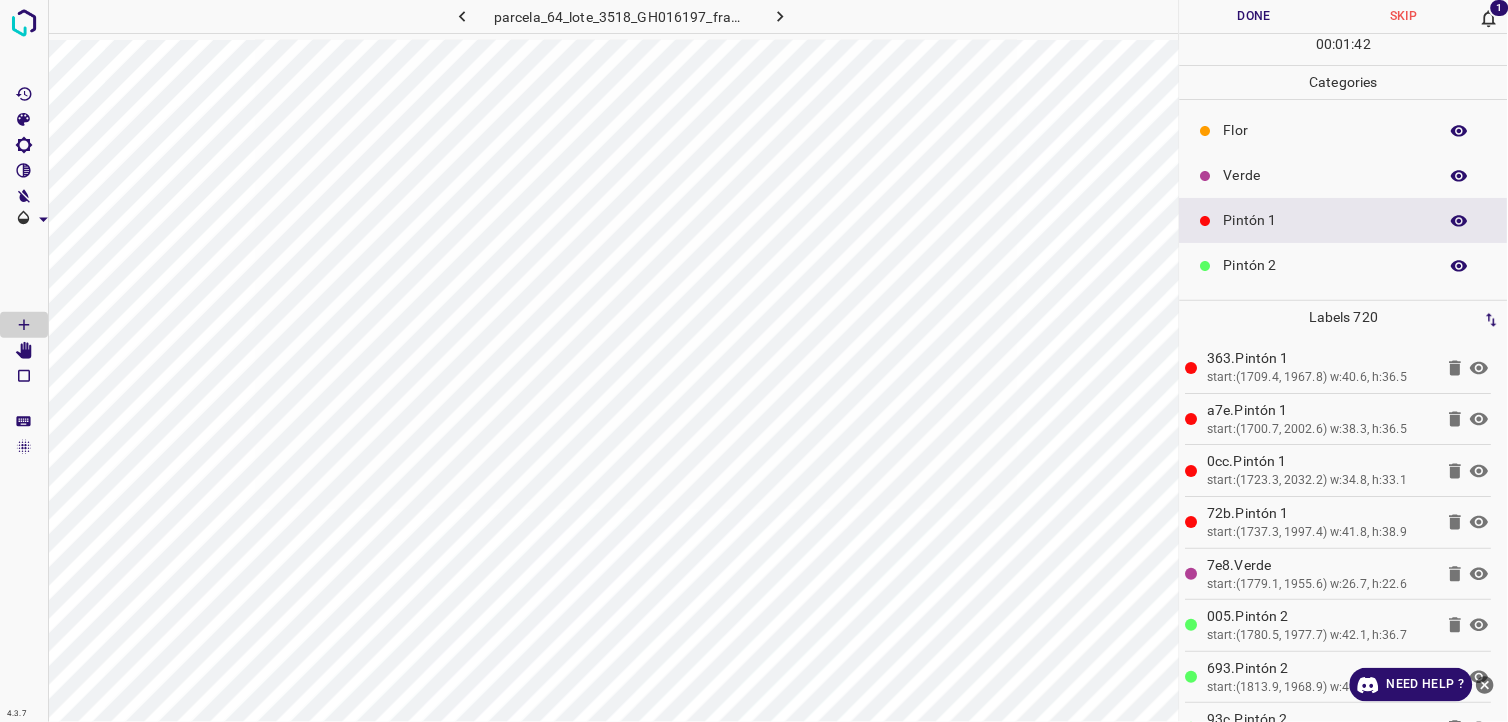 click on "Pintón 2" at bounding box center (1326, 265) 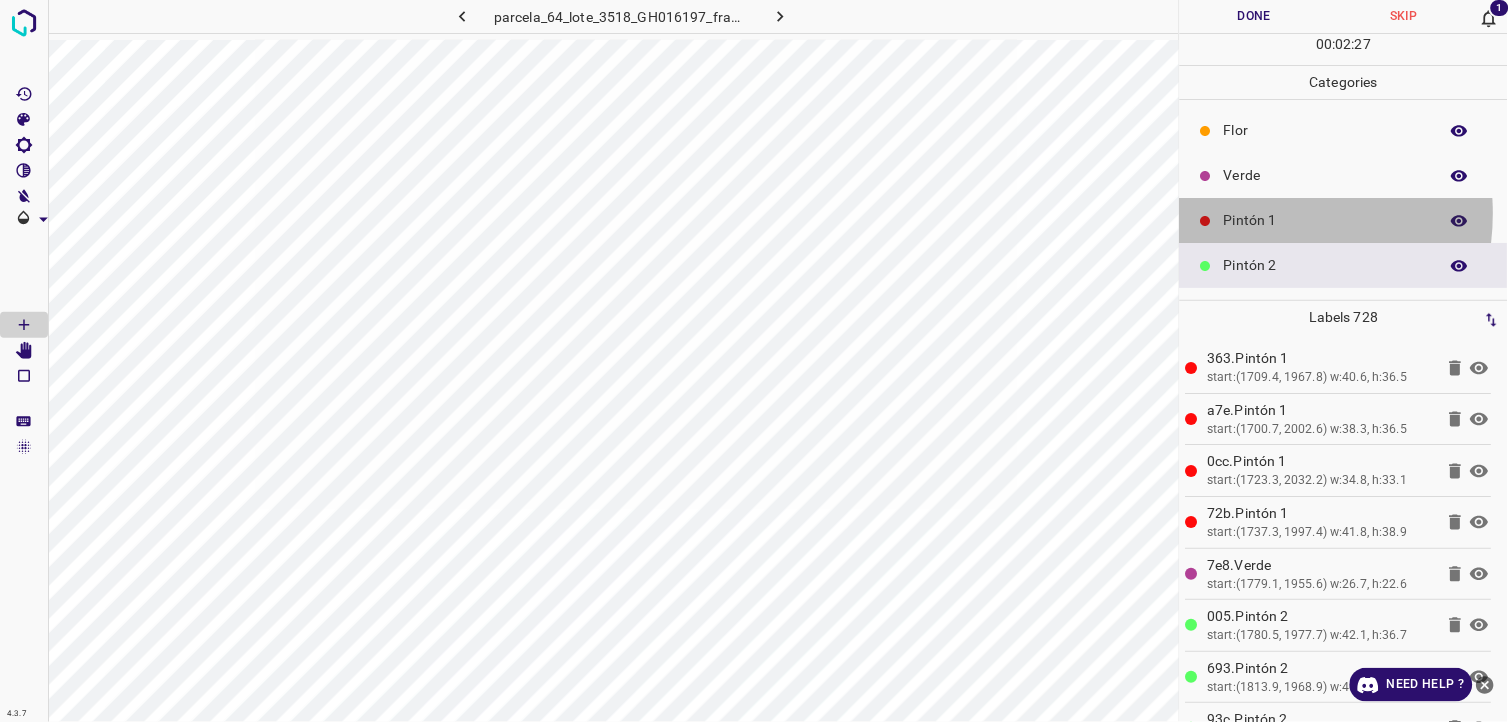 click on "Pintón 1" at bounding box center (1326, 220) 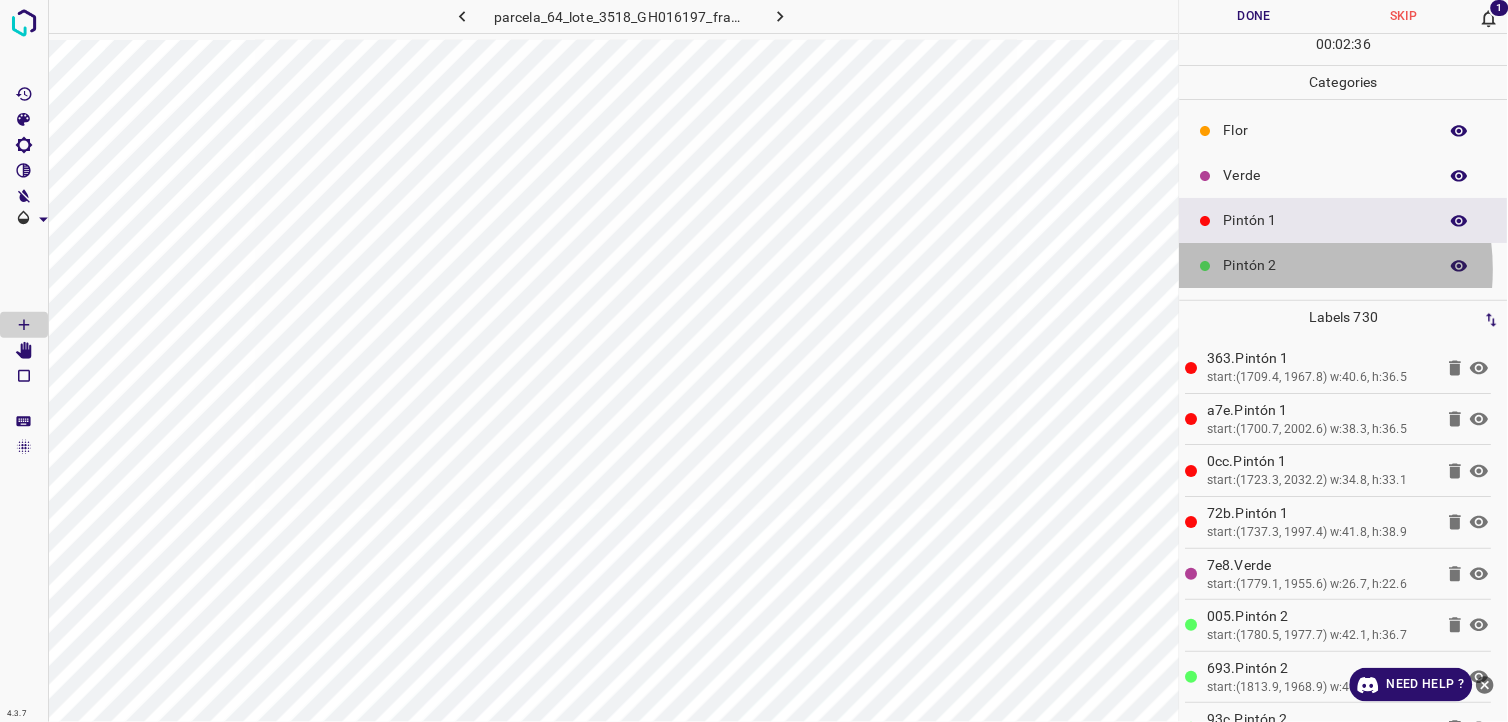 click on "Pintón 2" at bounding box center (1326, 265) 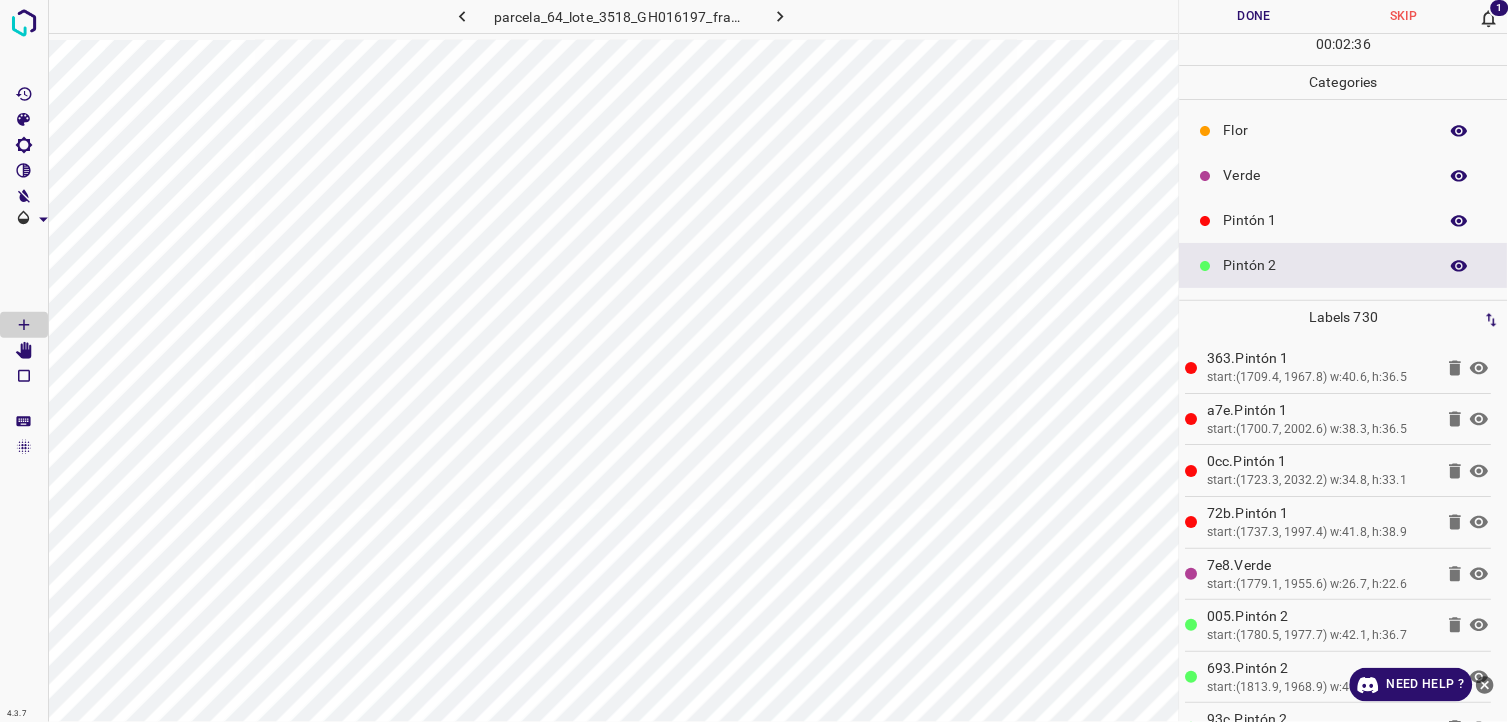click on "Pintón 1" at bounding box center [1344, 220] 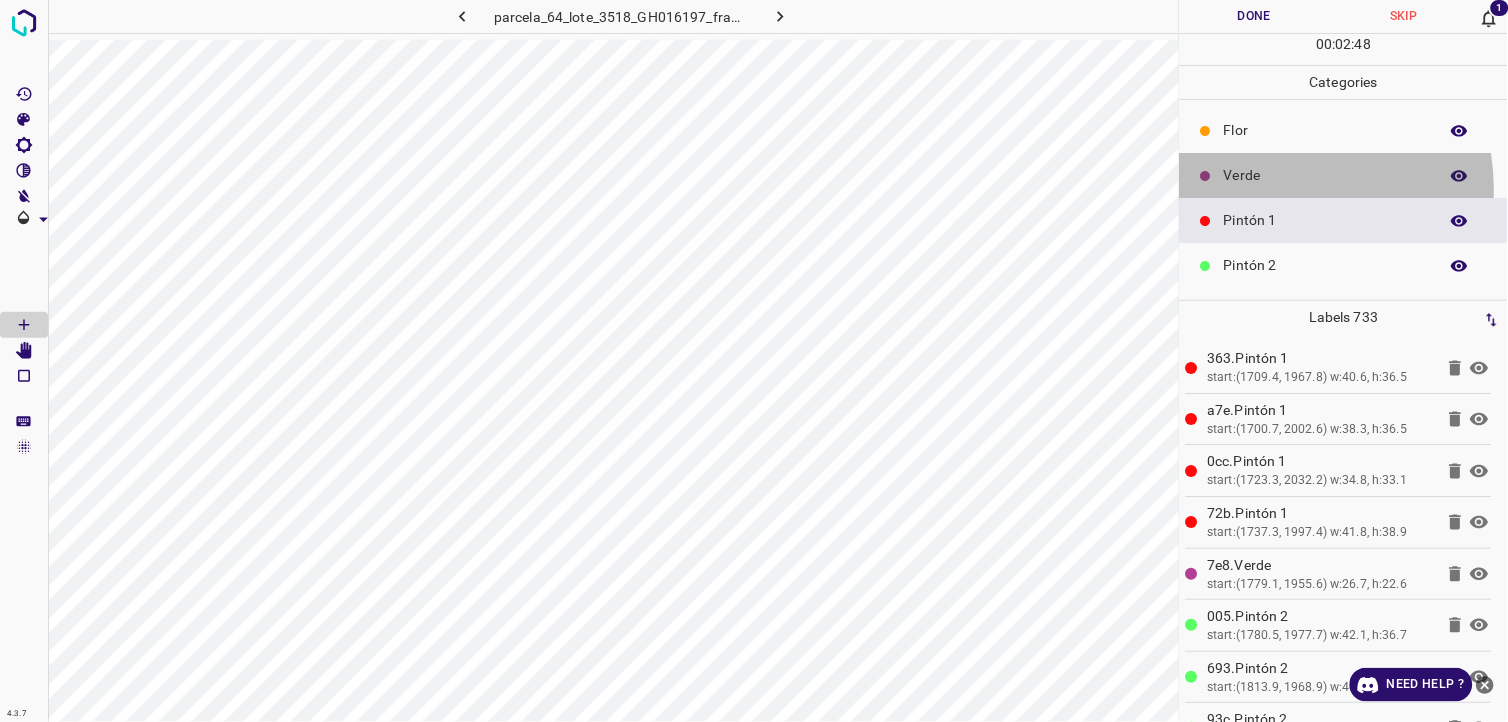 click on "Verde" at bounding box center [1344, 175] 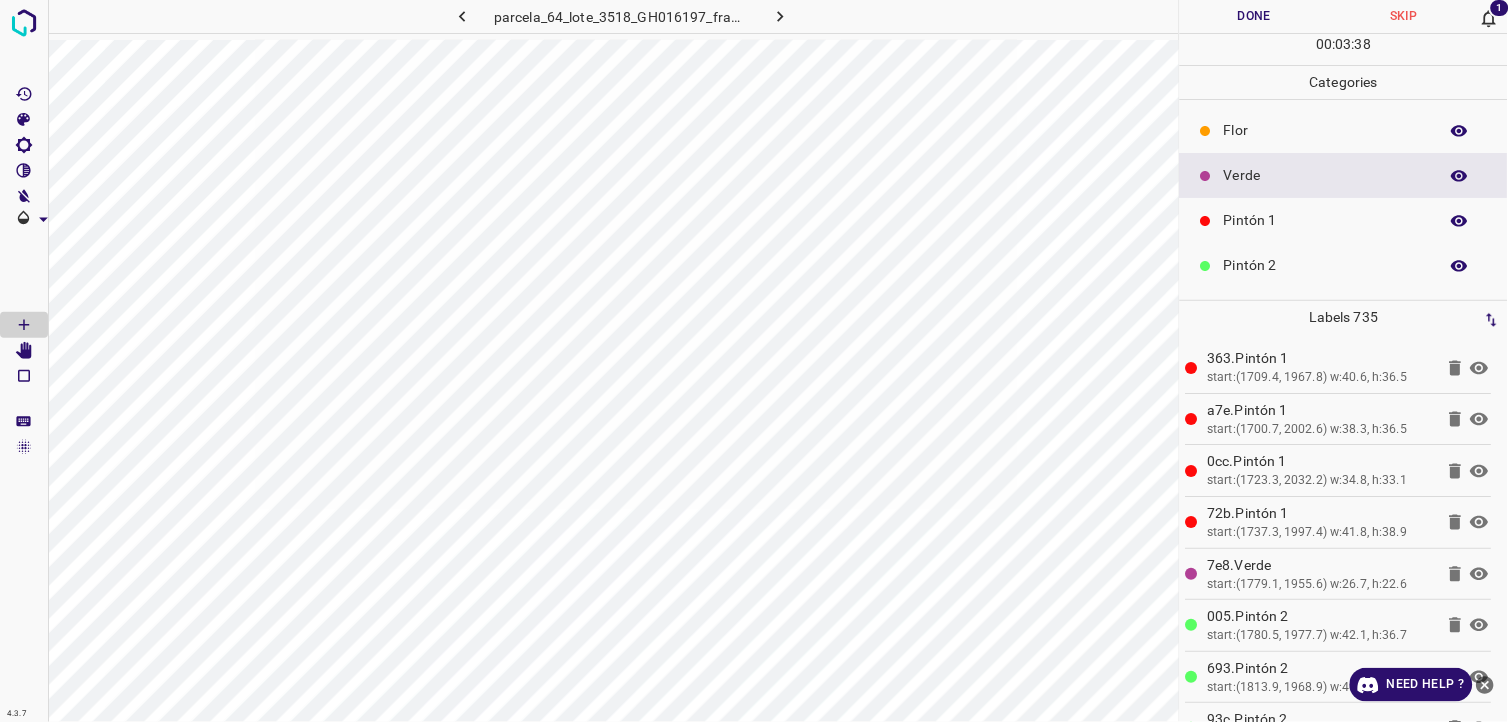 scroll, scrollTop: 175, scrollLeft: 0, axis: vertical 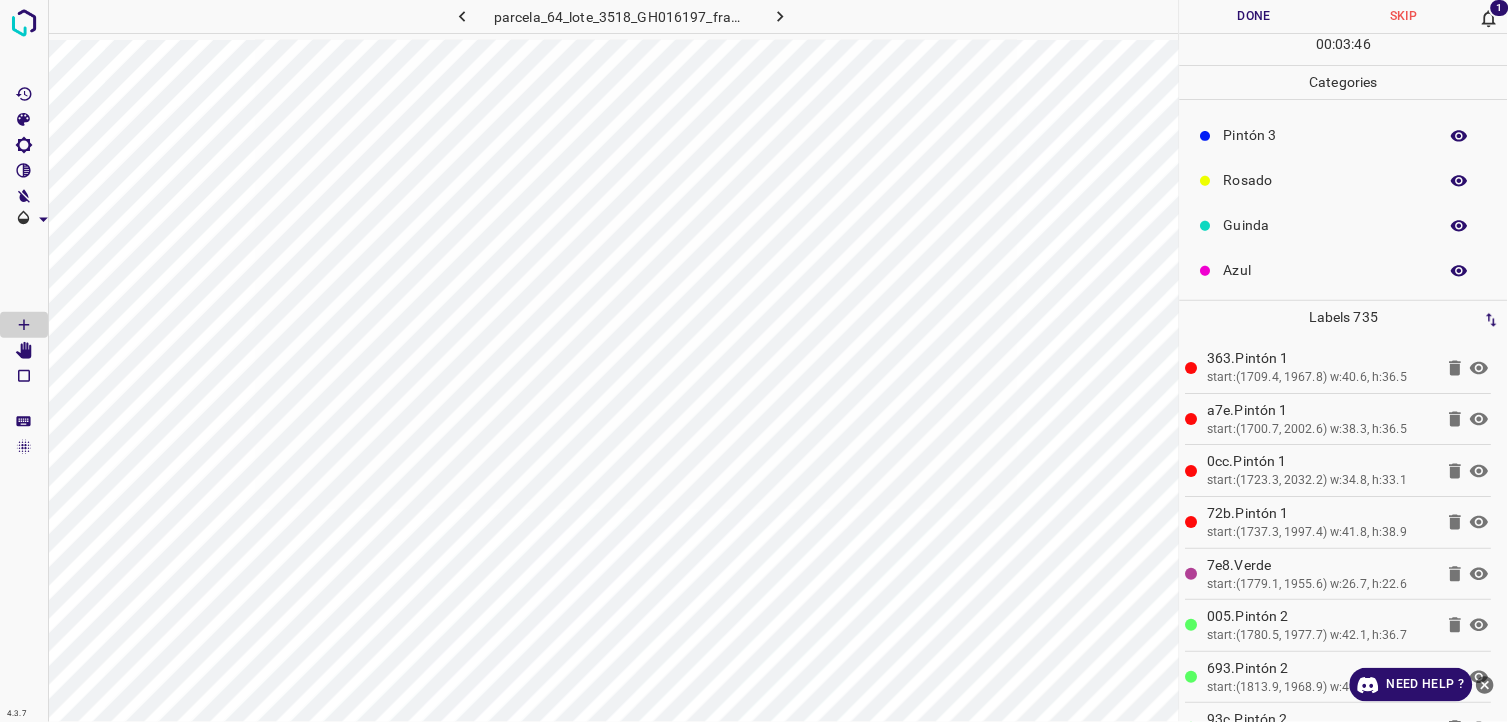 click on "Pintón 1" at bounding box center (1326, 45) 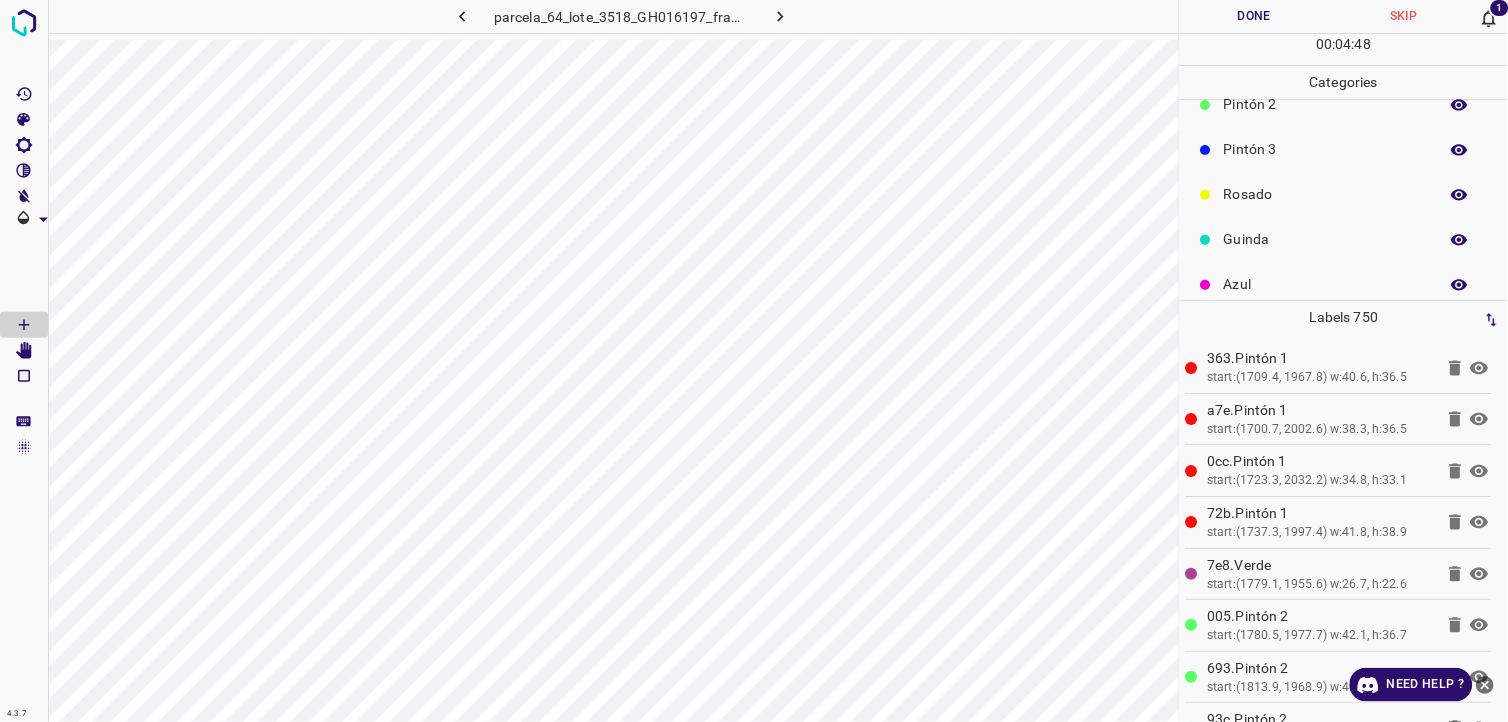 scroll, scrollTop: 64, scrollLeft: 0, axis: vertical 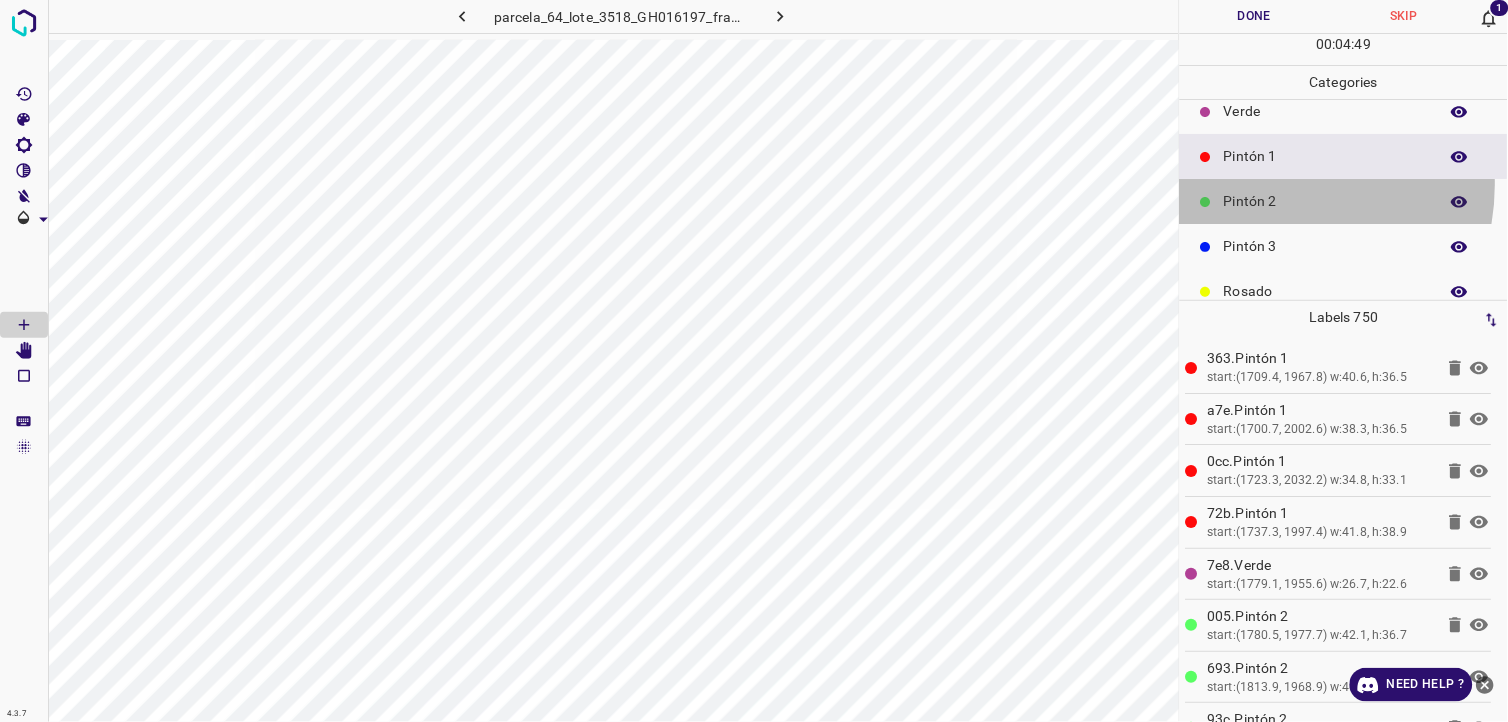 click on "Pintón 2" at bounding box center (1344, 201) 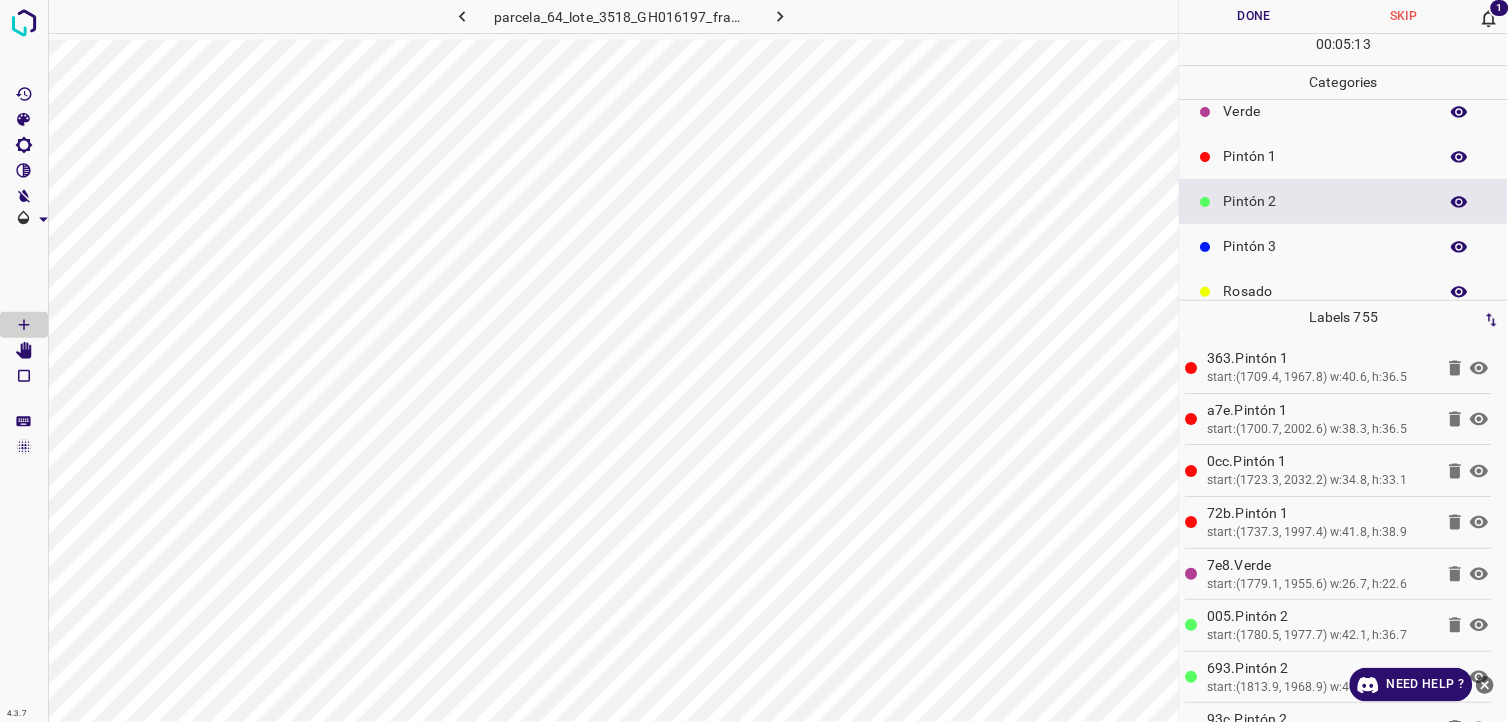 click on "Pintón 3" at bounding box center (1344, 246) 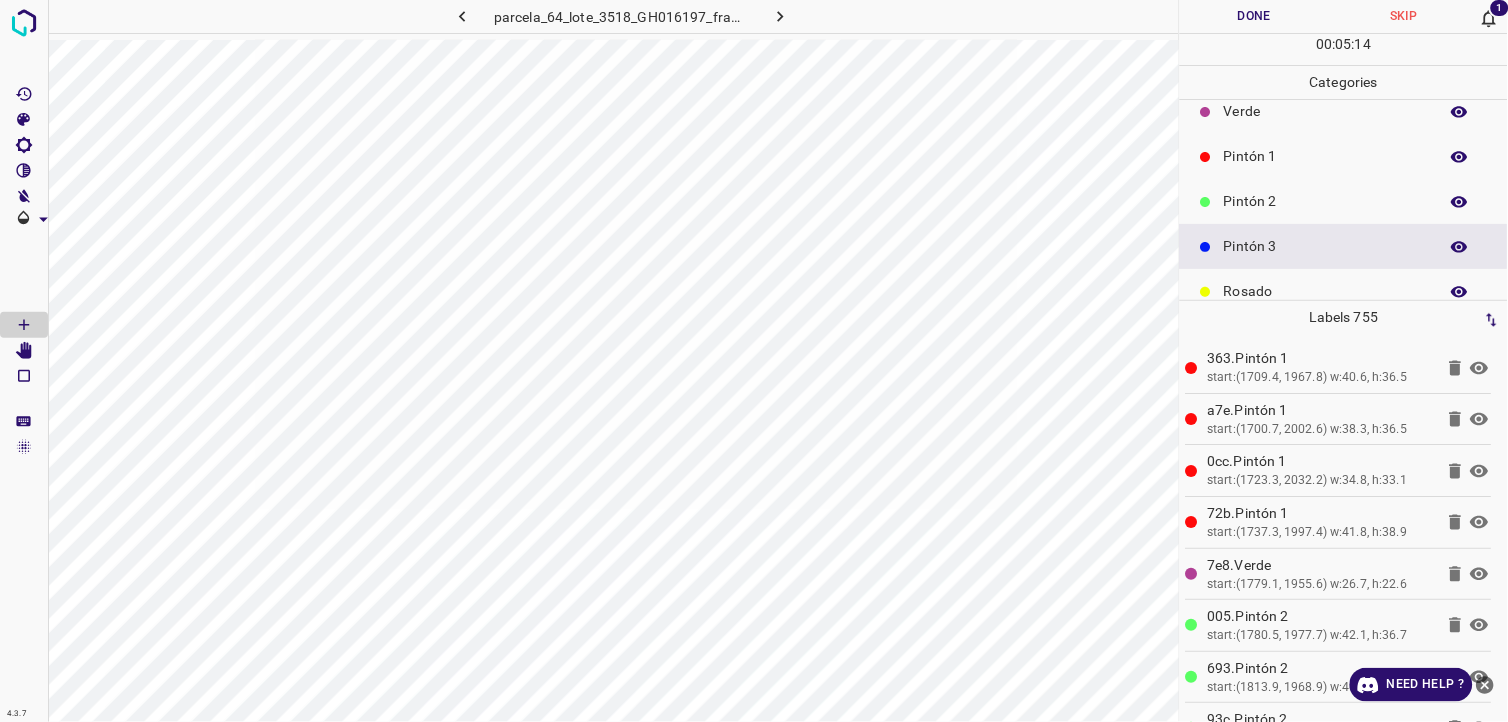 scroll, scrollTop: 175, scrollLeft: 0, axis: vertical 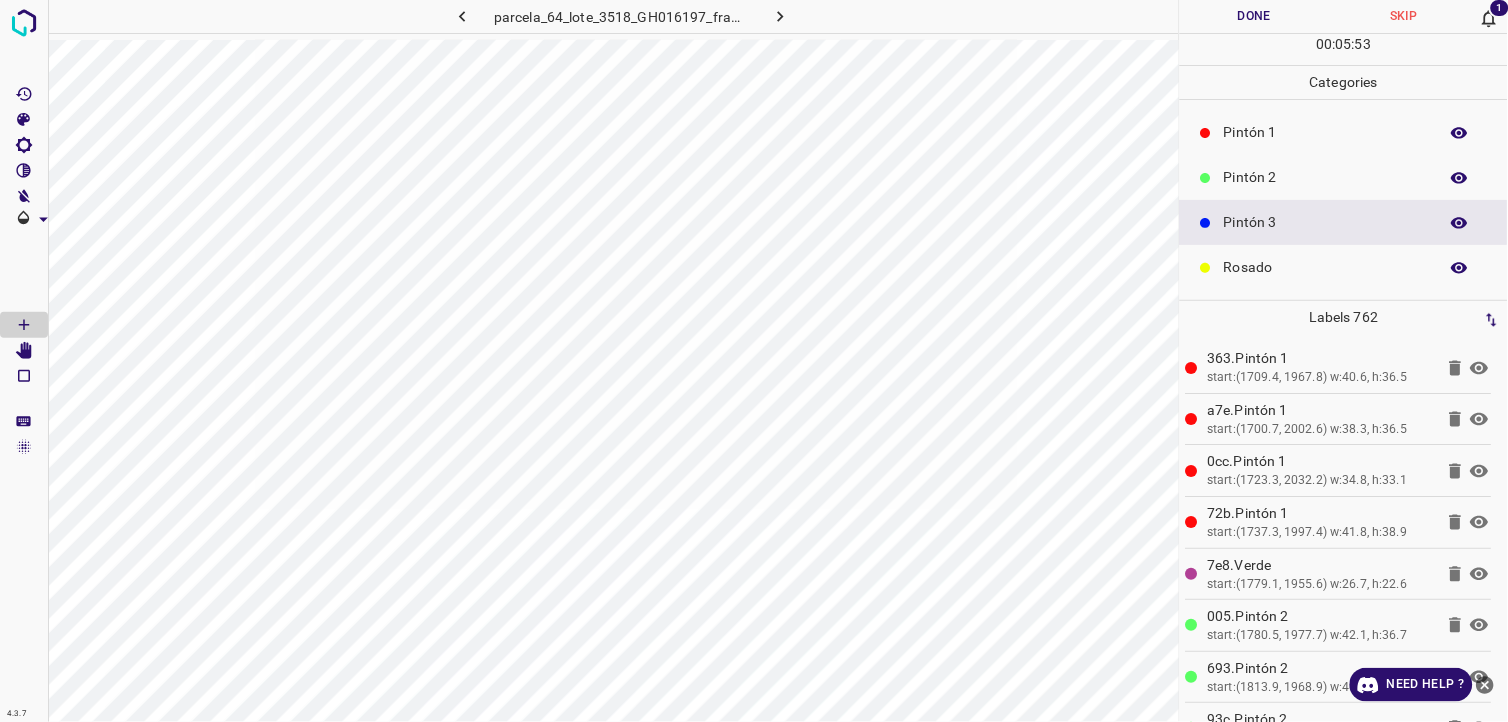 click on "Flor Verde Pintón 1 Pintón 2 Pintón 3 Rosado Guinda Azul" at bounding box center (1344, 200) 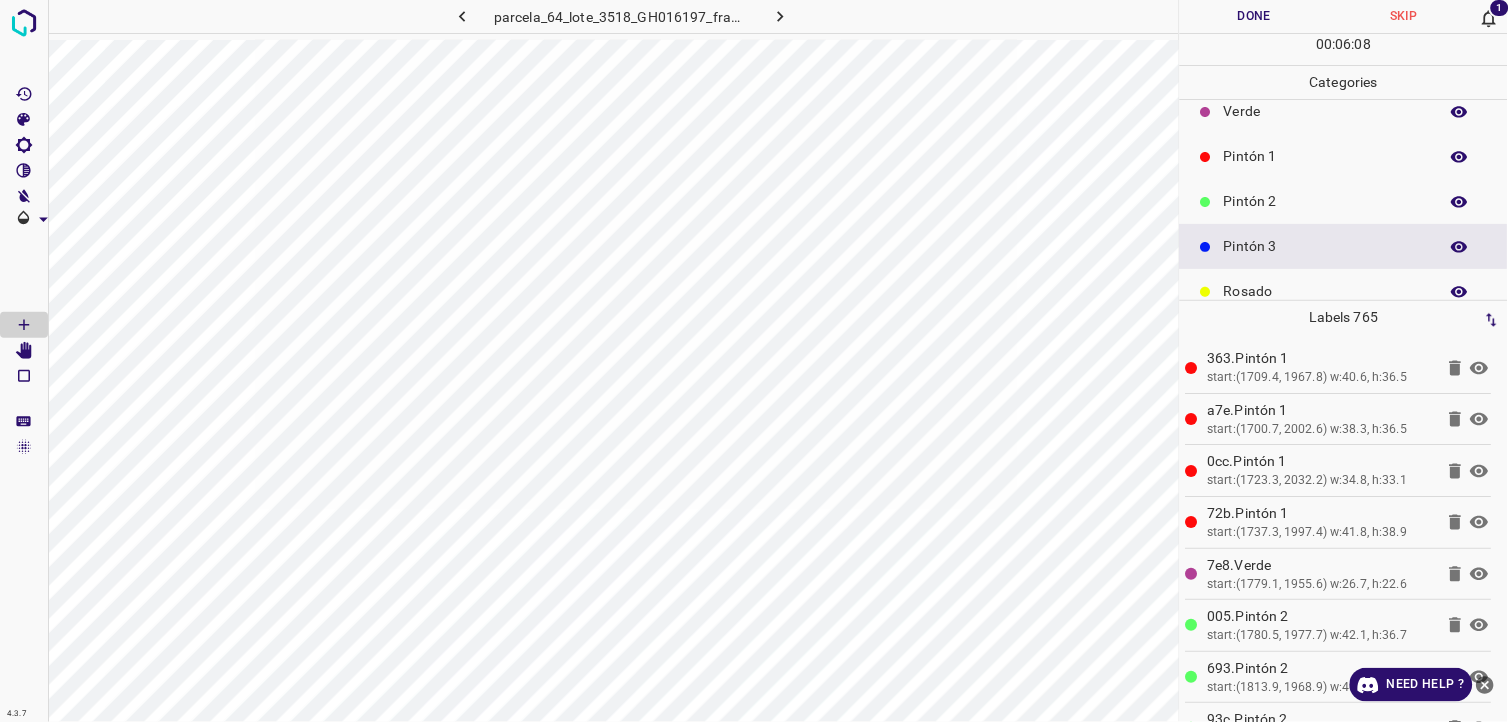 click on "Pintón 1" at bounding box center [1326, 156] 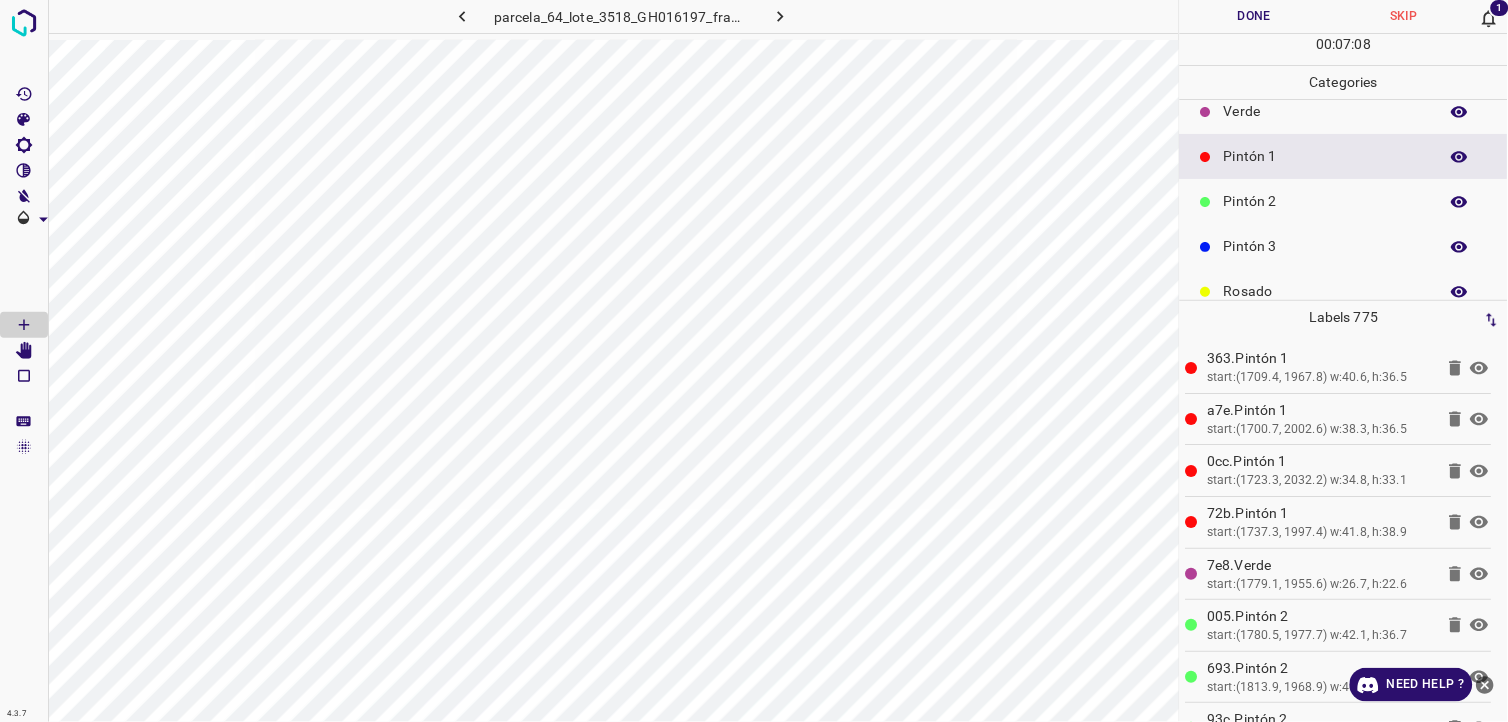 click on "Pintón 2" at bounding box center (1326, 201) 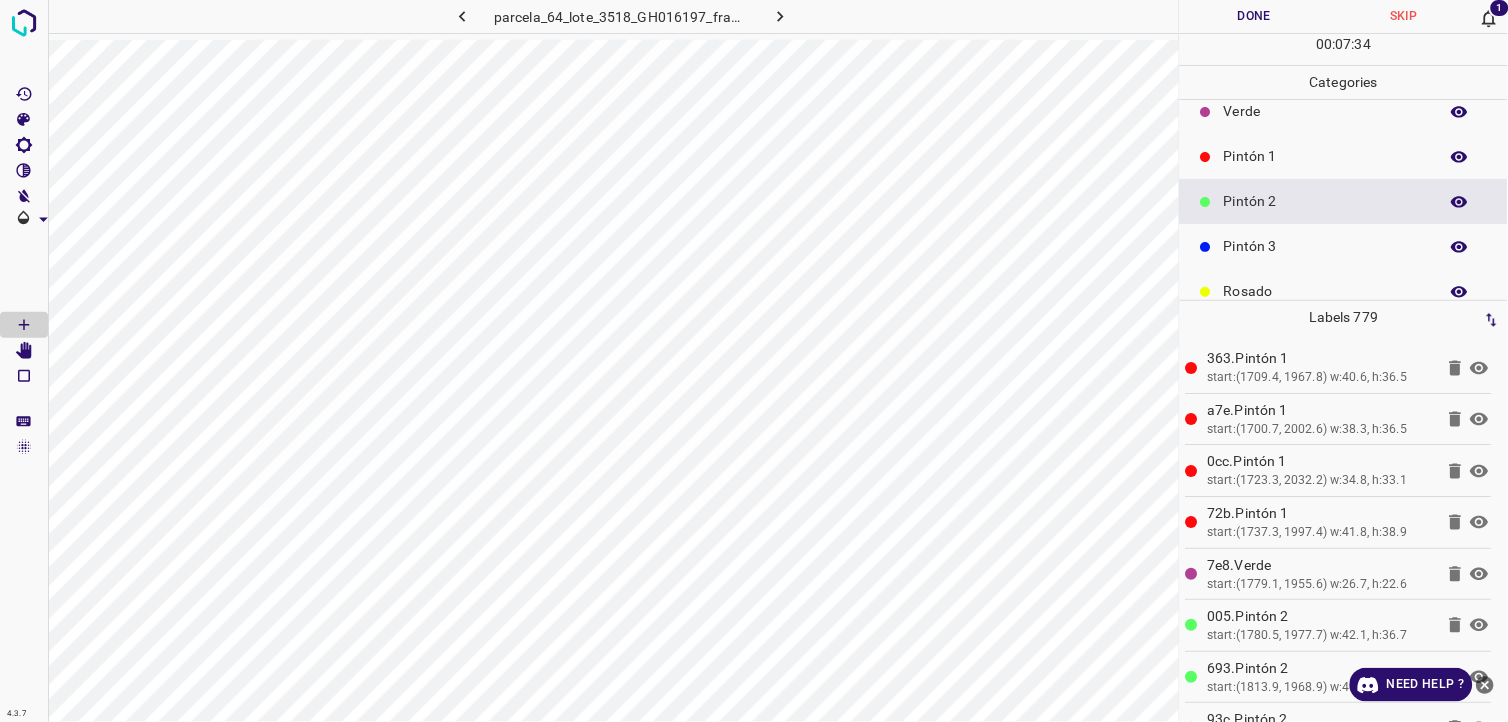 click on "Pintón 1" at bounding box center (1326, 156) 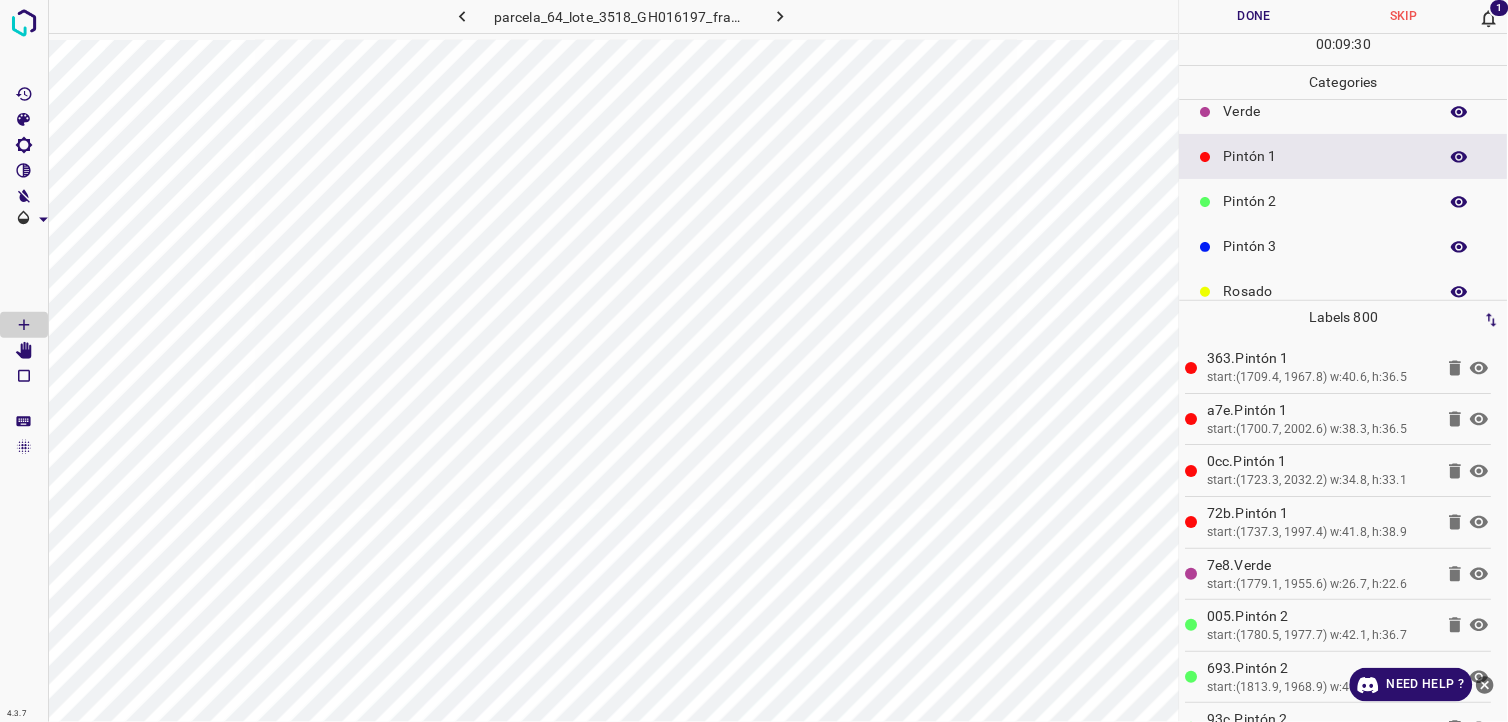 click on "Pintón 2" at bounding box center (1344, 201) 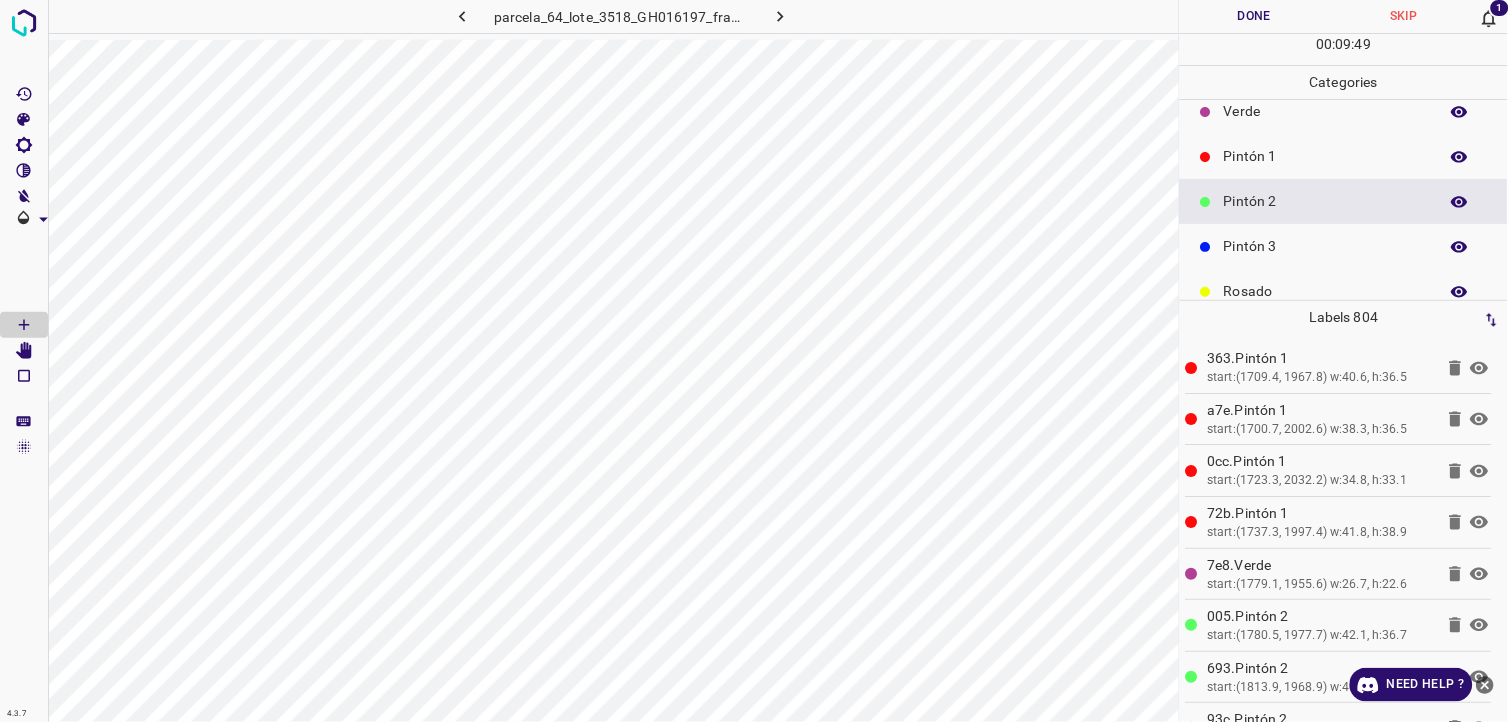 click on "Pintón 1" at bounding box center [1326, 156] 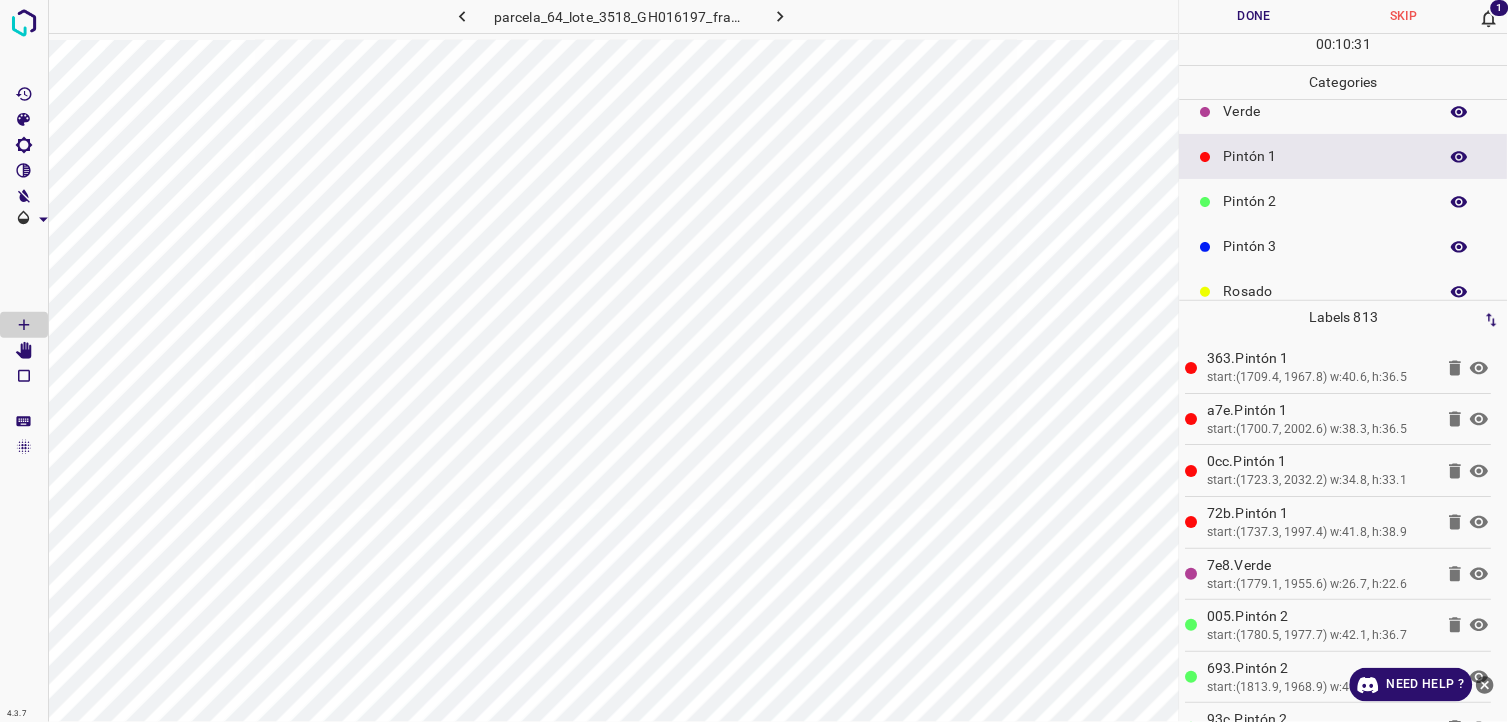 click at bounding box center [1206, 202] 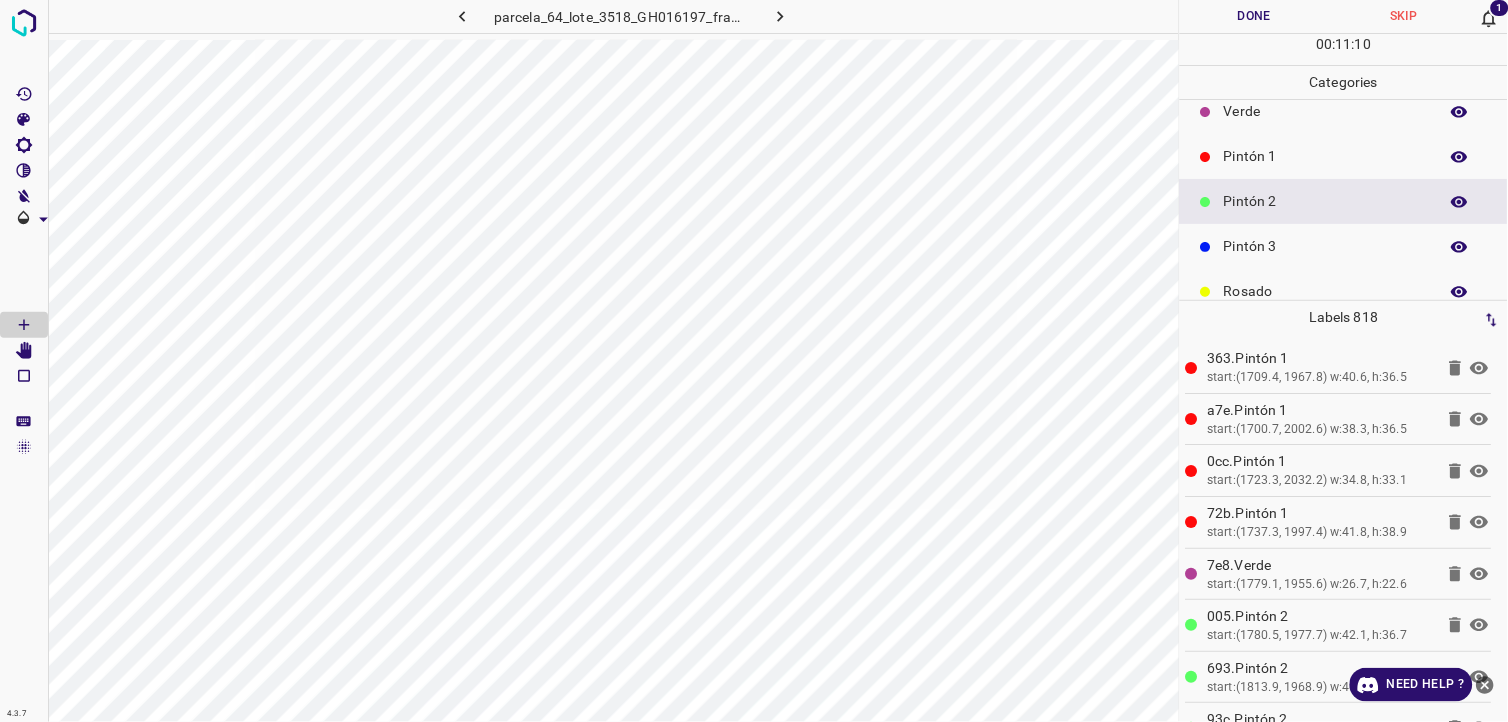 click on "Pintón 1" at bounding box center (1326, 156) 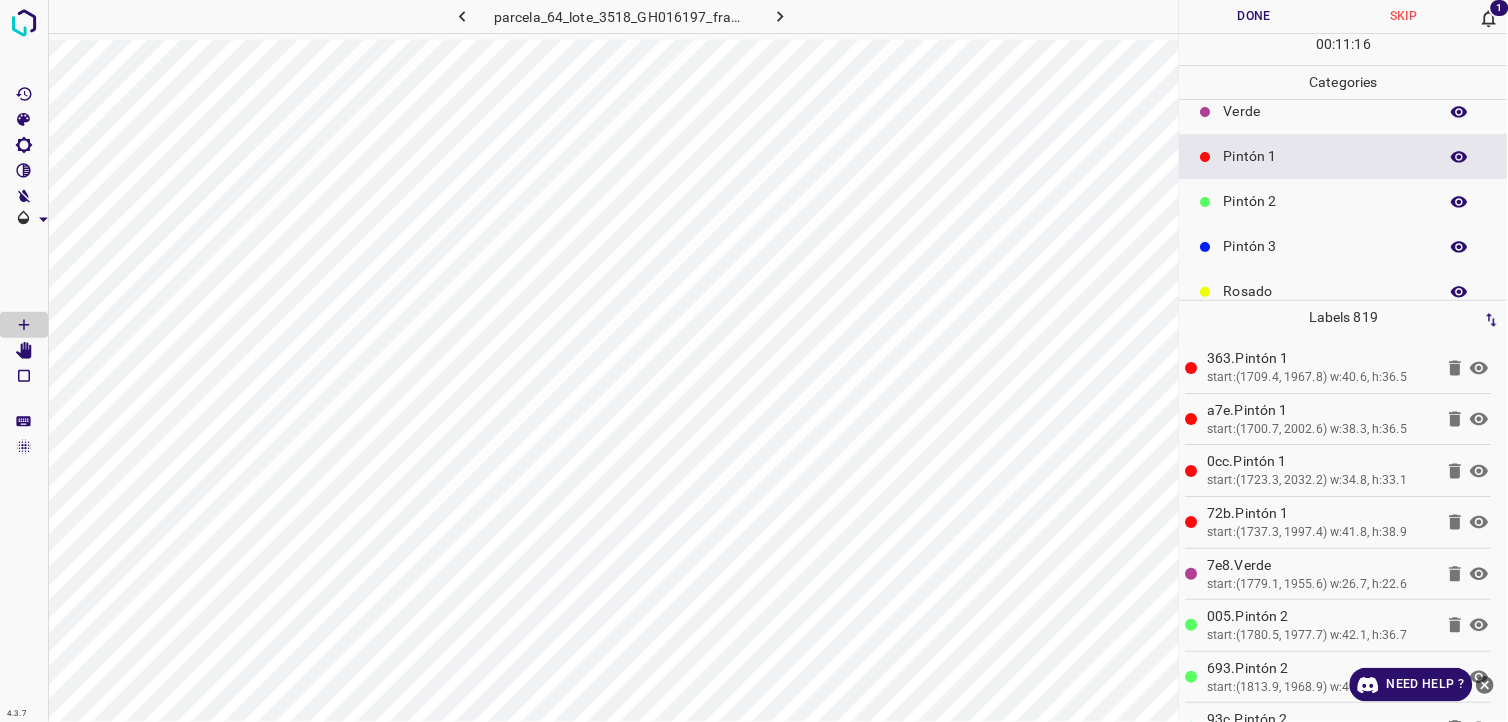 click on "Verde" at bounding box center [1326, 111] 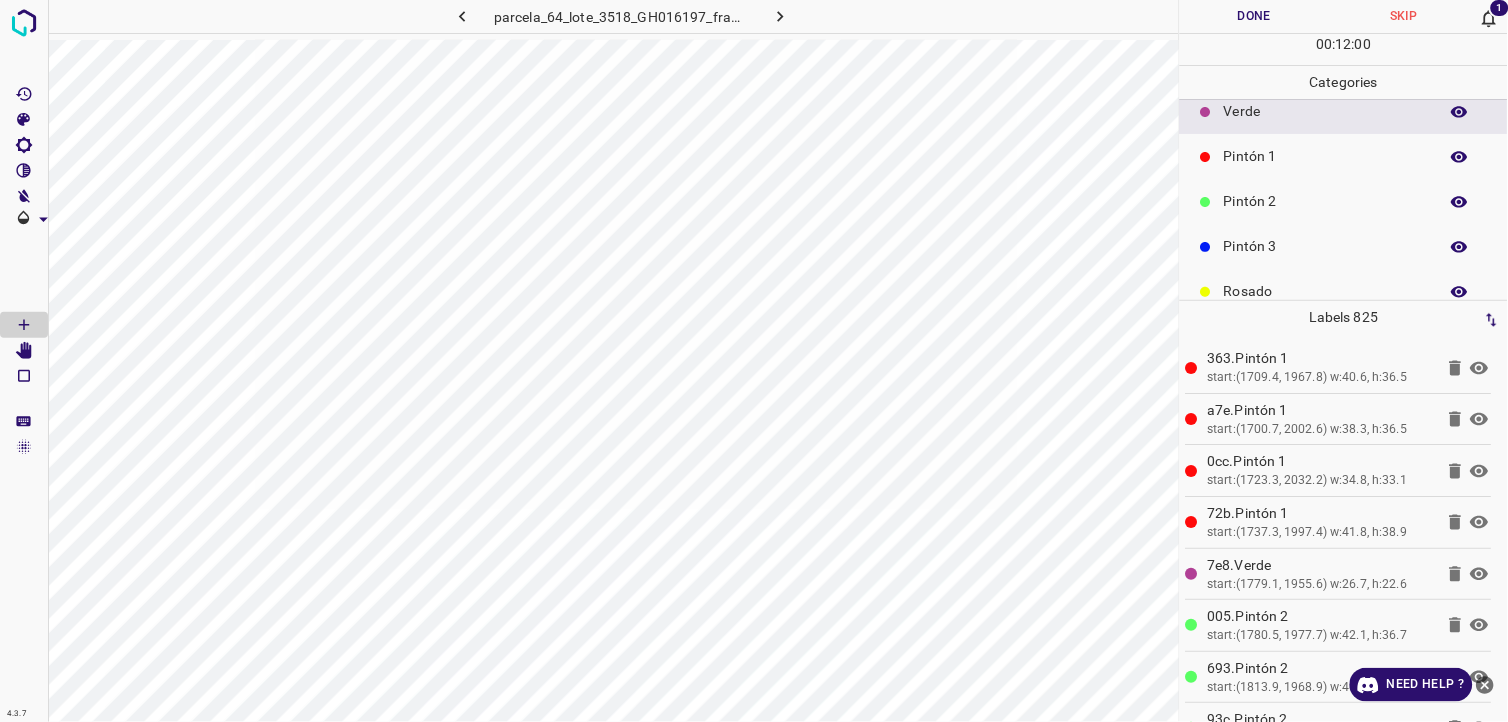 click on "Pintón 1" at bounding box center (1326, 156) 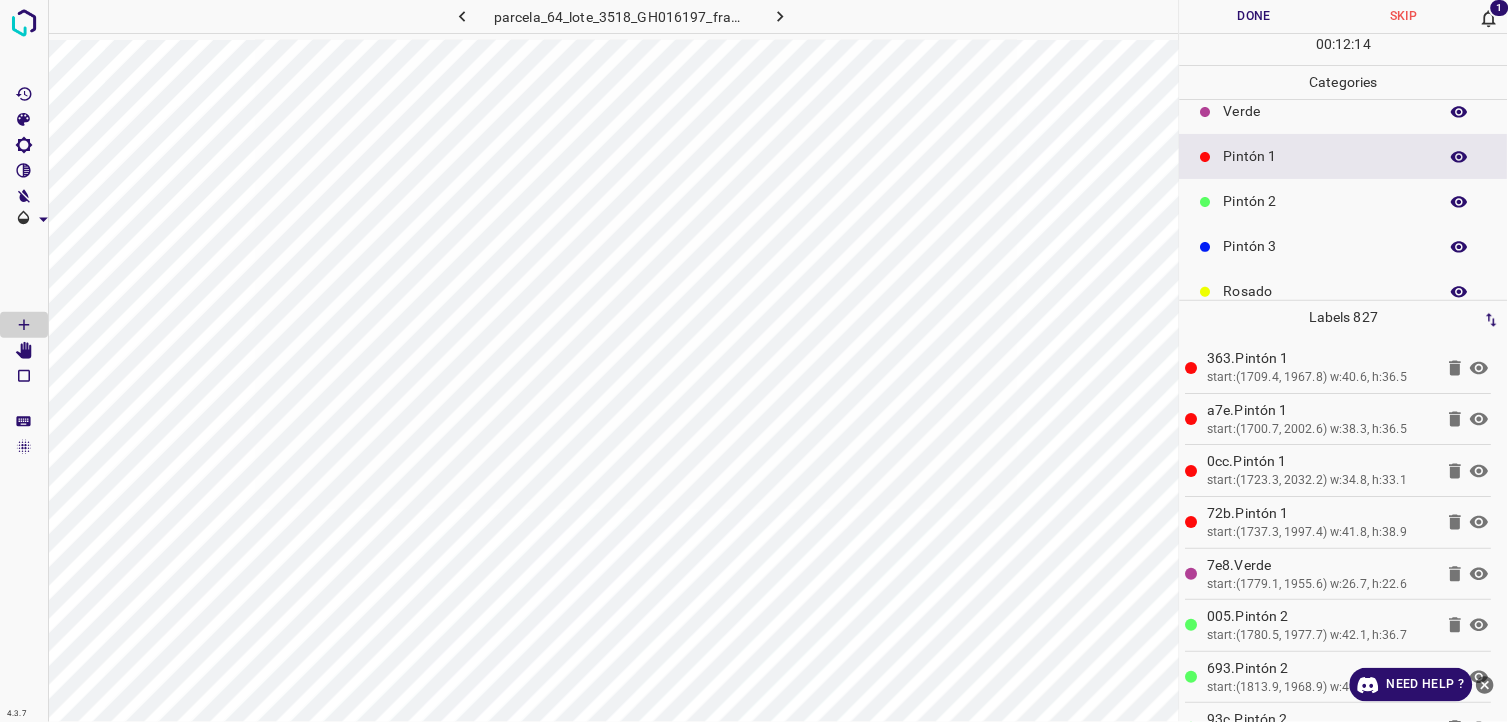 scroll, scrollTop: 0, scrollLeft: 2, axis: horizontal 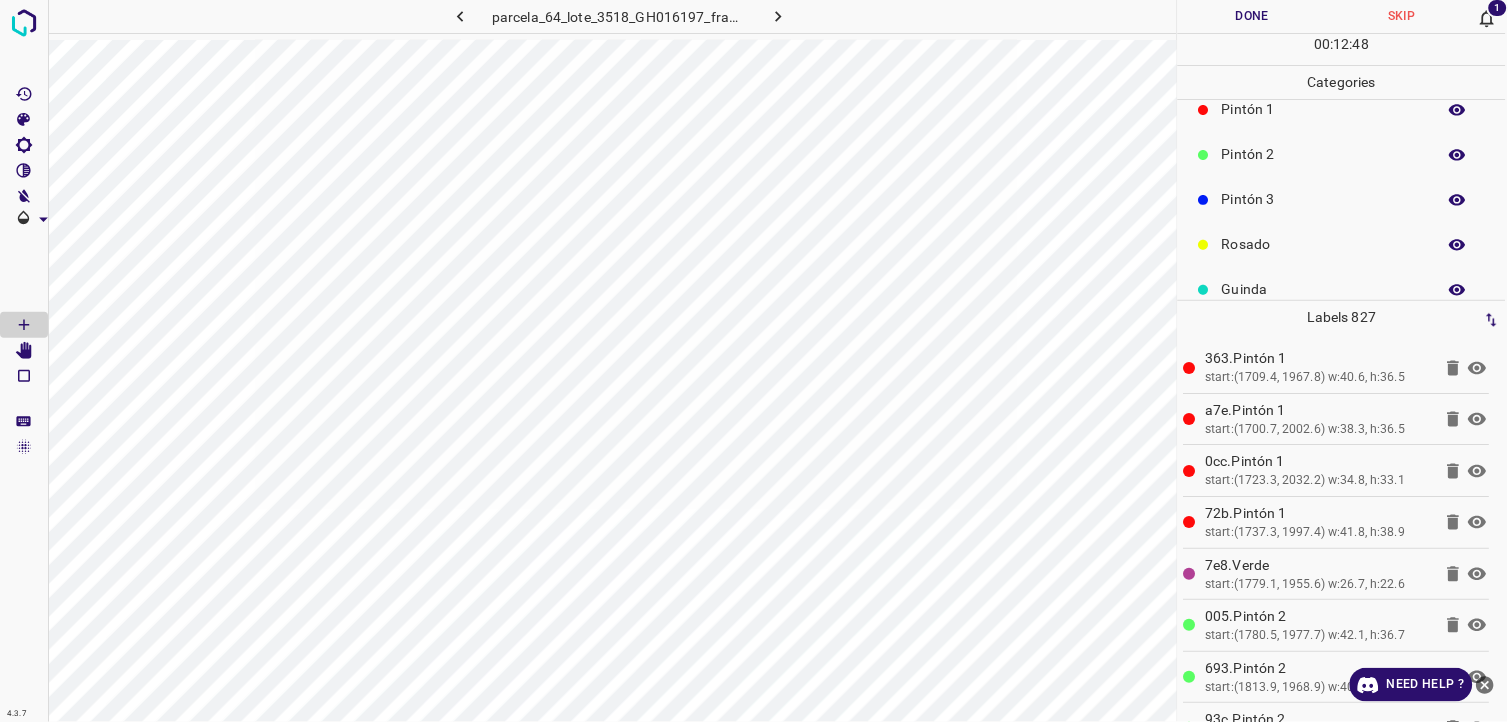 click on "Pintón 1" at bounding box center (1324, 109) 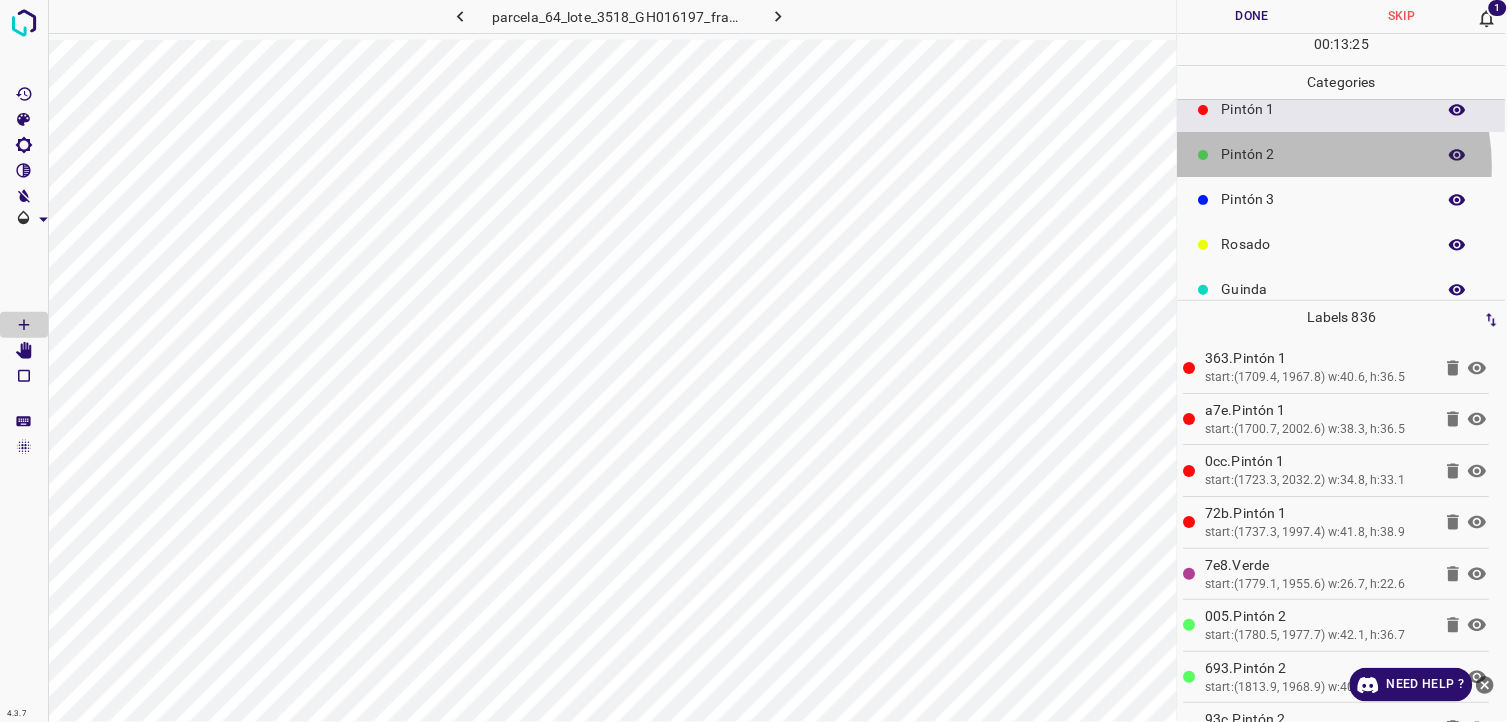 click on "Pintón 2" at bounding box center (1342, 154) 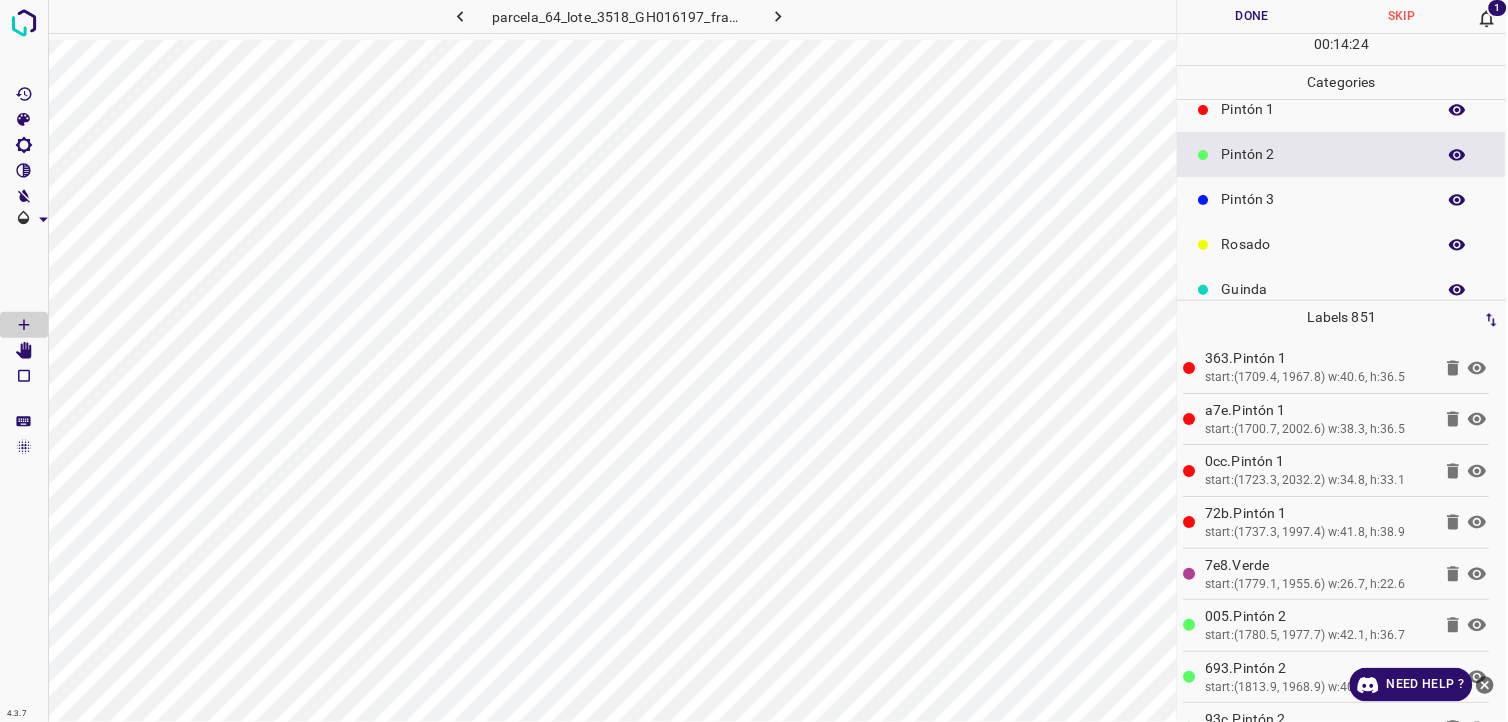 click on "Pintón 2" at bounding box center (1342, 154) 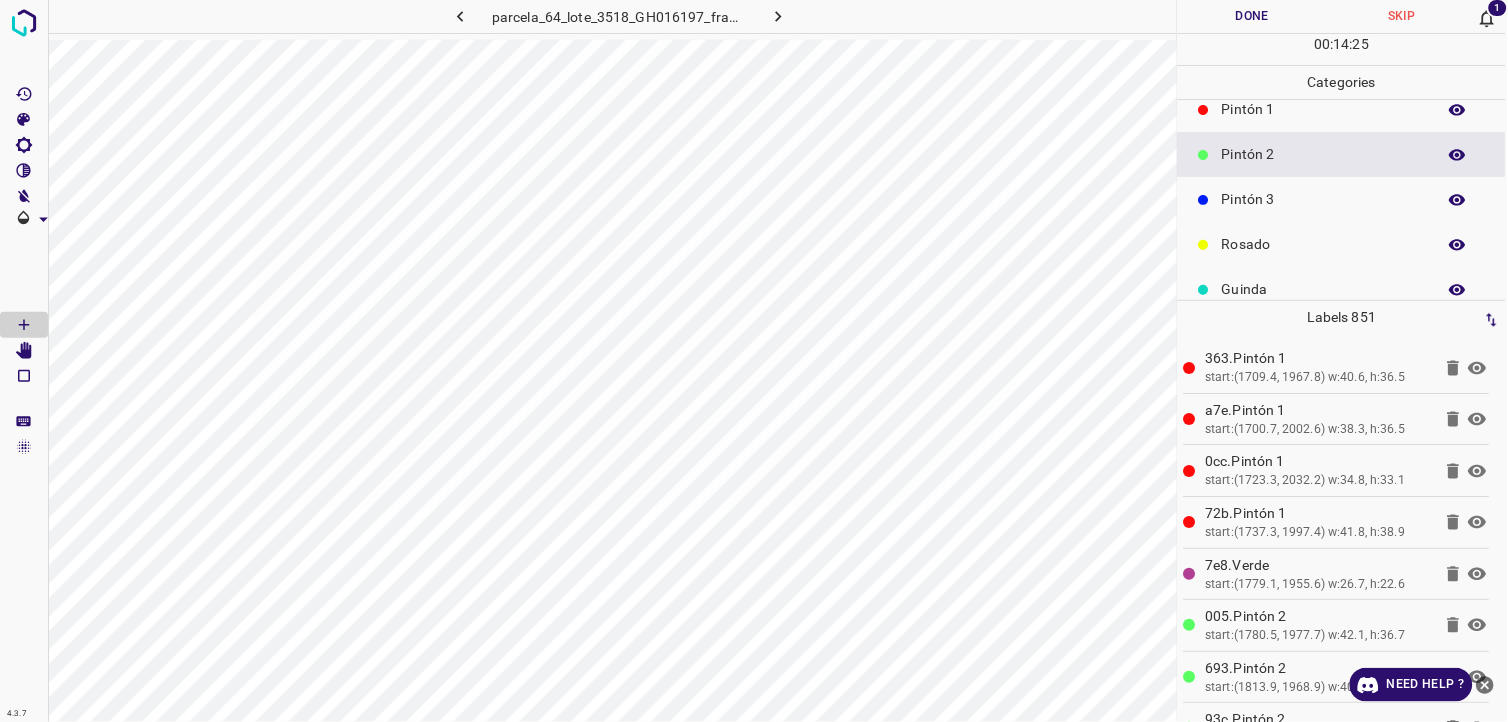 click on "Pintón 2" at bounding box center [1342, 154] 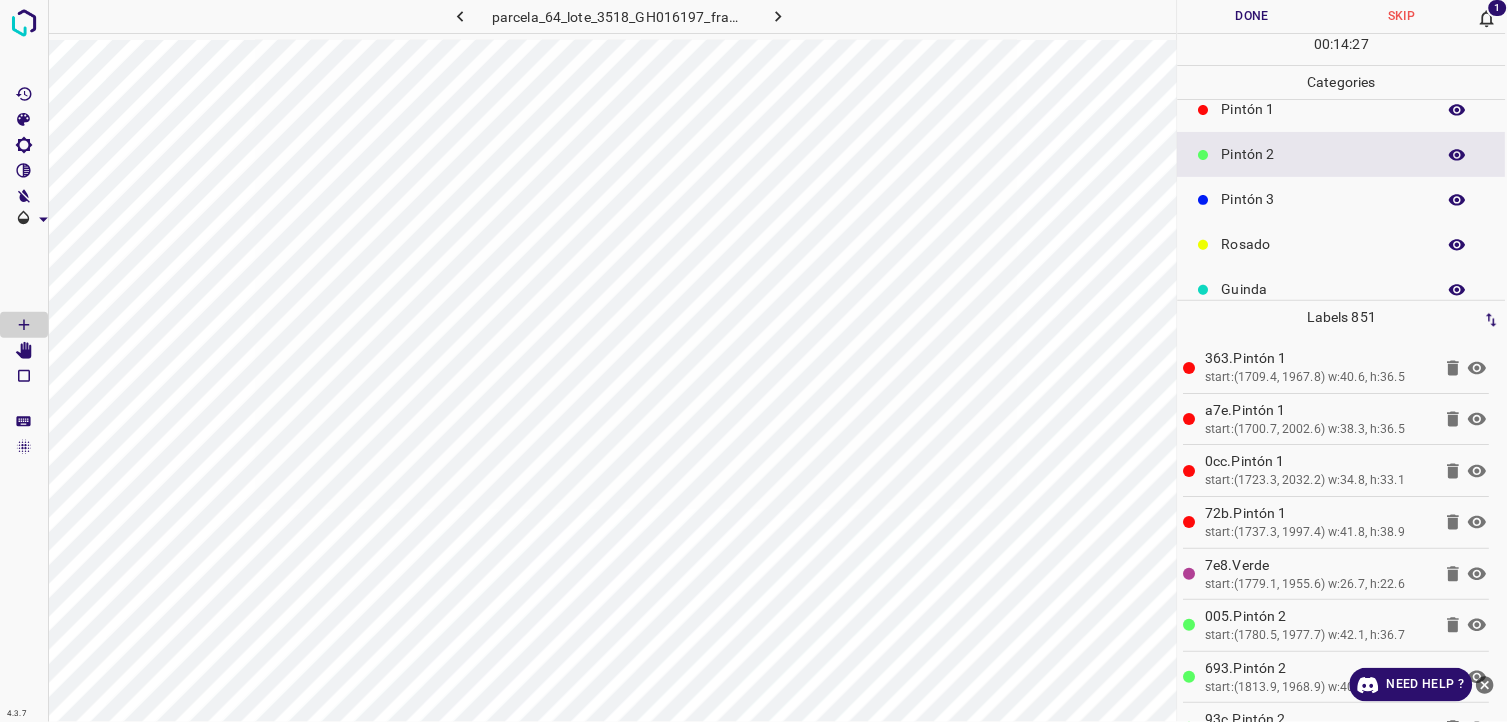 scroll, scrollTop: 175, scrollLeft: 0, axis: vertical 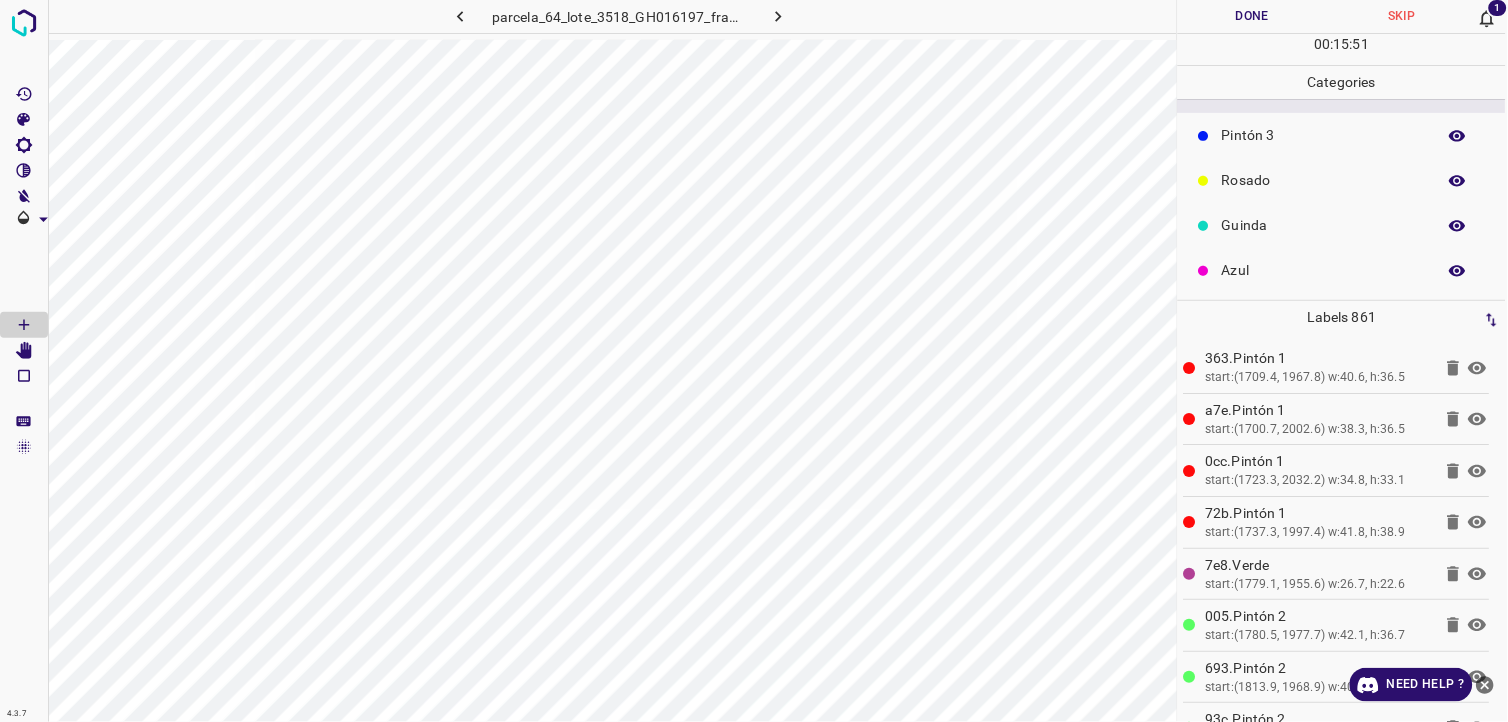 click on "Pintón 1" at bounding box center [1324, 45] 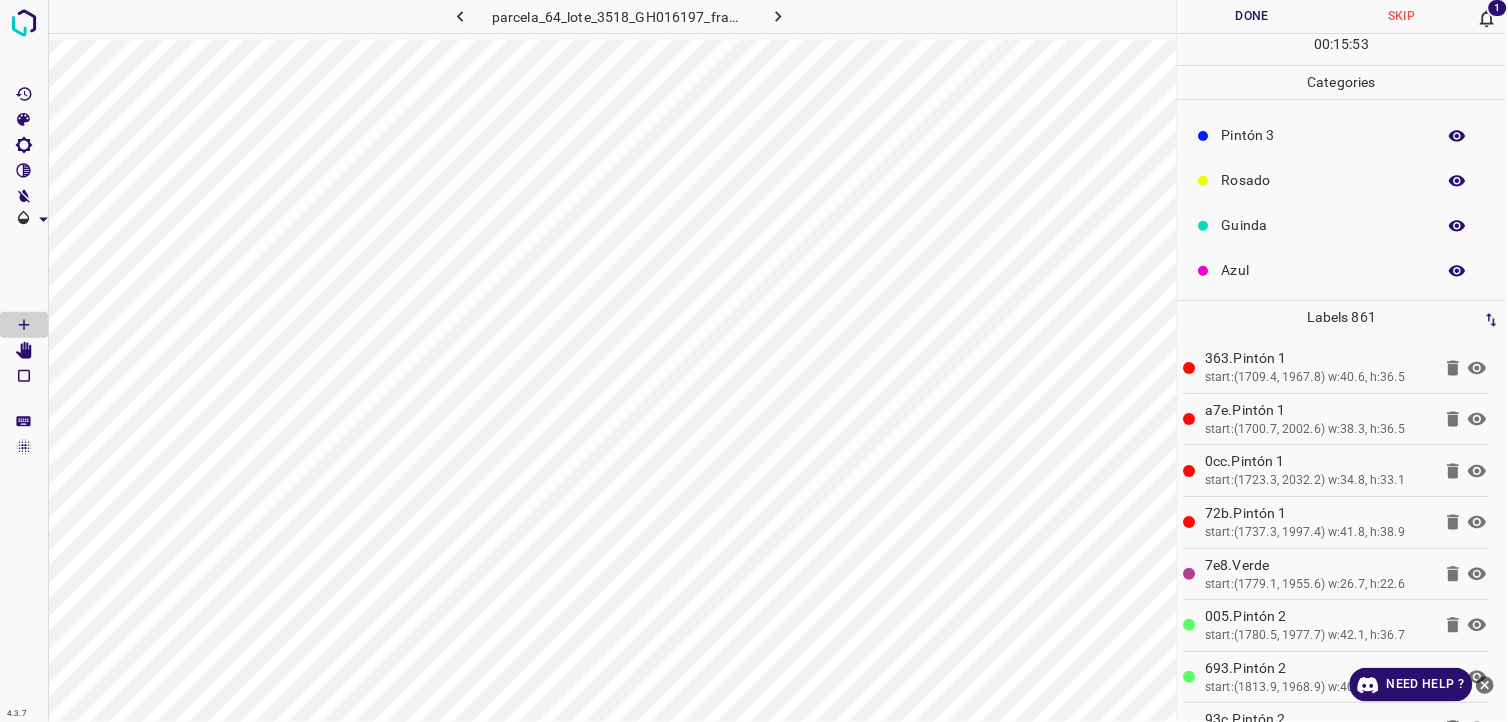 scroll, scrollTop: 64, scrollLeft: 0, axis: vertical 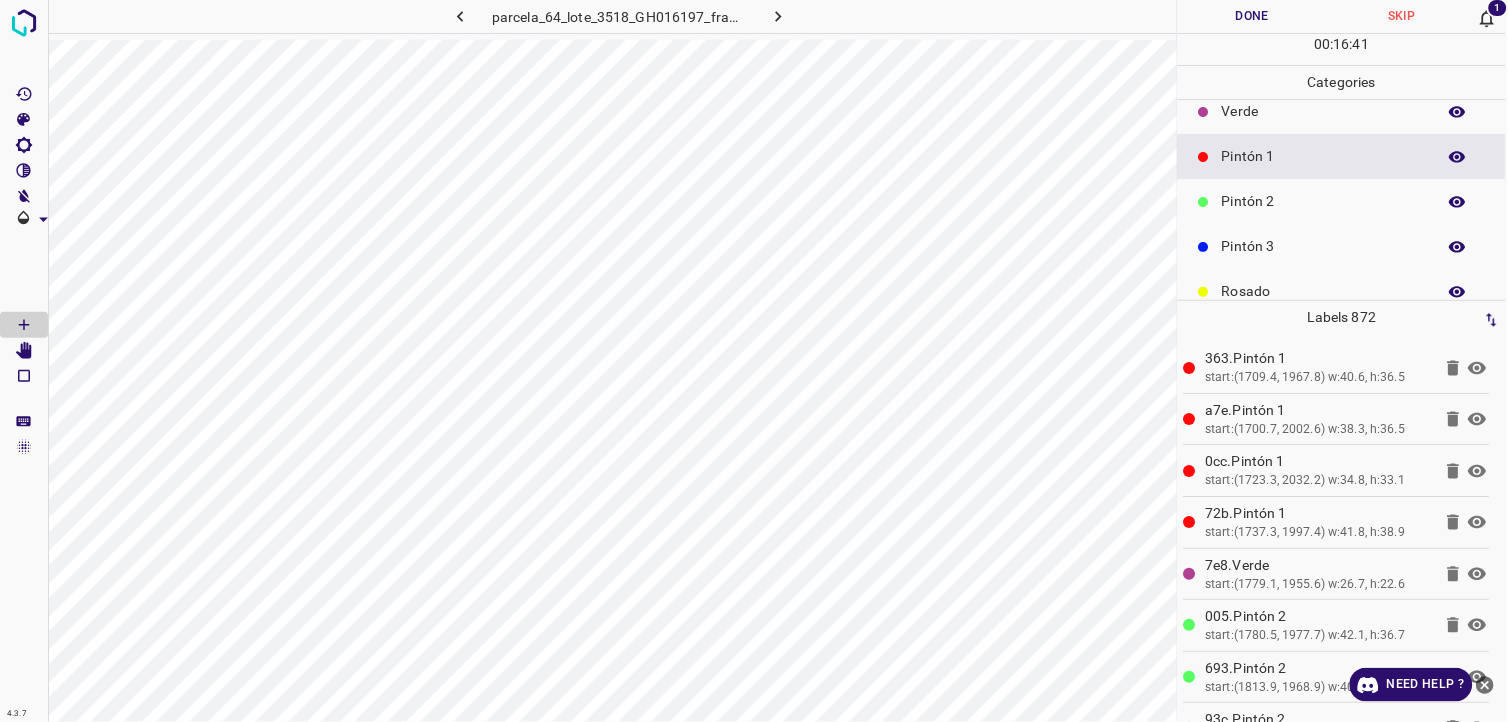 click on "Verde" at bounding box center (1324, 111) 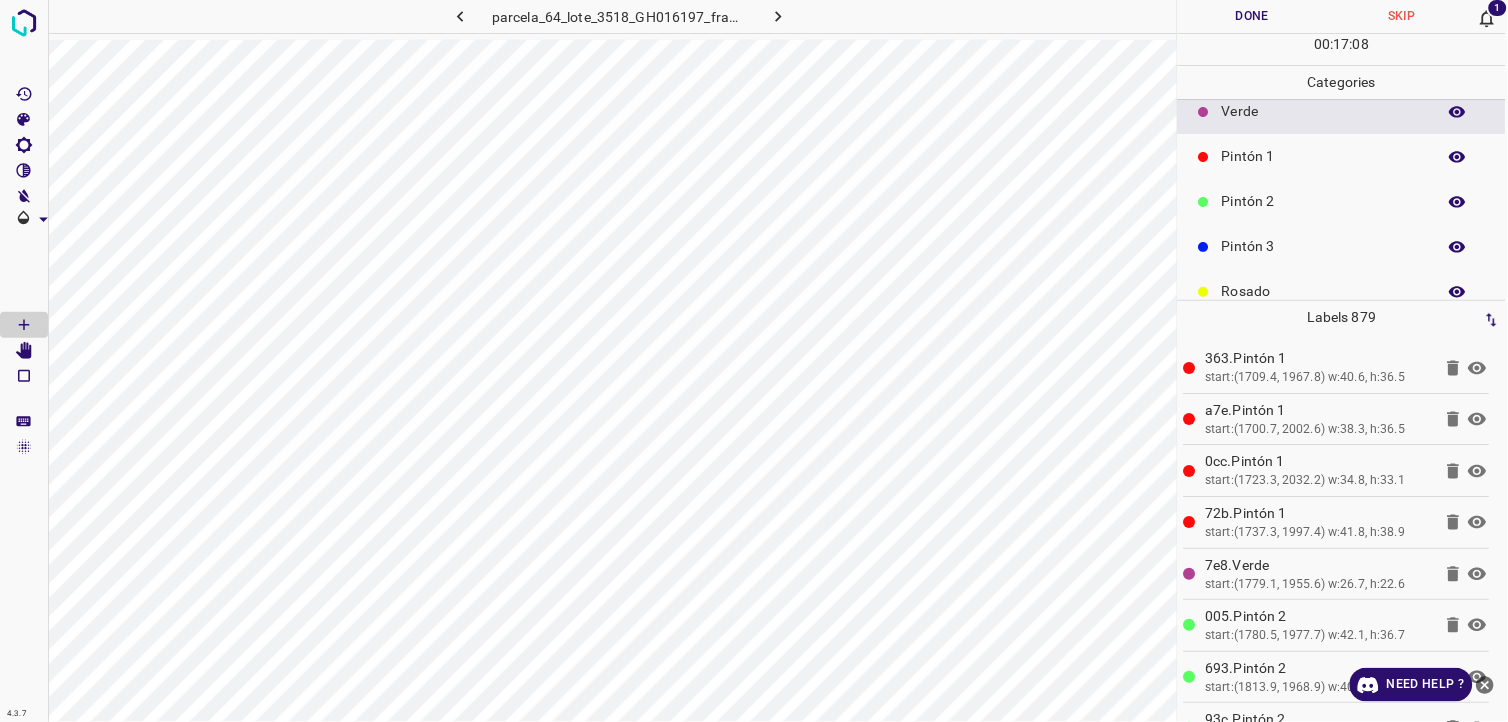 click on "Pintón 3" at bounding box center (1324, 246) 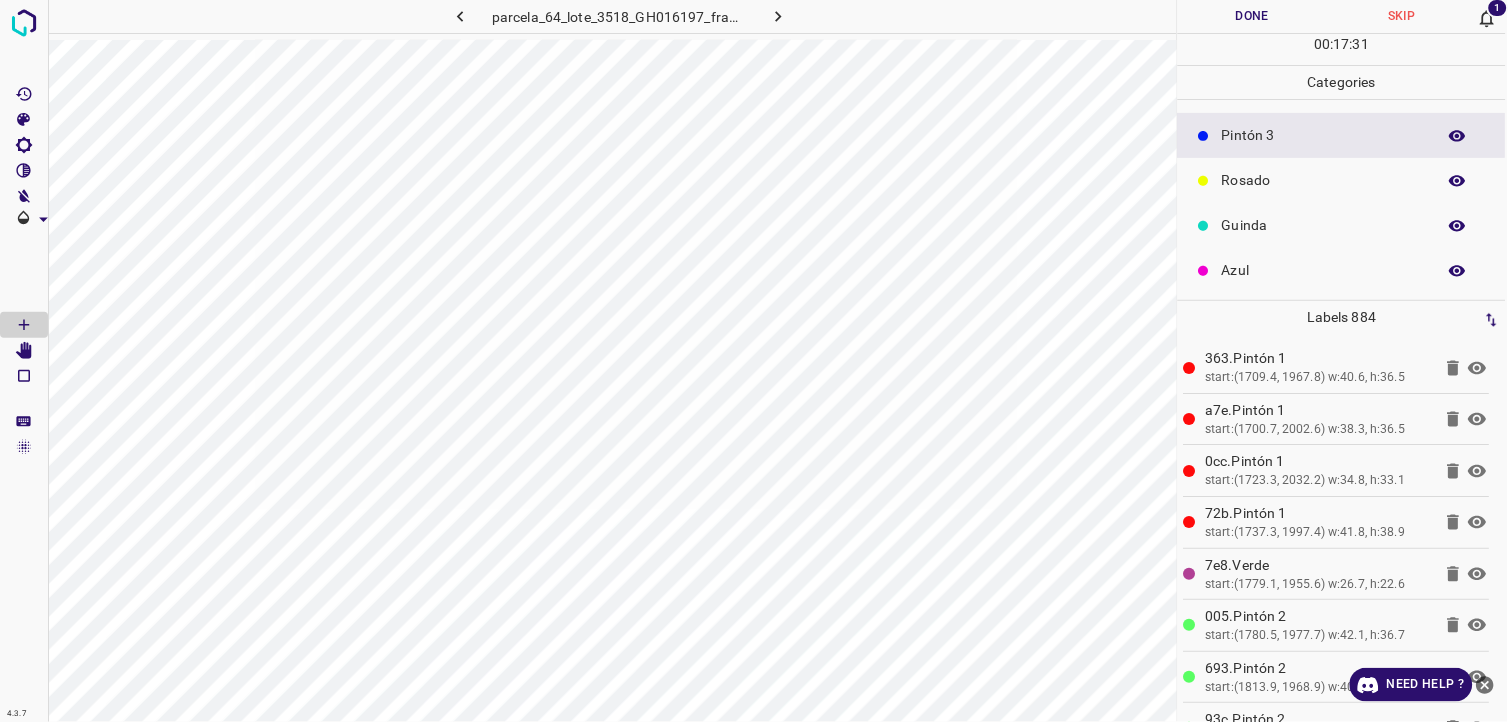 scroll, scrollTop: 64, scrollLeft: 0, axis: vertical 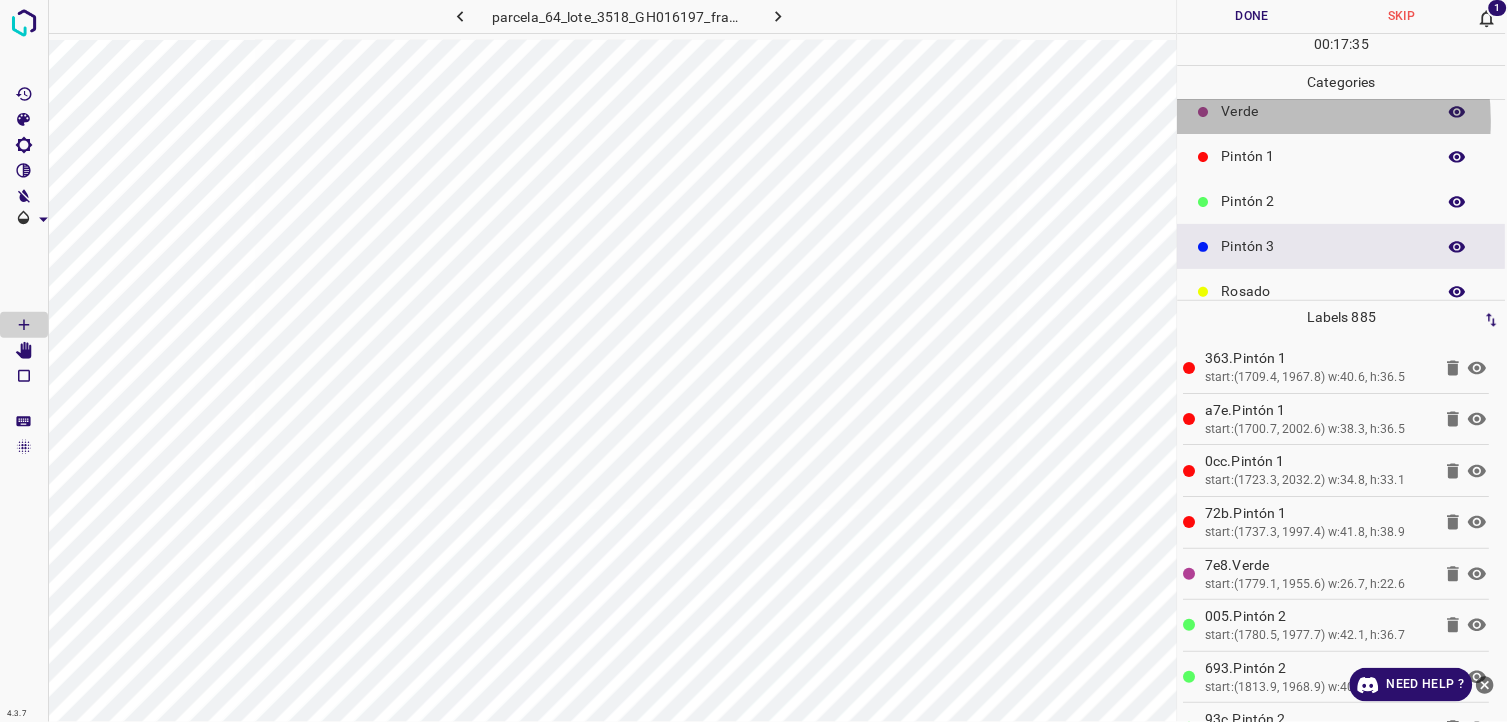 click on "Verde" at bounding box center (1324, 111) 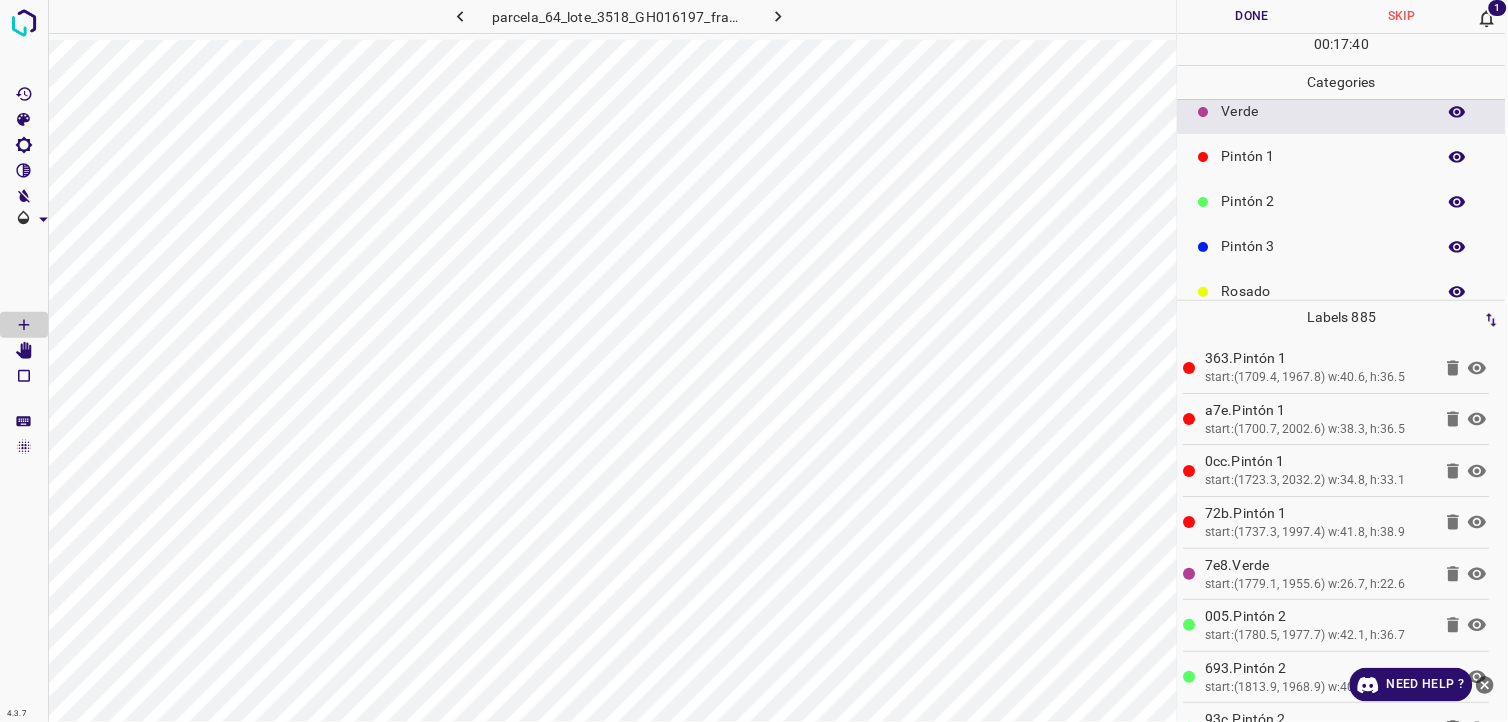 scroll, scrollTop: 0, scrollLeft: 0, axis: both 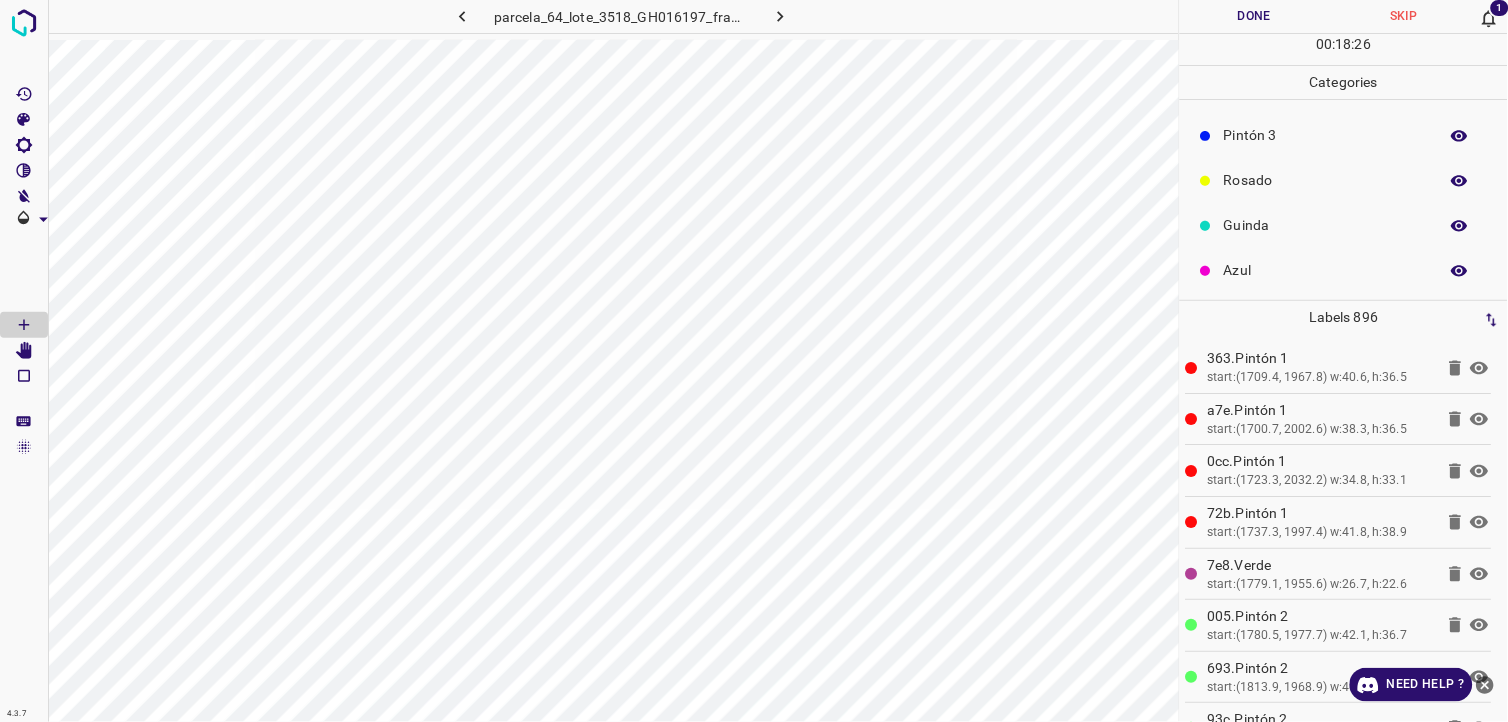 click on "Azul" at bounding box center [1326, 270] 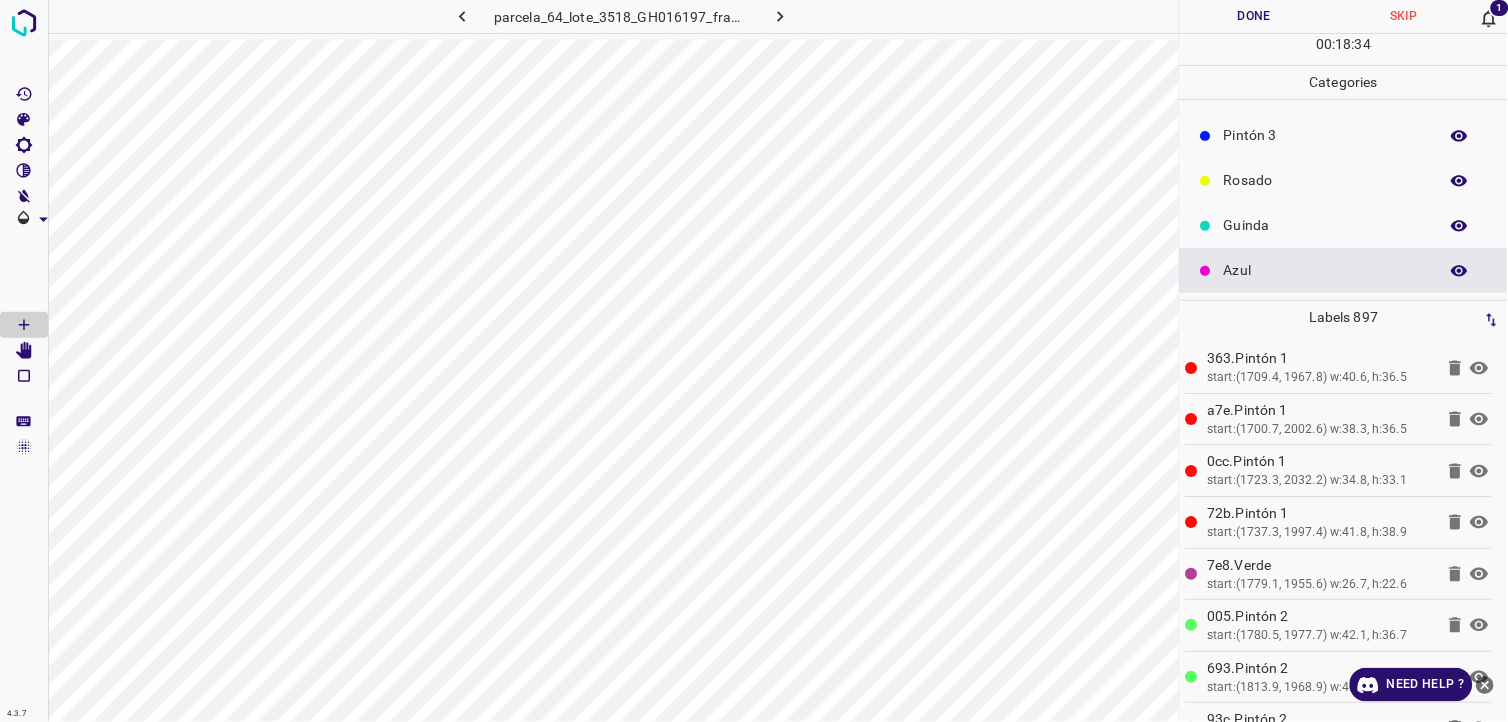 scroll, scrollTop: 175, scrollLeft: 0, axis: vertical 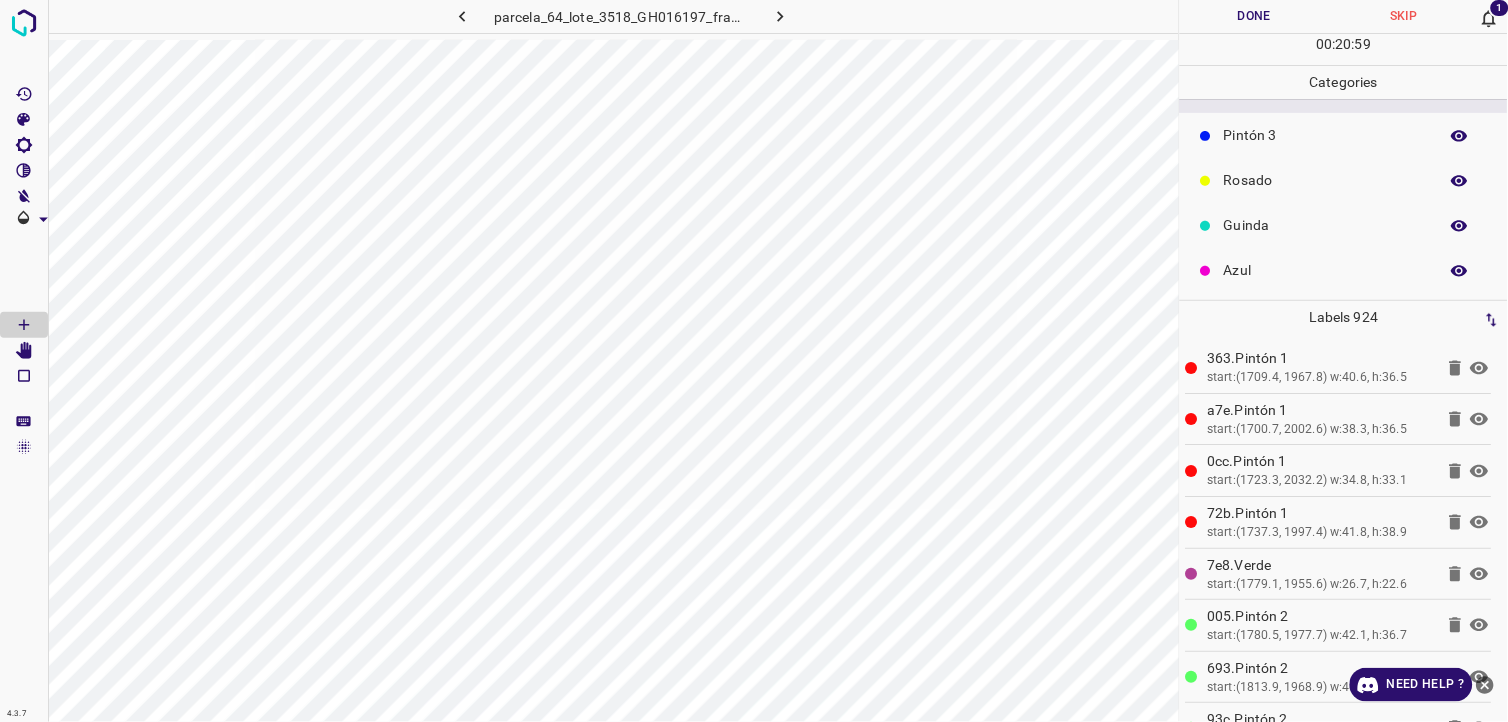 click on "Azul" at bounding box center [1326, 270] 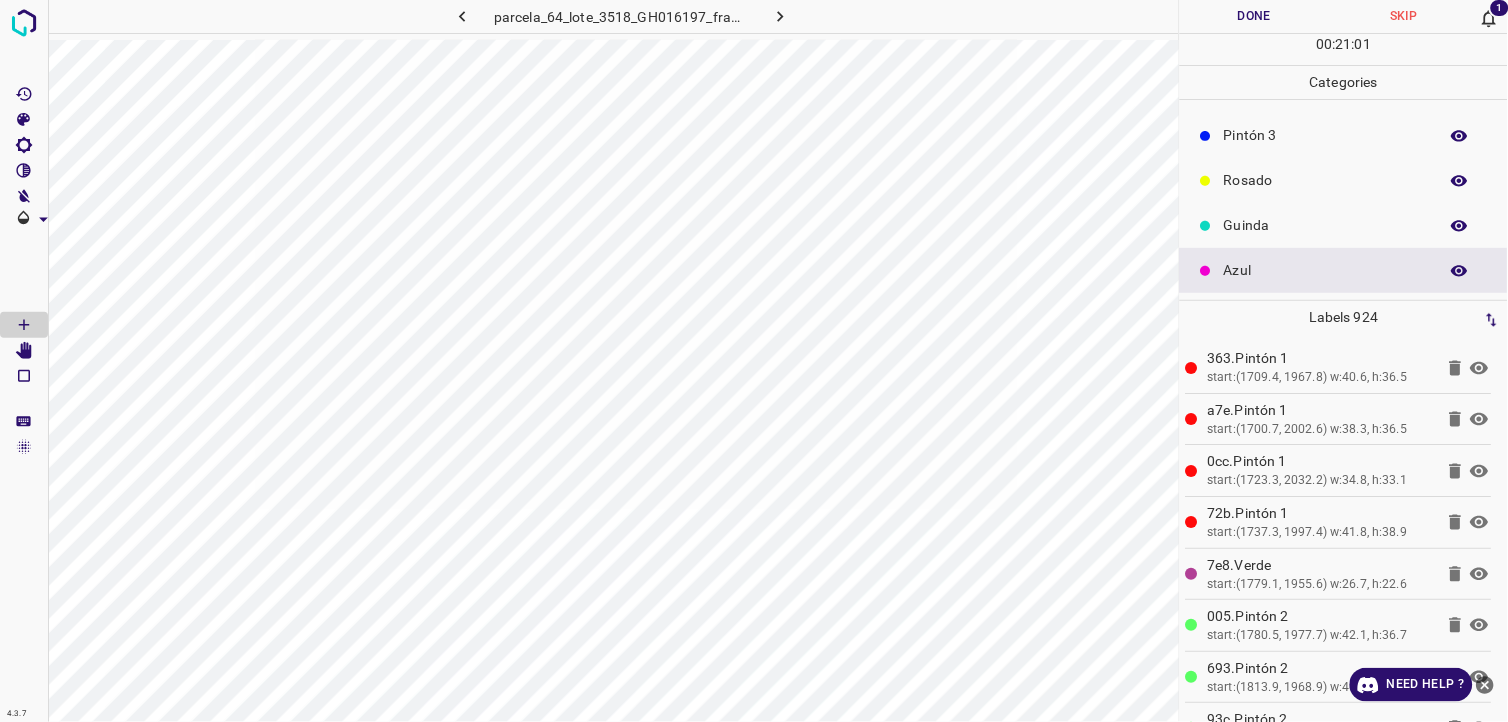 click on "Azul" at bounding box center (1326, 270) 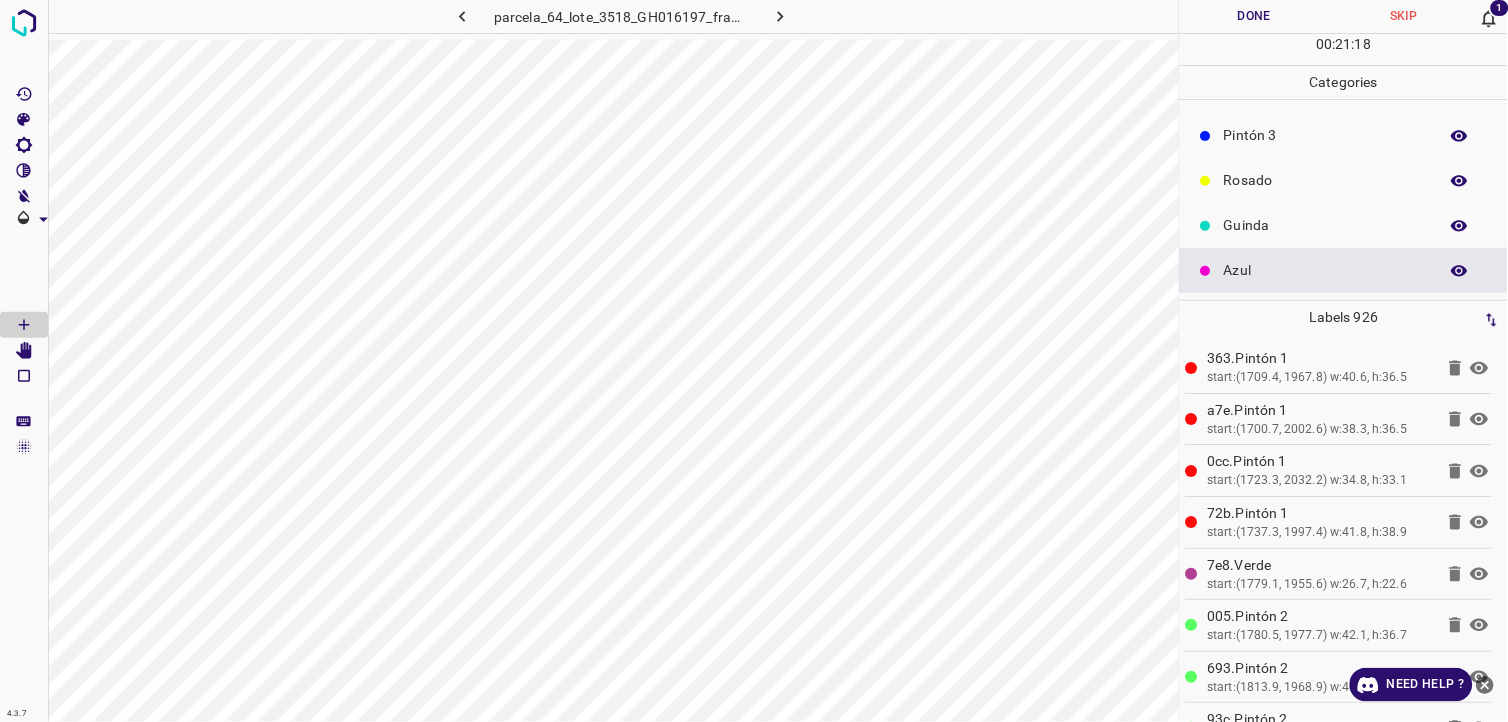 scroll, scrollTop: 64, scrollLeft: 0, axis: vertical 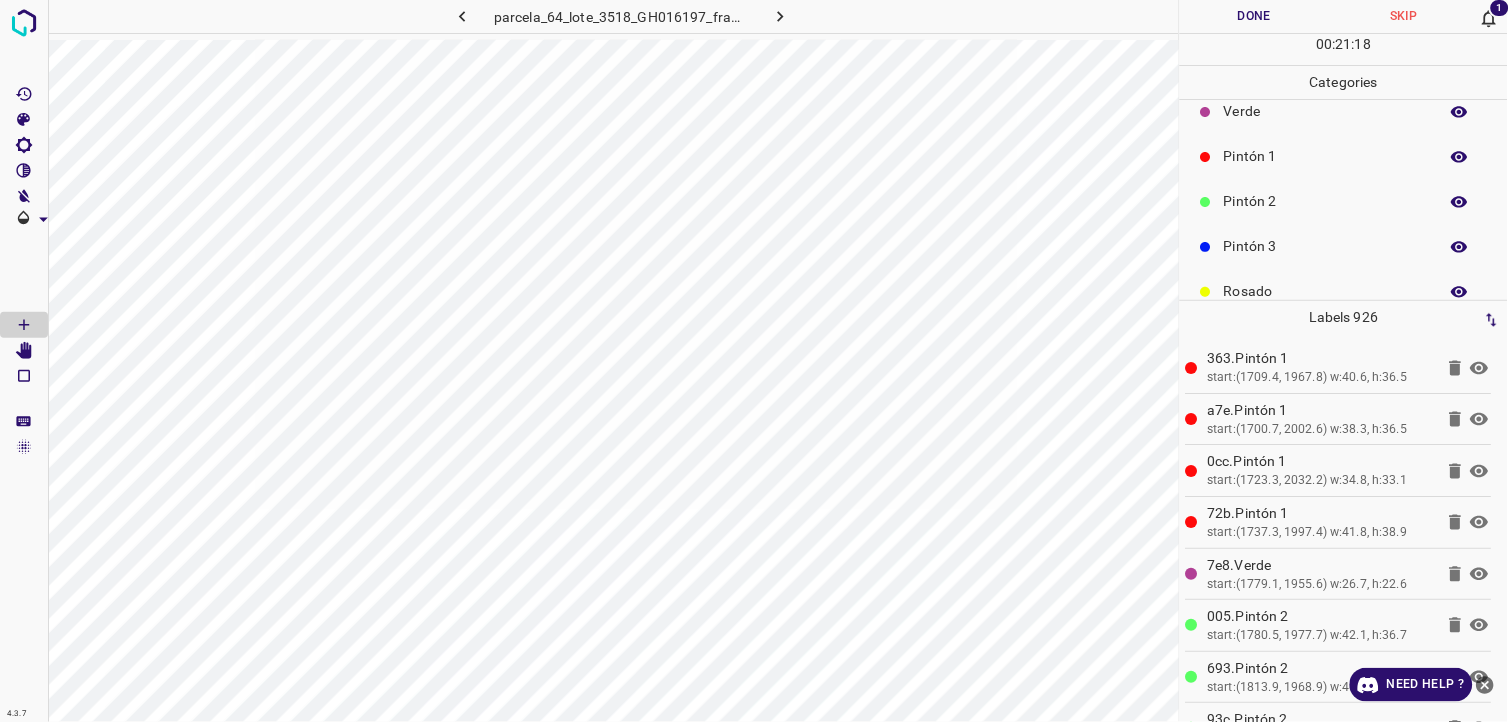 click on "Pintón 2" at bounding box center [1326, 201] 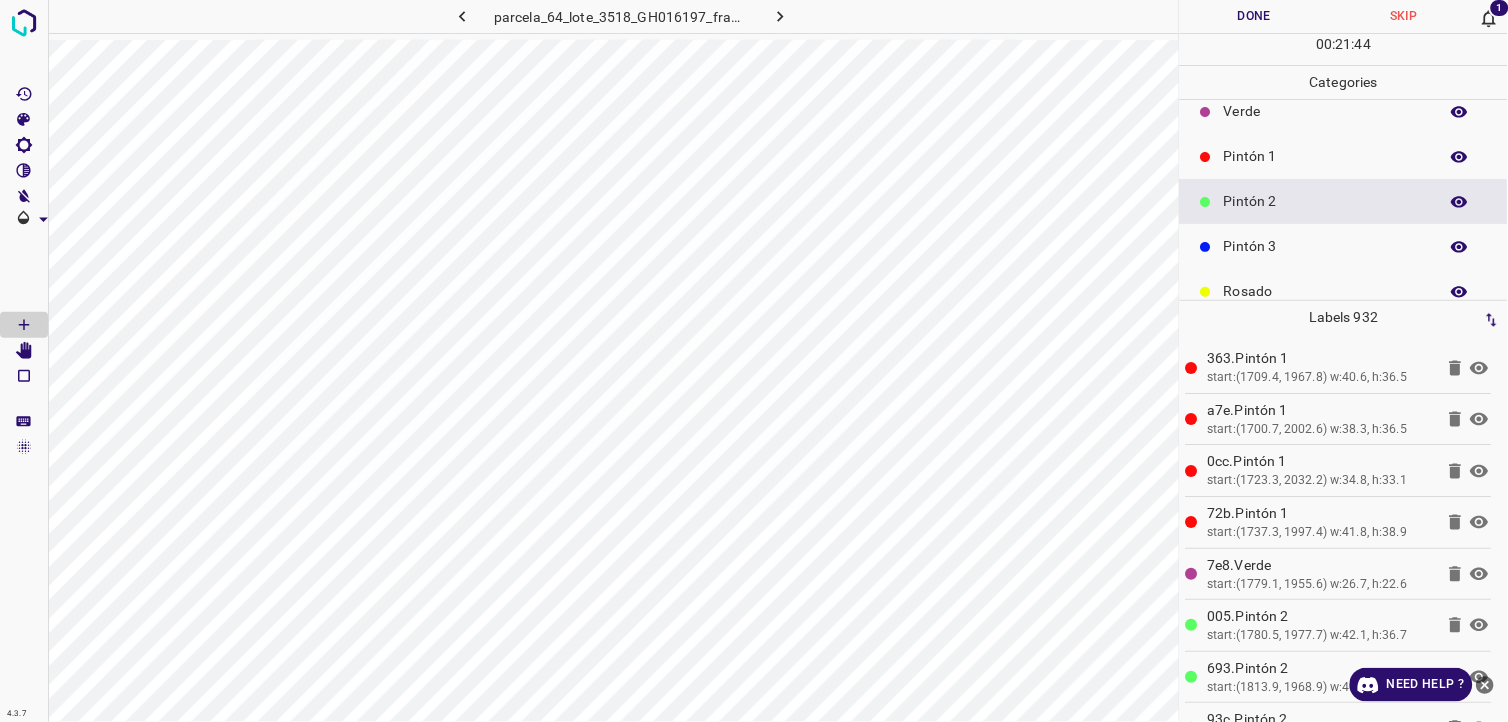 click on "Verde" at bounding box center [1344, 111] 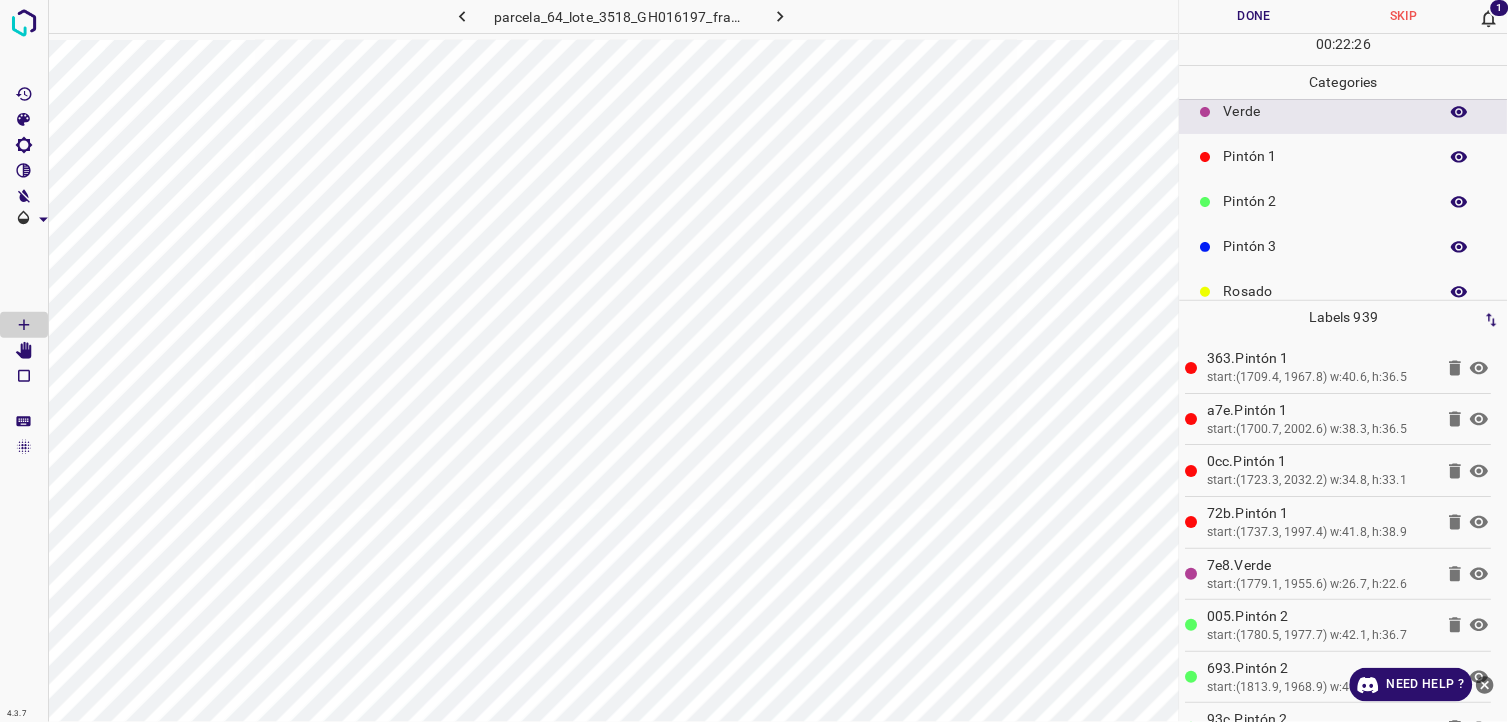 click on "Pintón 2" at bounding box center (1326, 201) 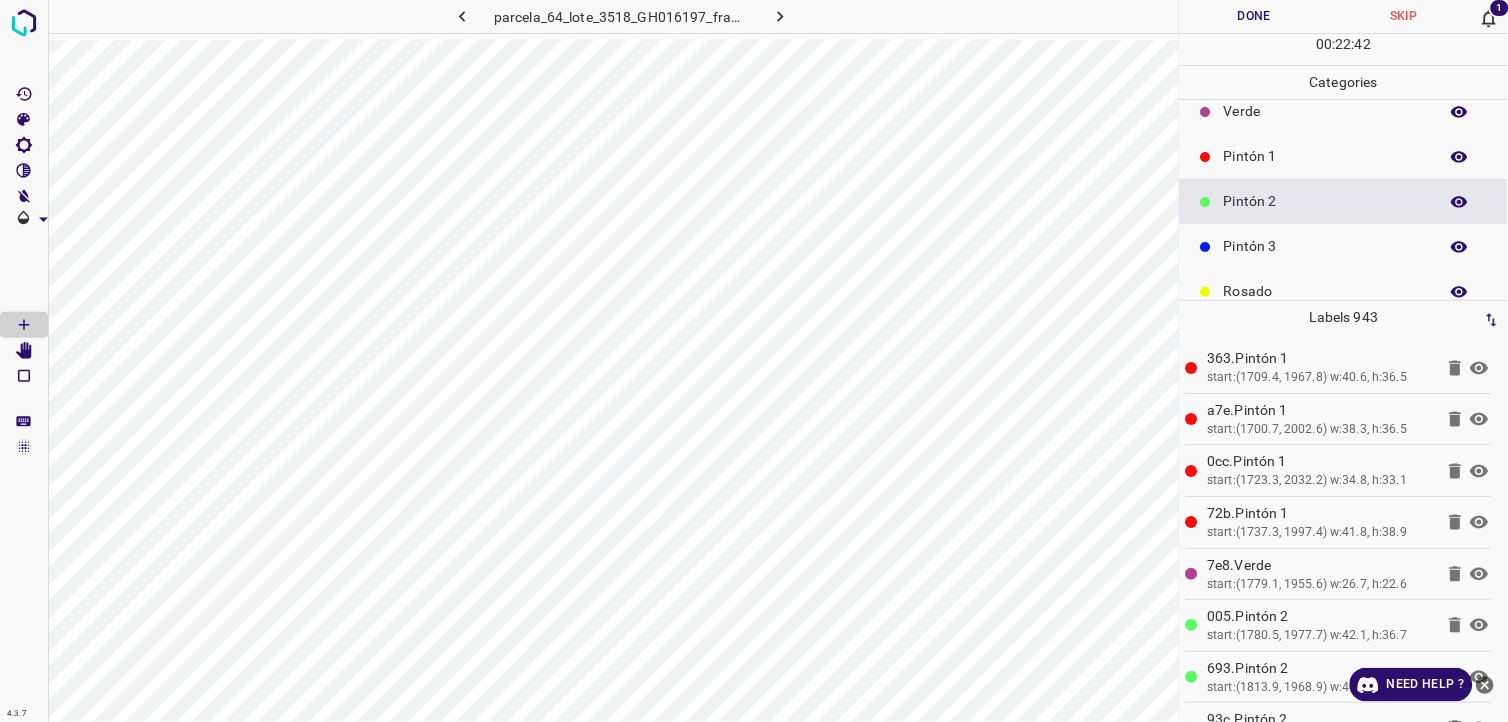click on "Rosado" at bounding box center [1344, 291] 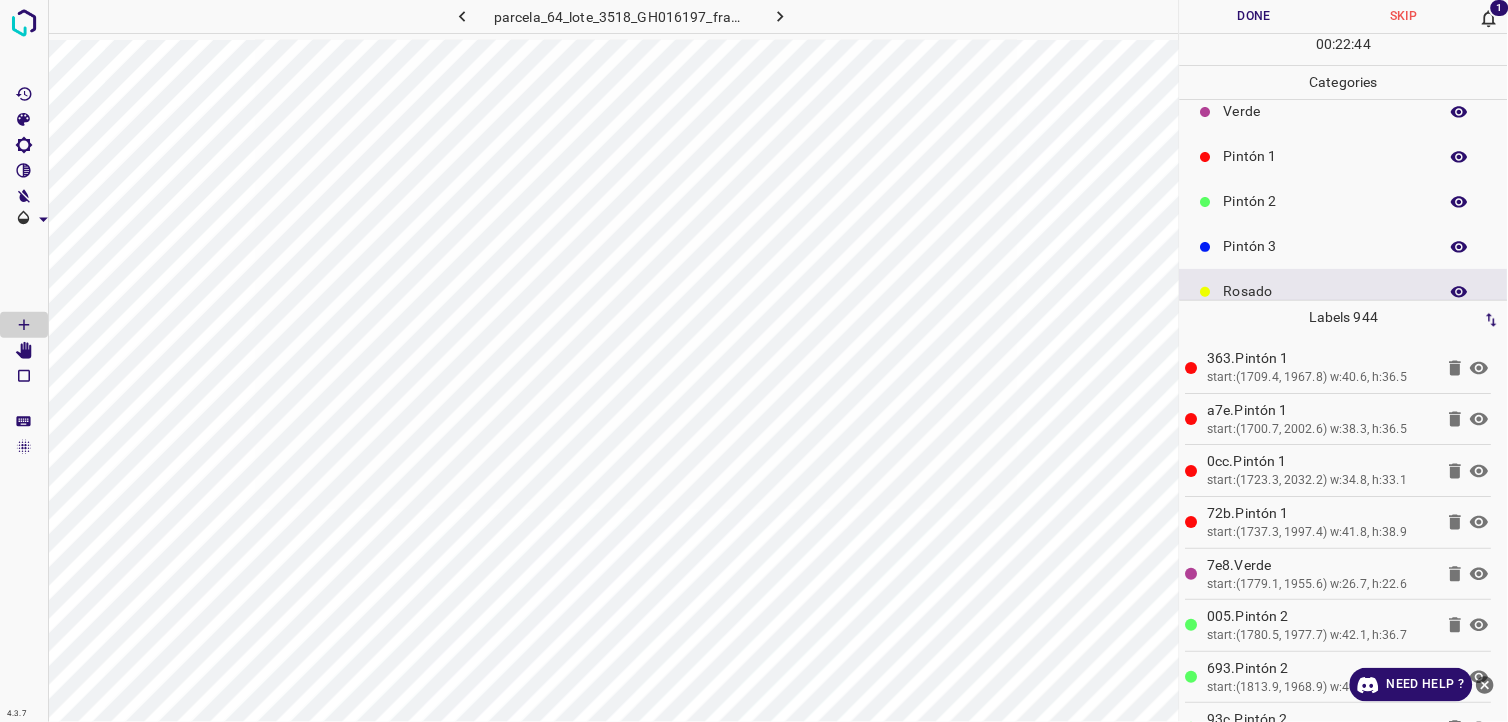 scroll, scrollTop: 175, scrollLeft: 0, axis: vertical 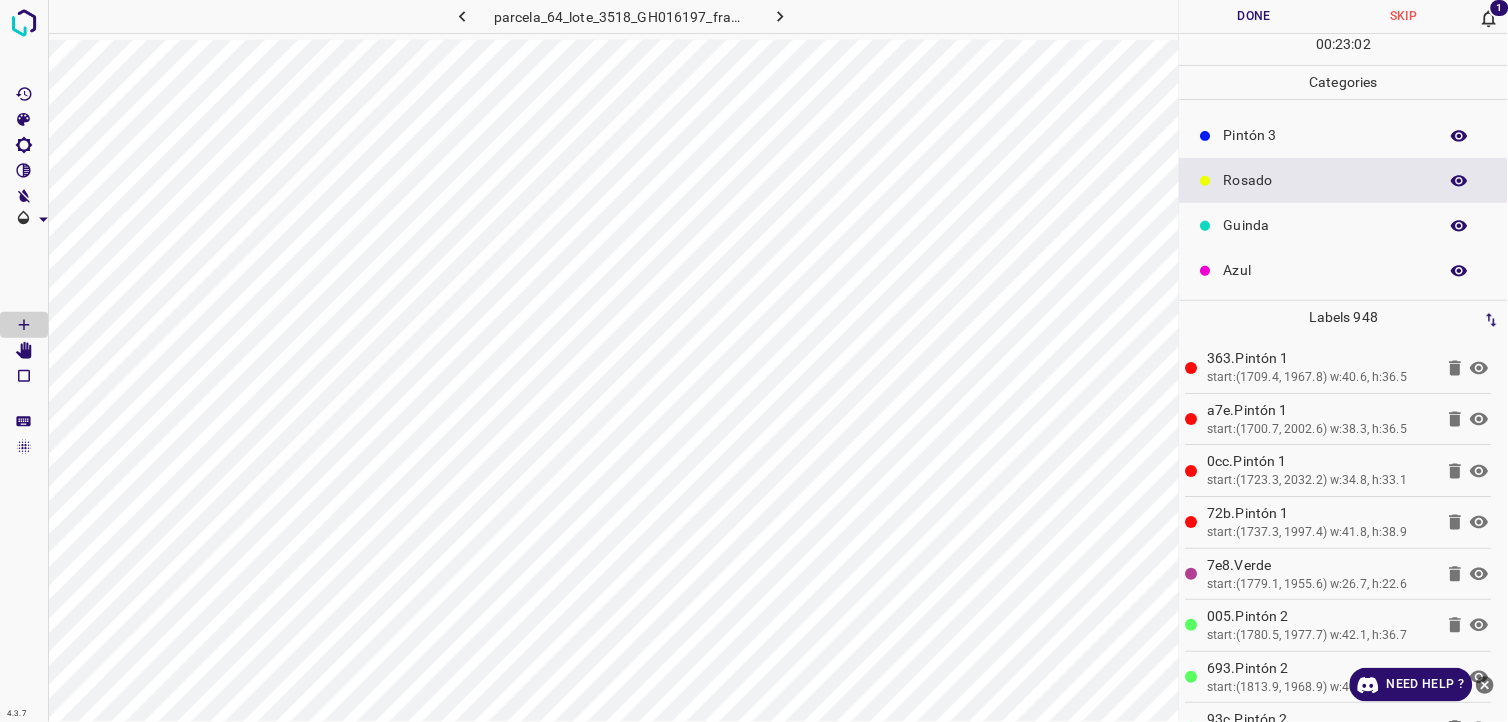 click on "Pintón 3" at bounding box center (1344, 135) 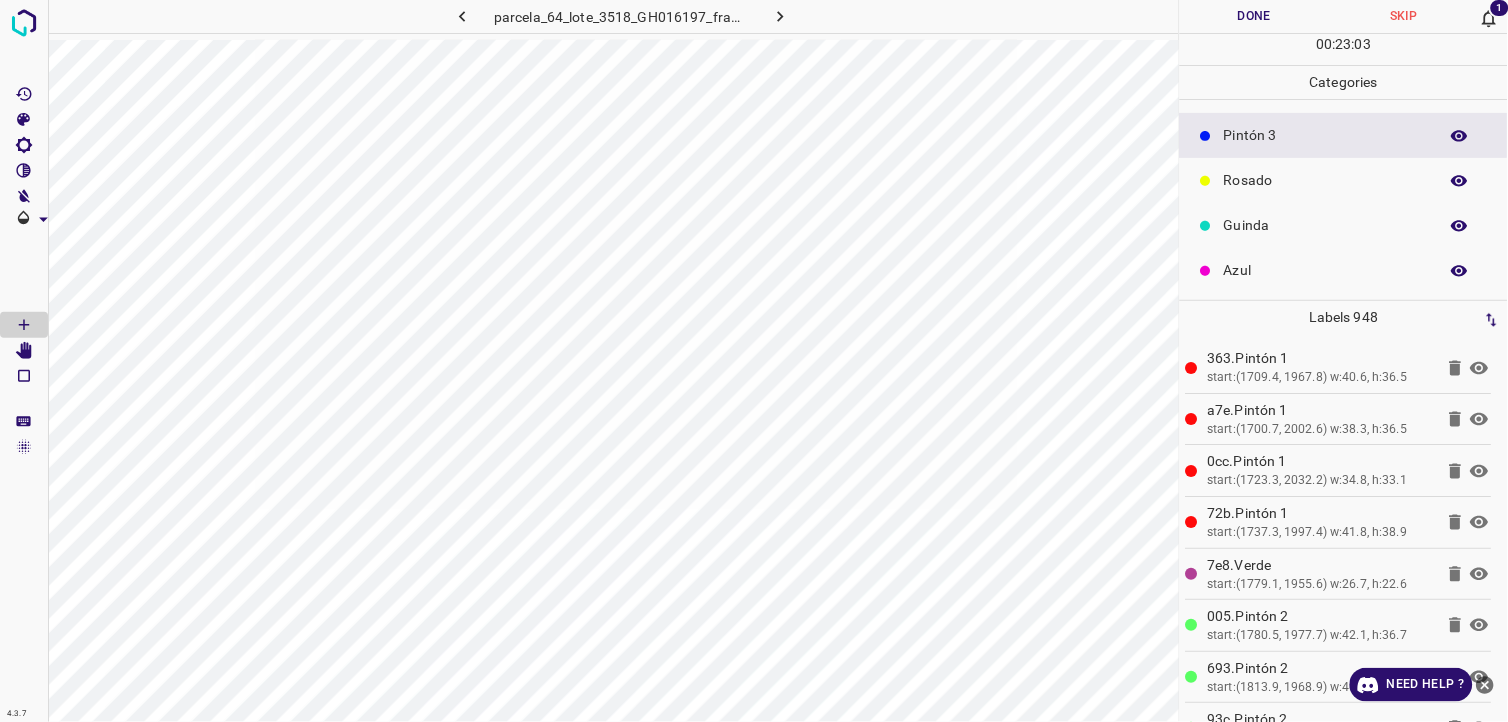 scroll, scrollTop: 64, scrollLeft: 0, axis: vertical 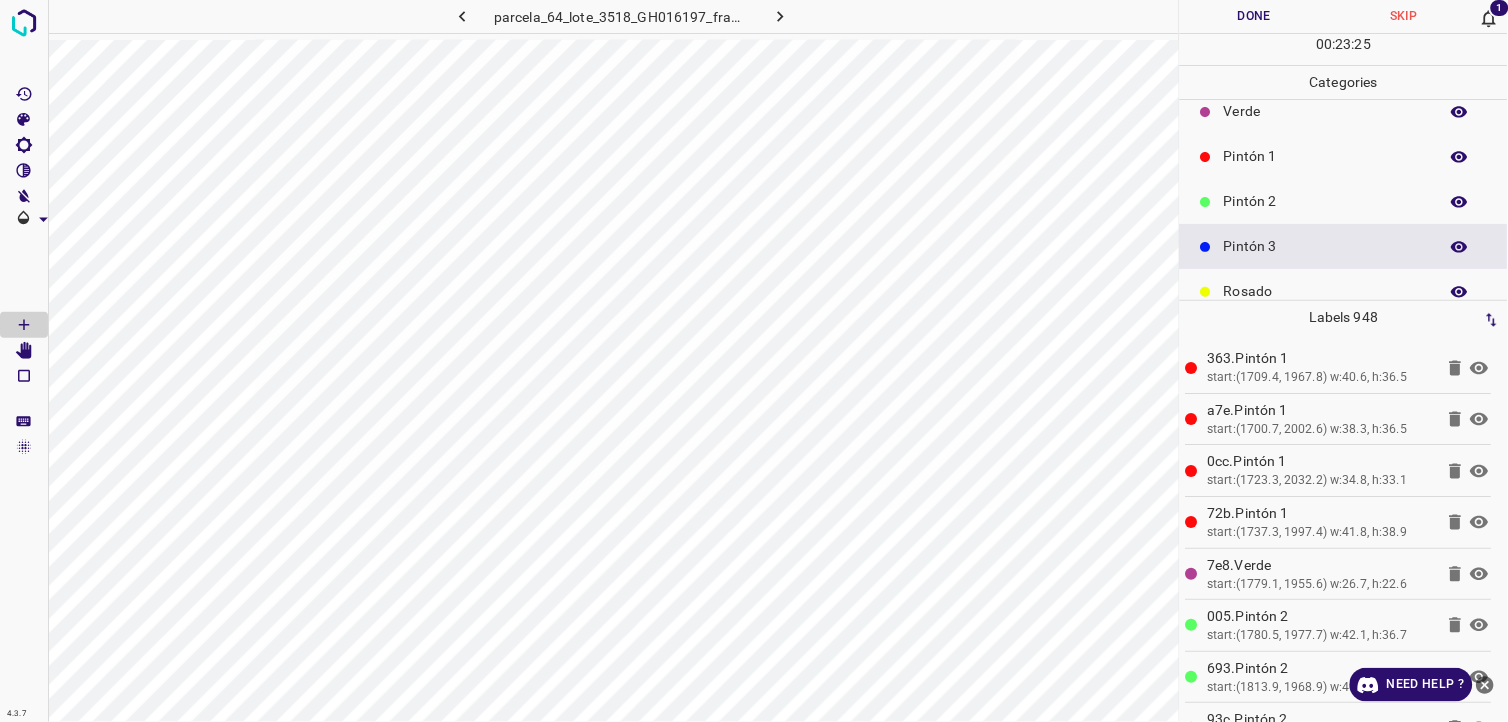 click on "Pintón 1" at bounding box center (1344, 156) 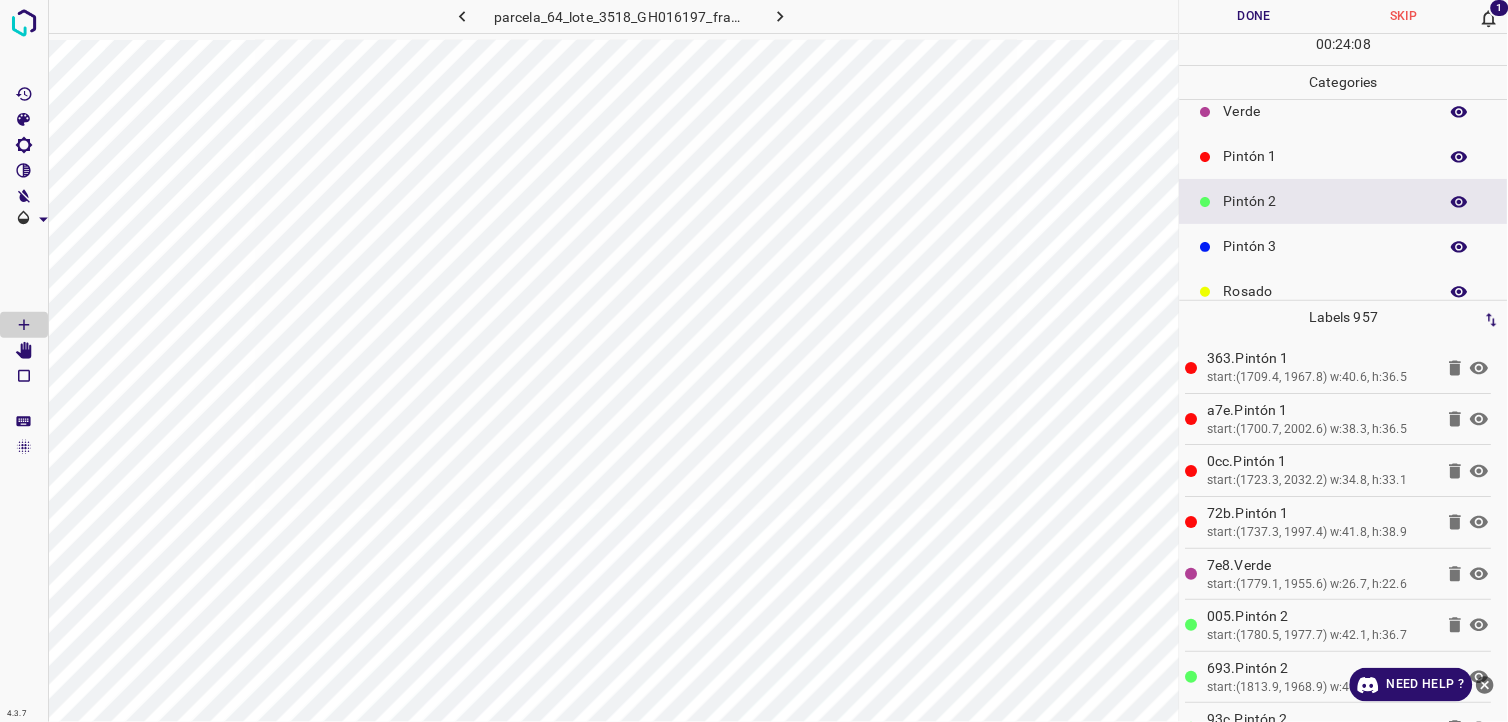 scroll, scrollTop: 175, scrollLeft: 0, axis: vertical 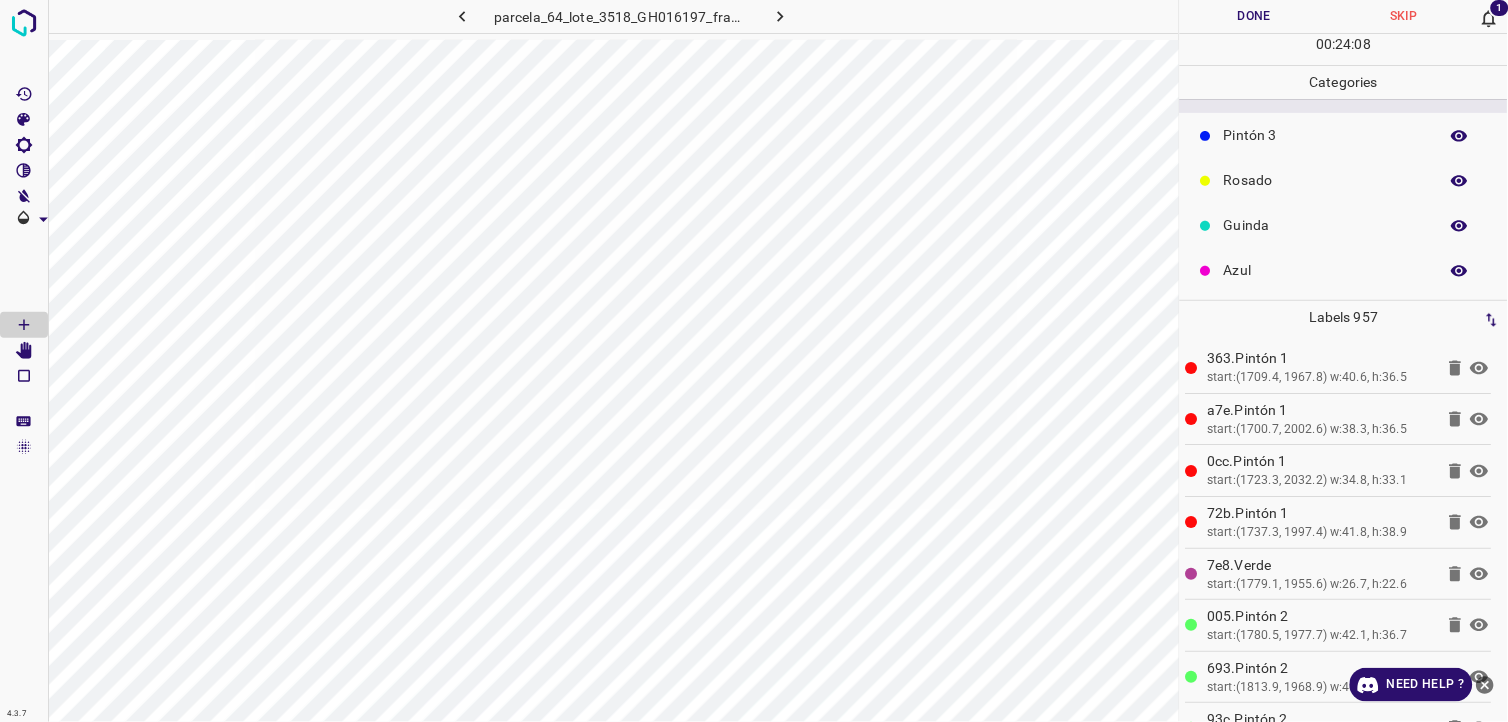 click on "Guinda" at bounding box center (1326, 225) 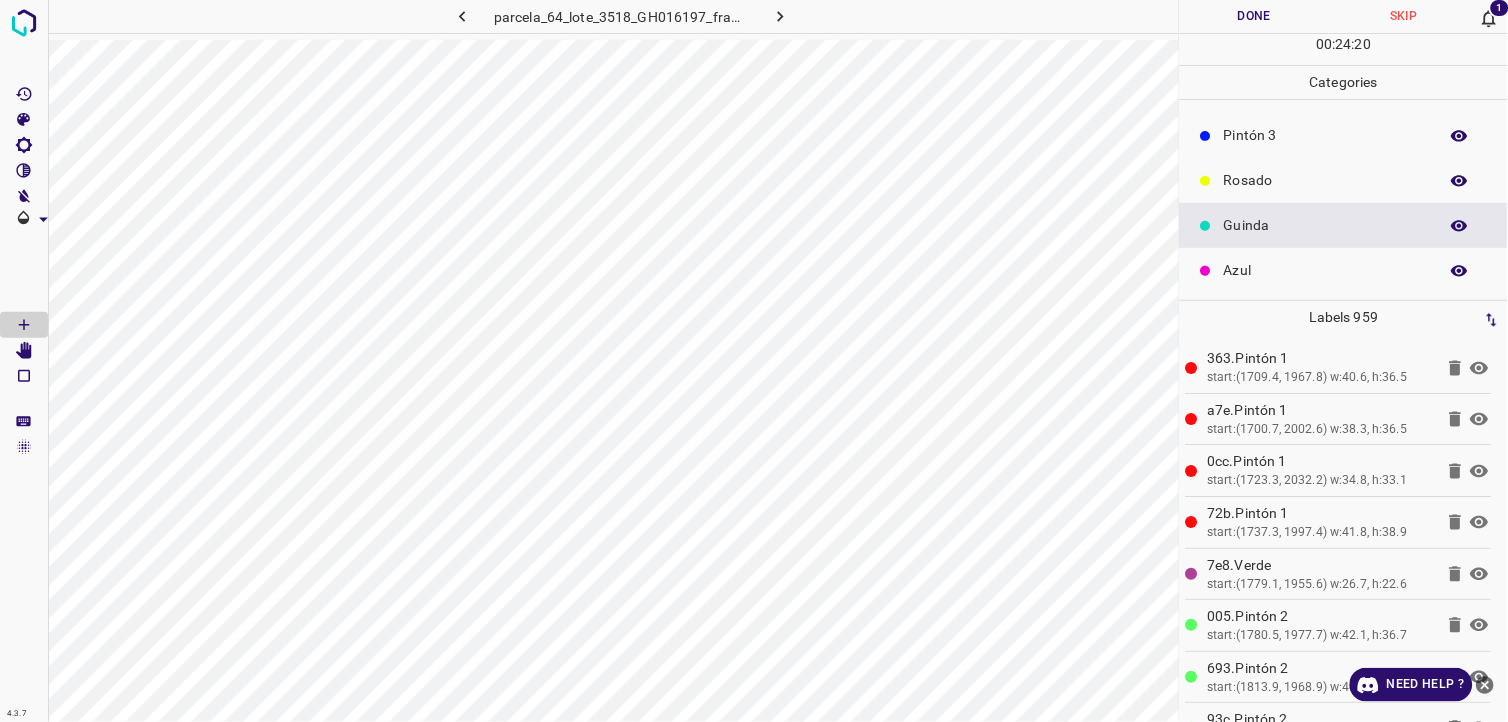 click on "Pintón 3" at bounding box center (1326, 135) 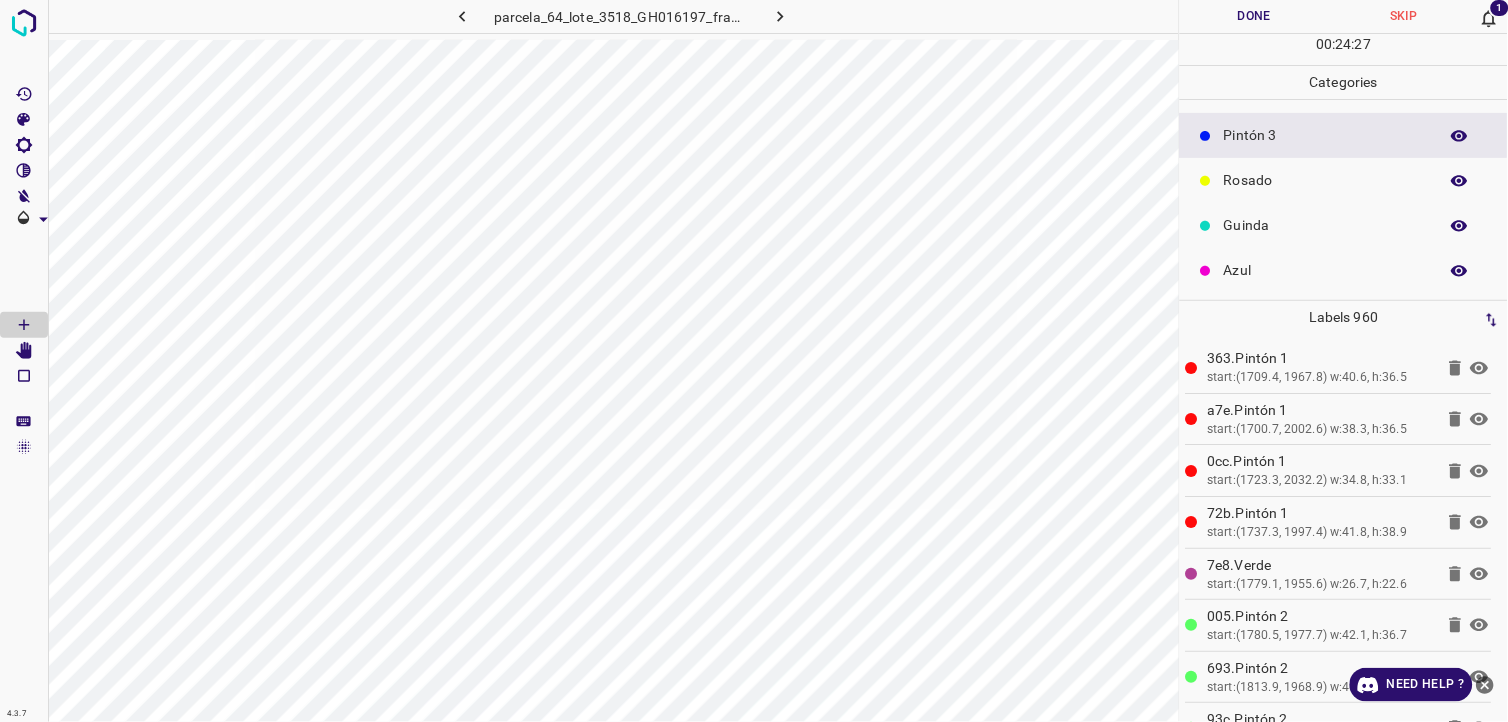 click on "Pintón 2" at bounding box center (1344, 90) 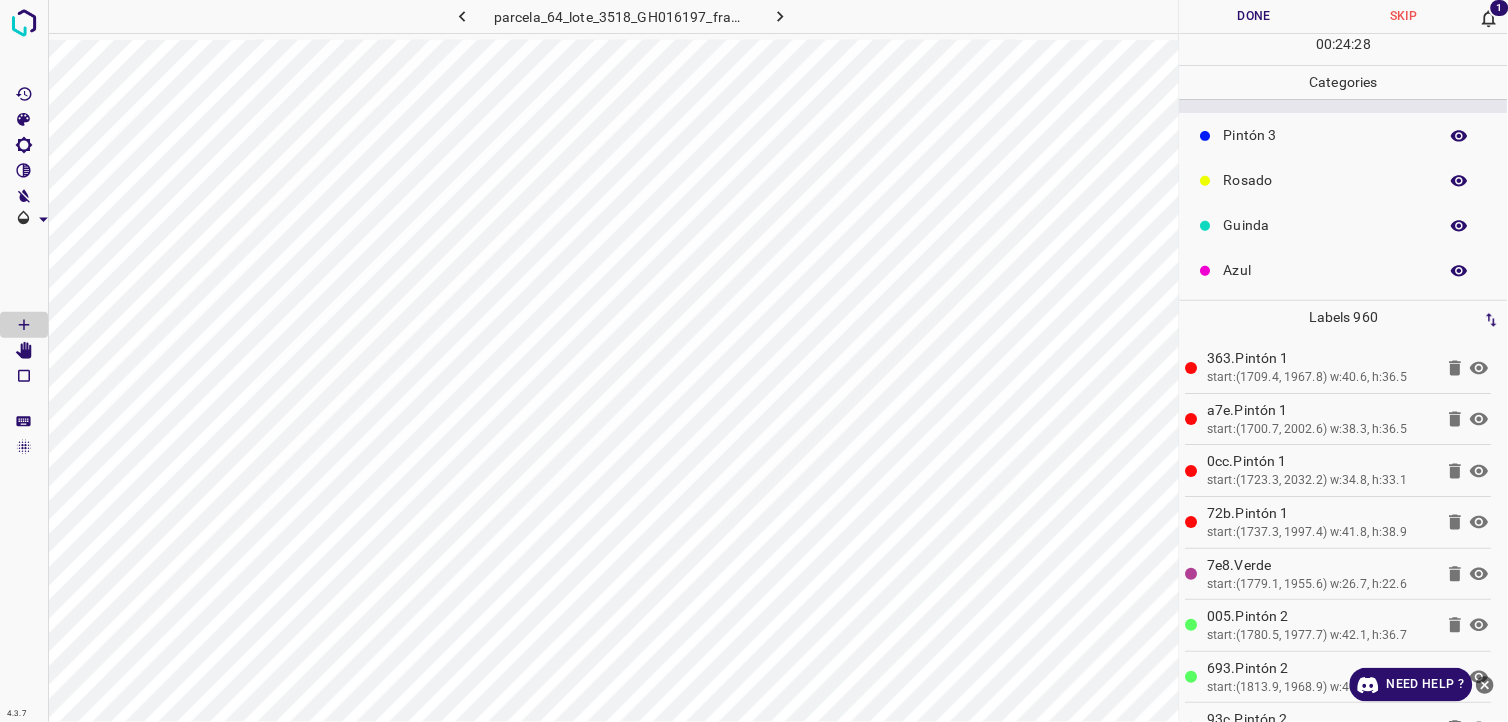 scroll, scrollTop: 0, scrollLeft: 0, axis: both 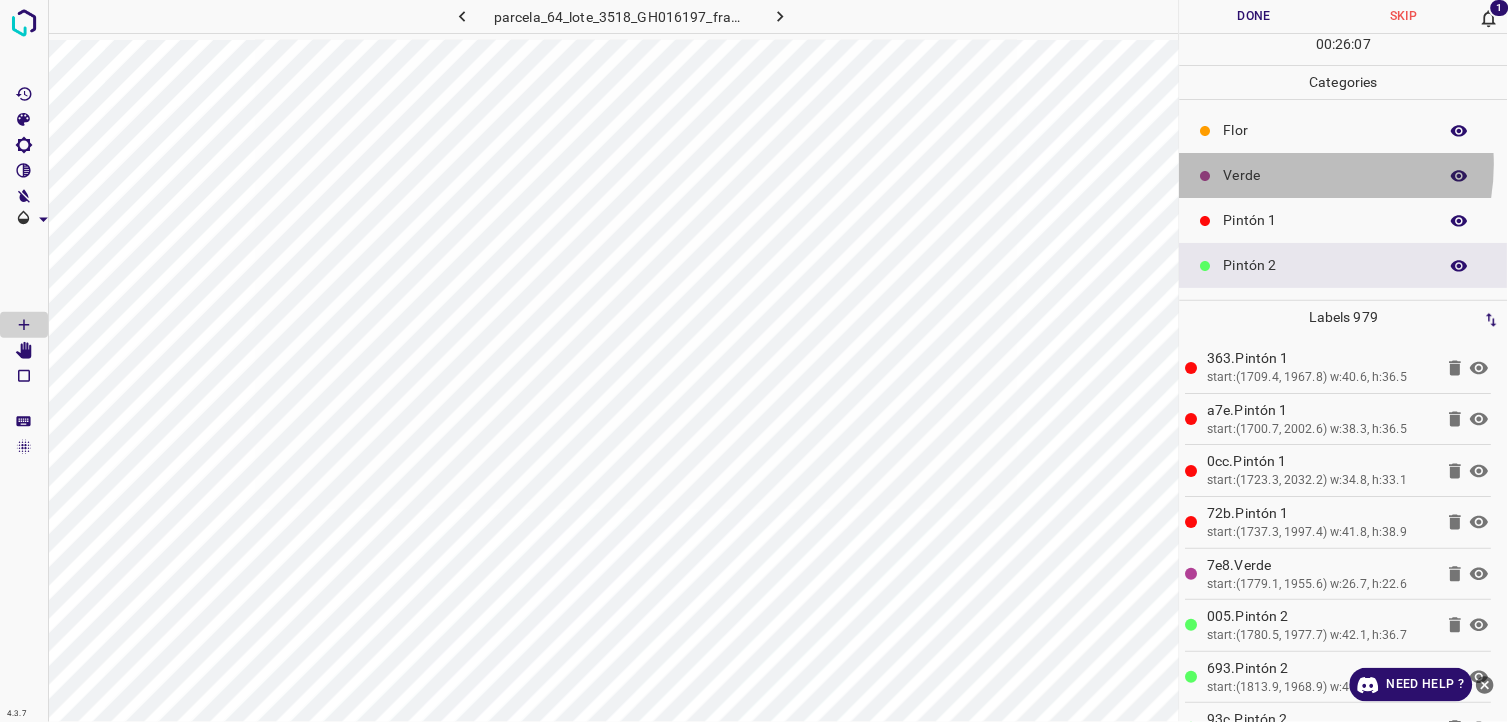 click on "Verde" at bounding box center [1326, 175] 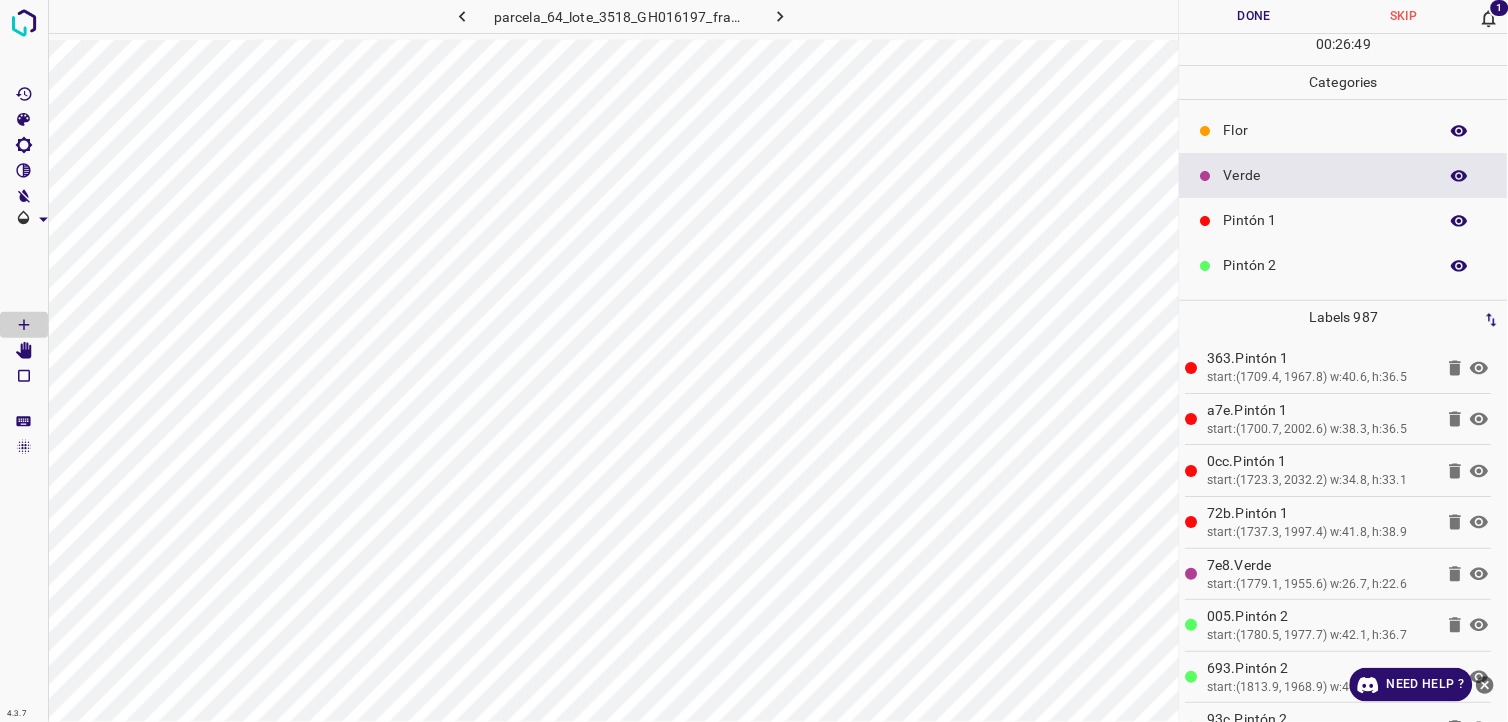click on "Guinda" at bounding box center [1326, 400] 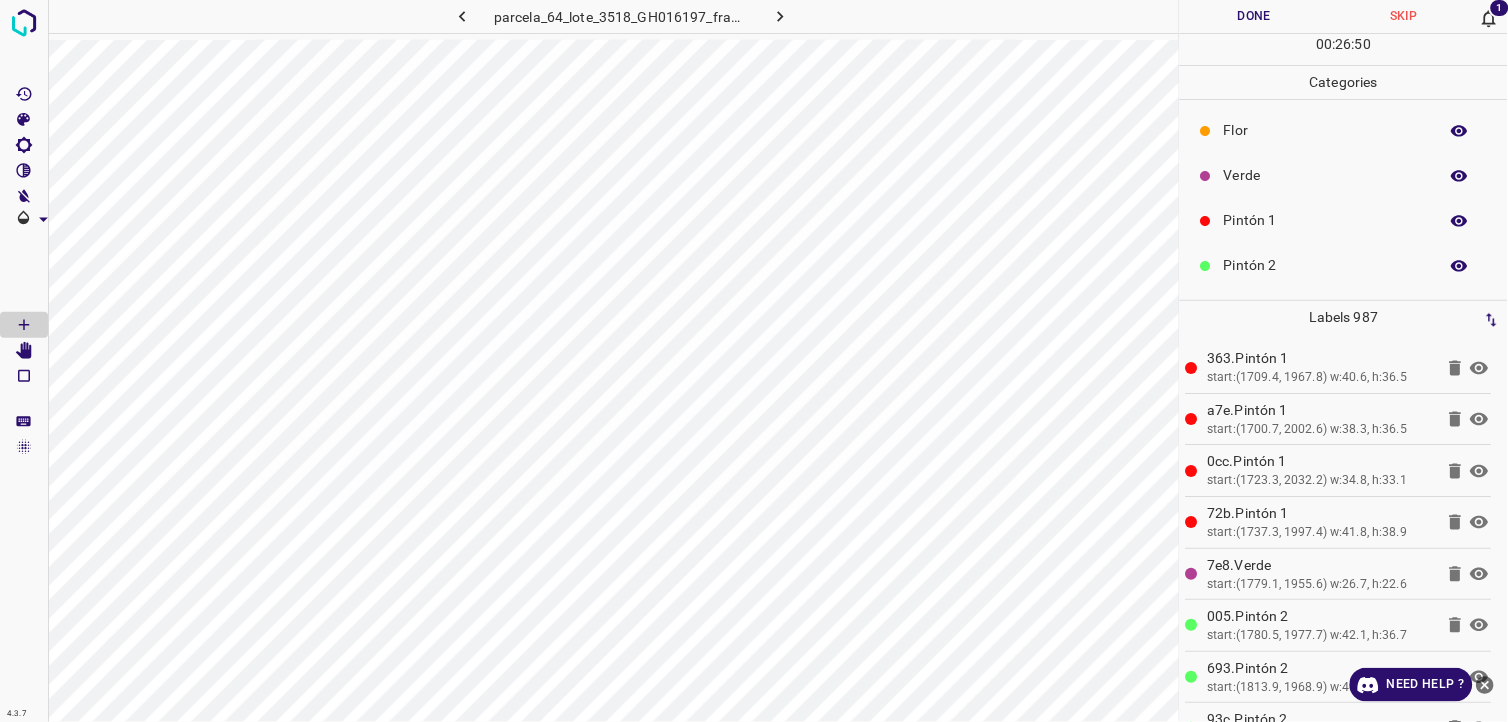 scroll, scrollTop: 175, scrollLeft: 0, axis: vertical 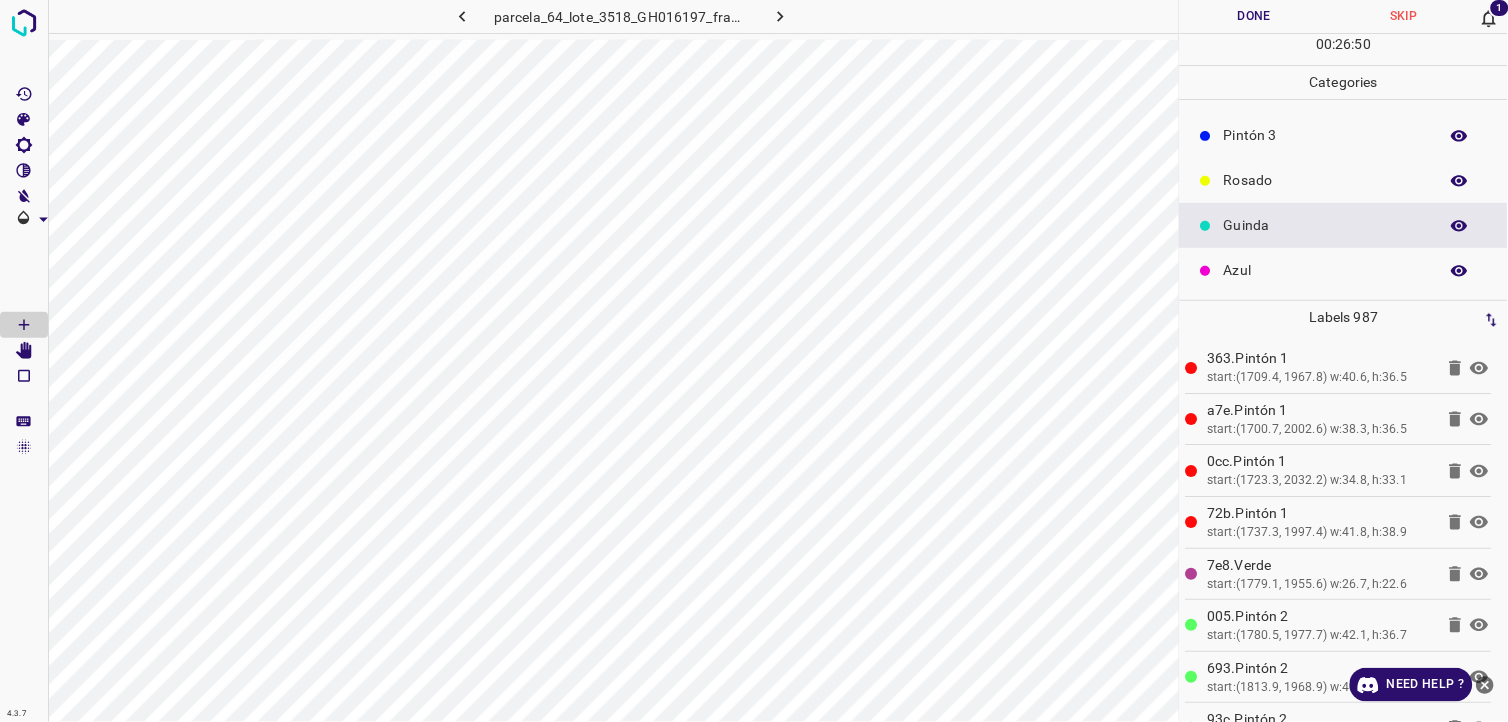 click on "Rosado" at bounding box center [1326, 180] 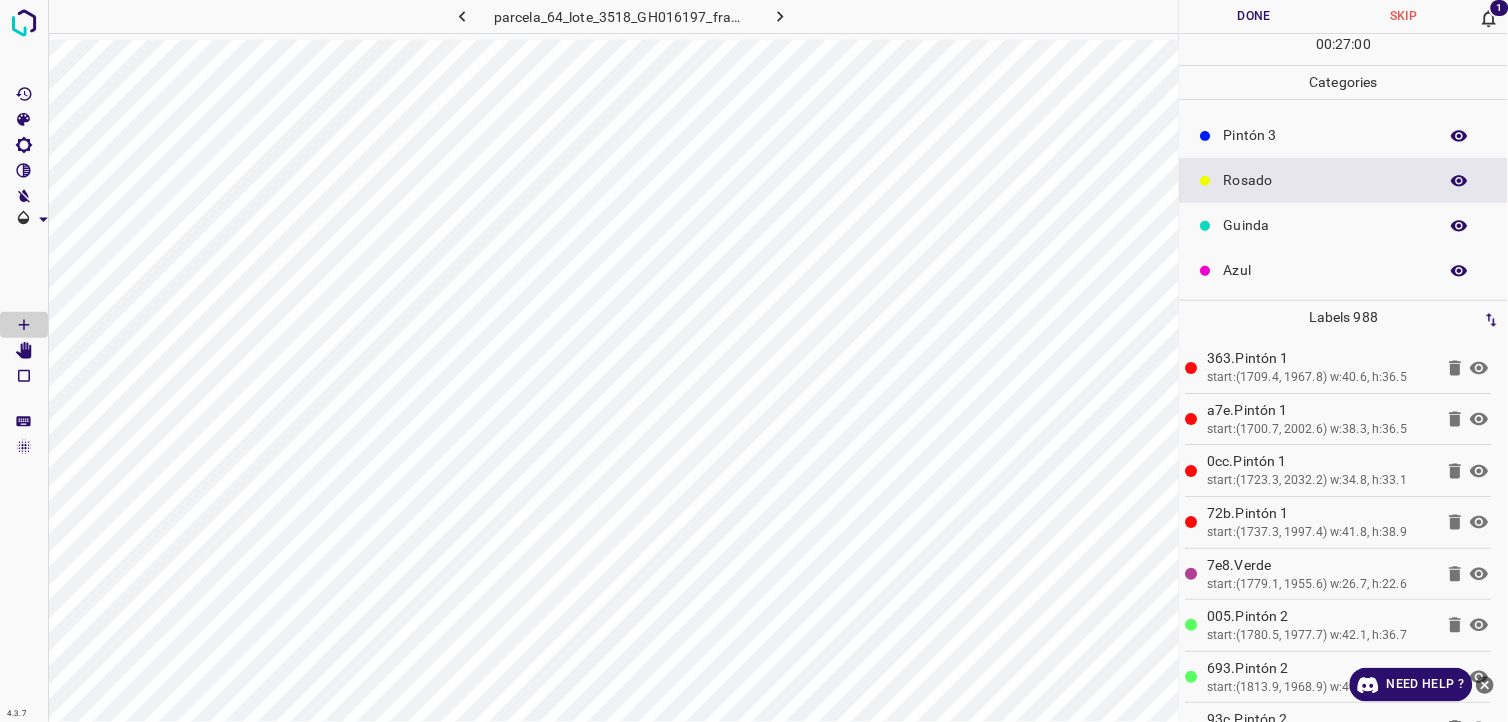 click on "Pintón 2" at bounding box center [1326, 90] 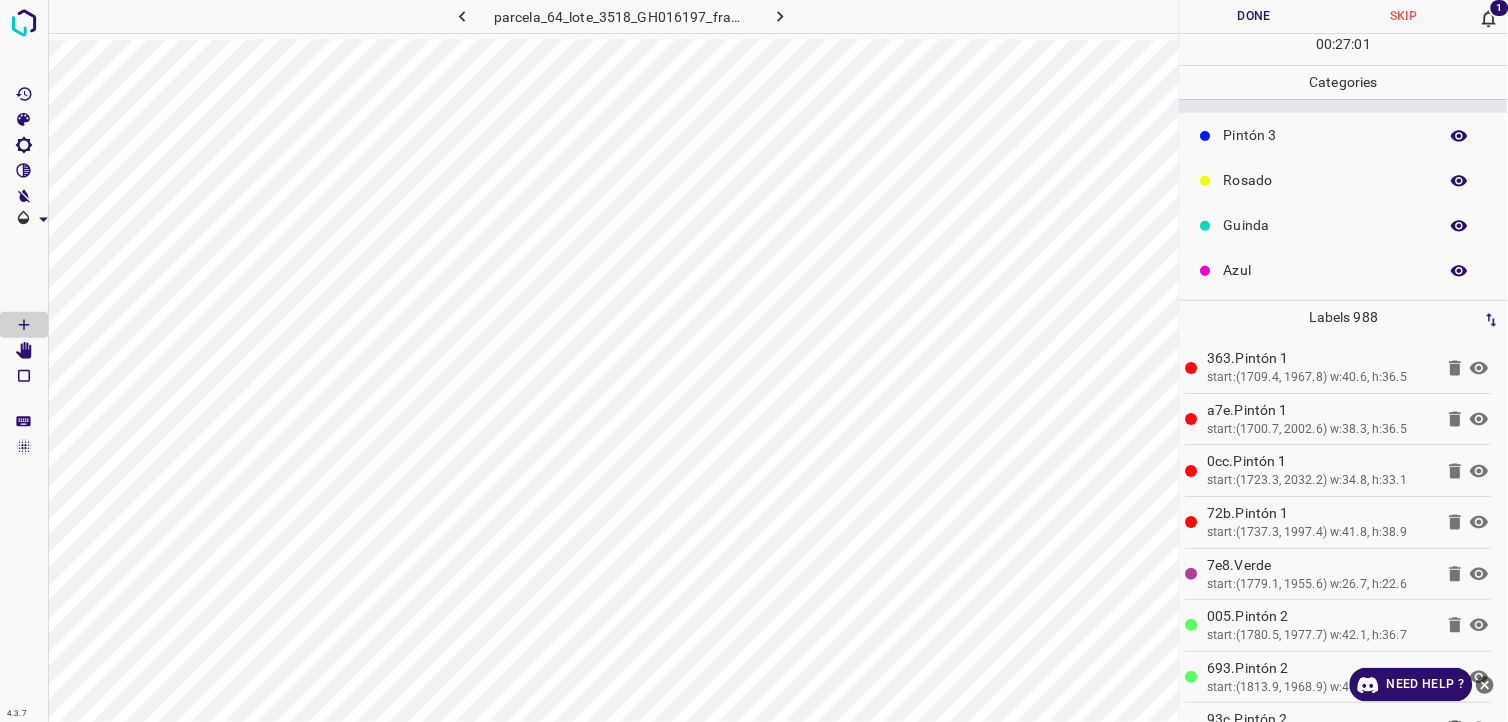 scroll, scrollTop: 64, scrollLeft: 0, axis: vertical 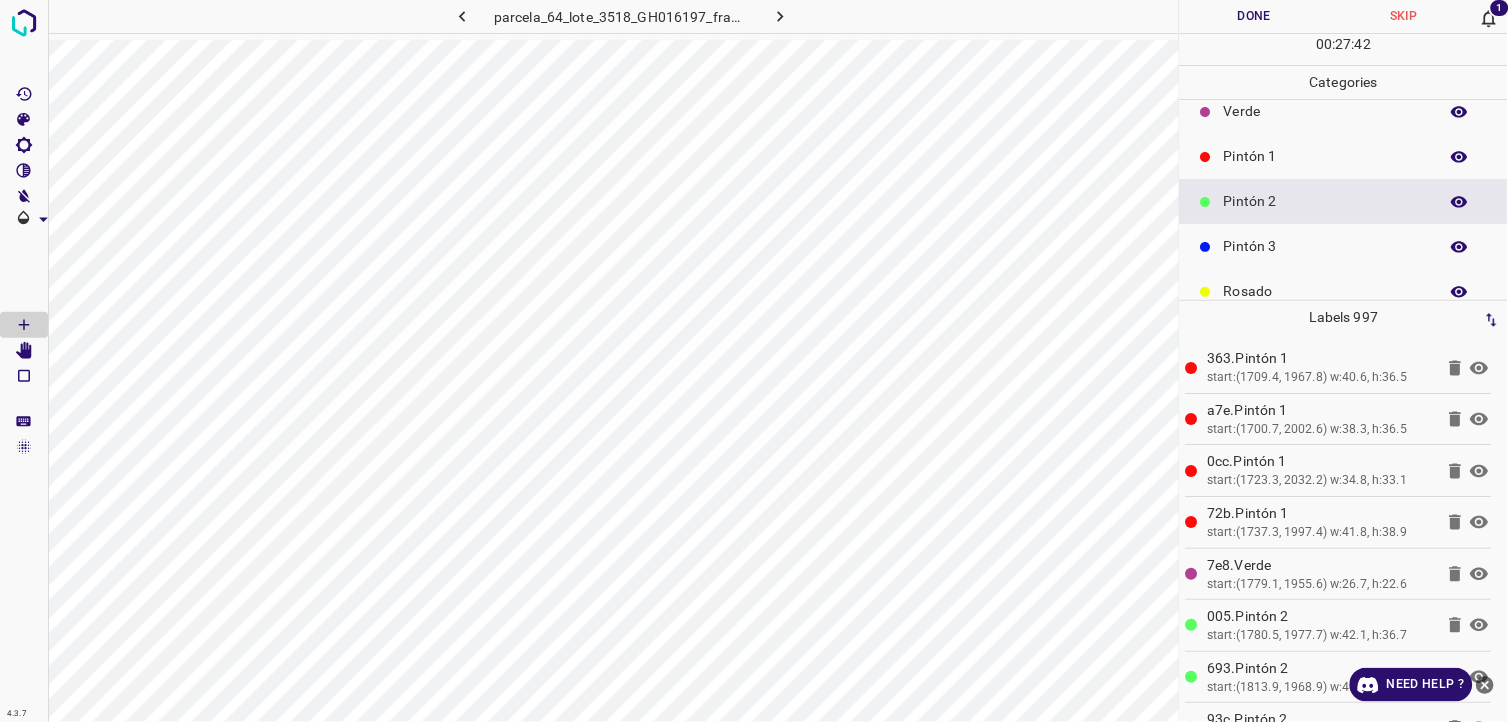 click on "Rosado" at bounding box center [1344, 291] 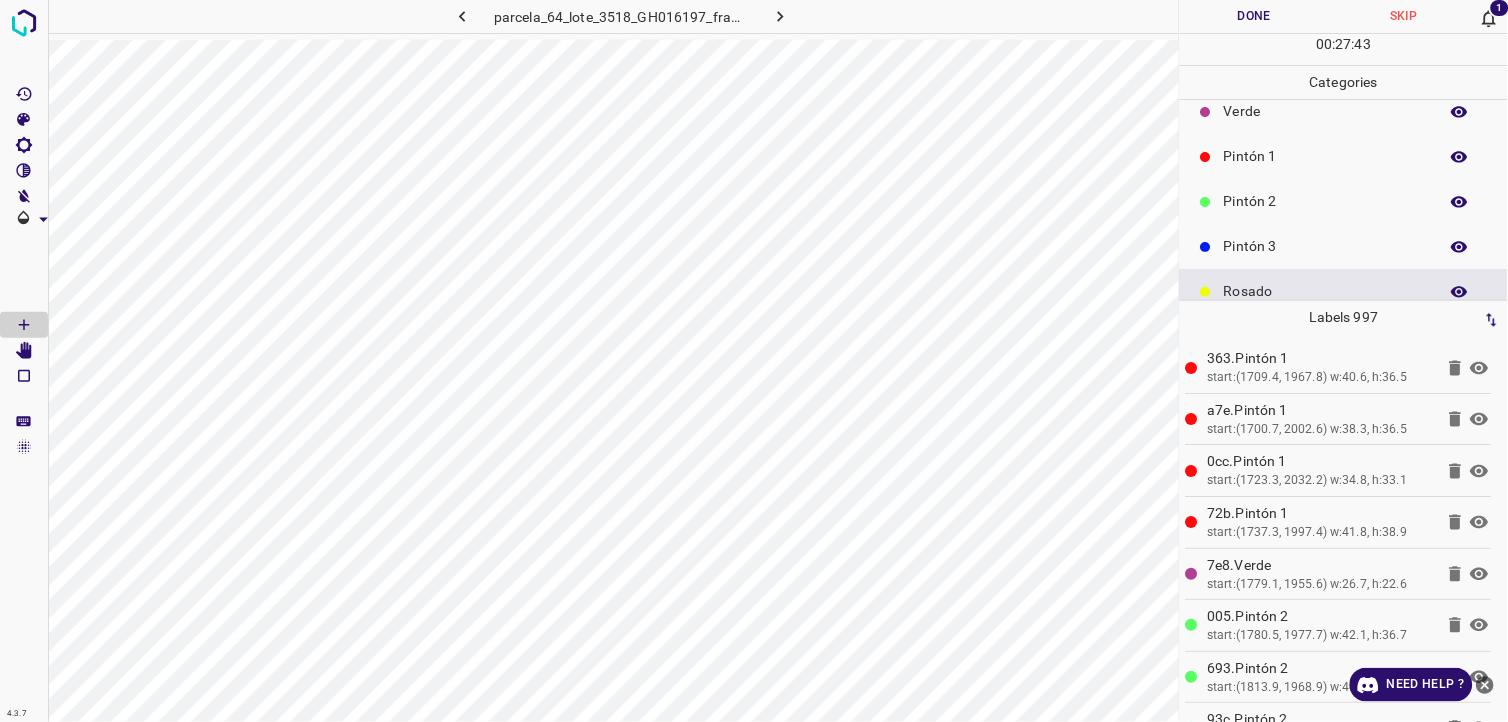 scroll, scrollTop: 175, scrollLeft: 0, axis: vertical 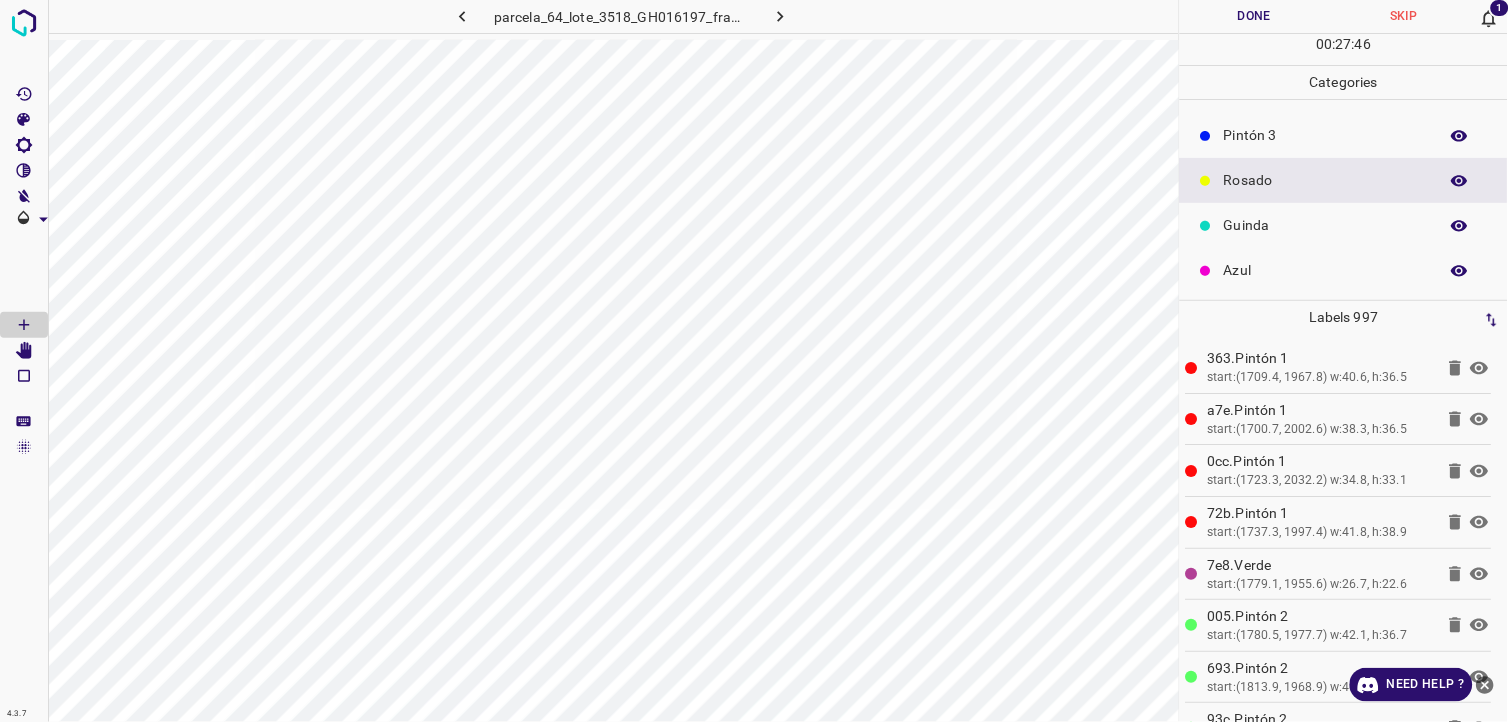 click on "Guinda" at bounding box center [1326, 225] 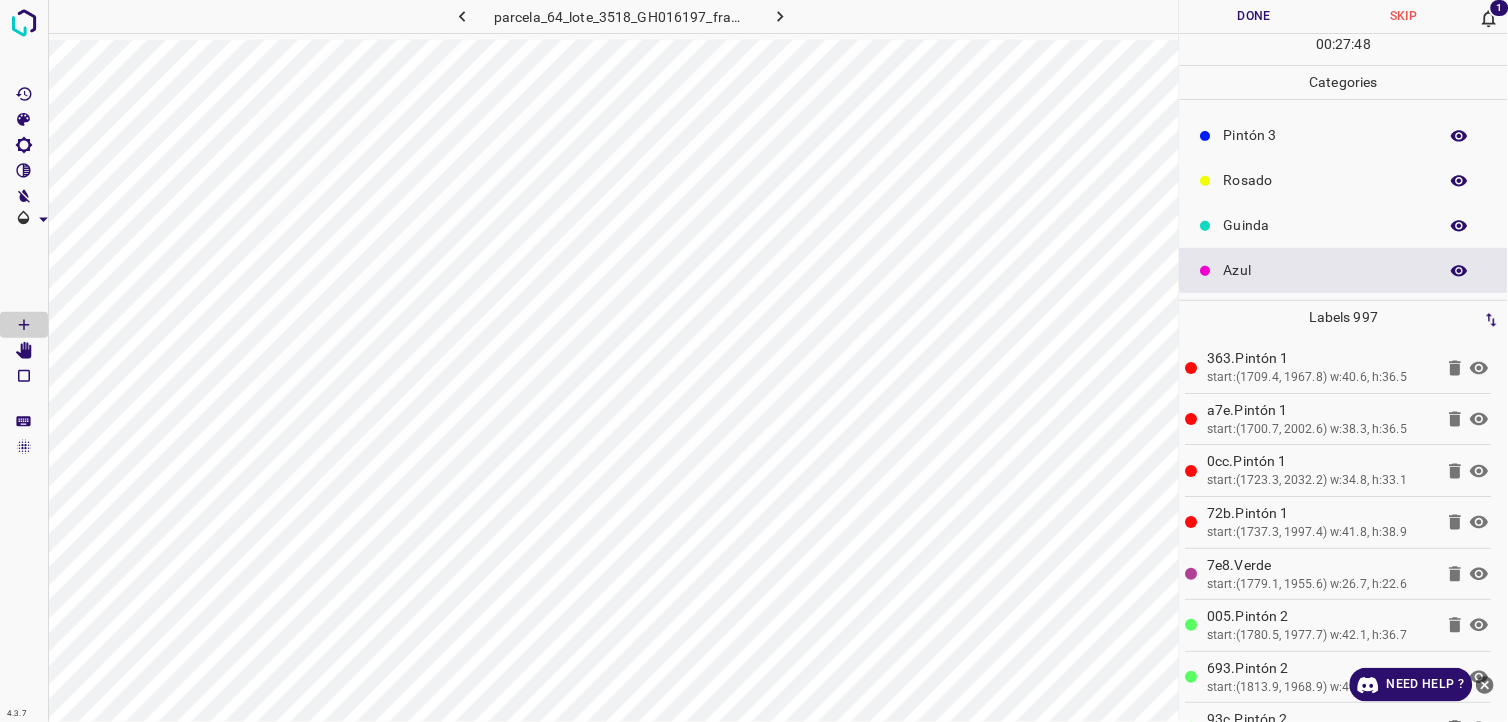 click on "Azul" at bounding box center [1344, 270] 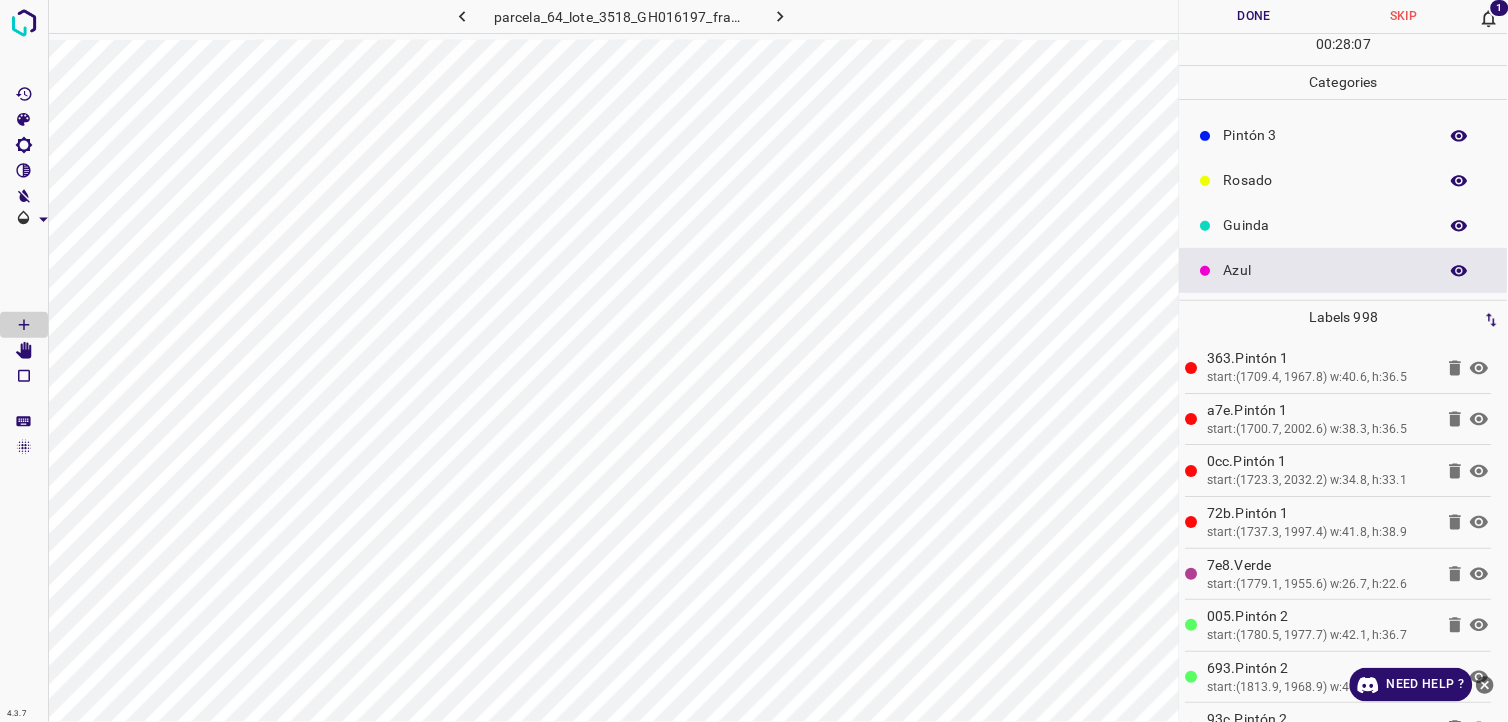 click on "Pintón 2" at bounding box center (1326, 90) 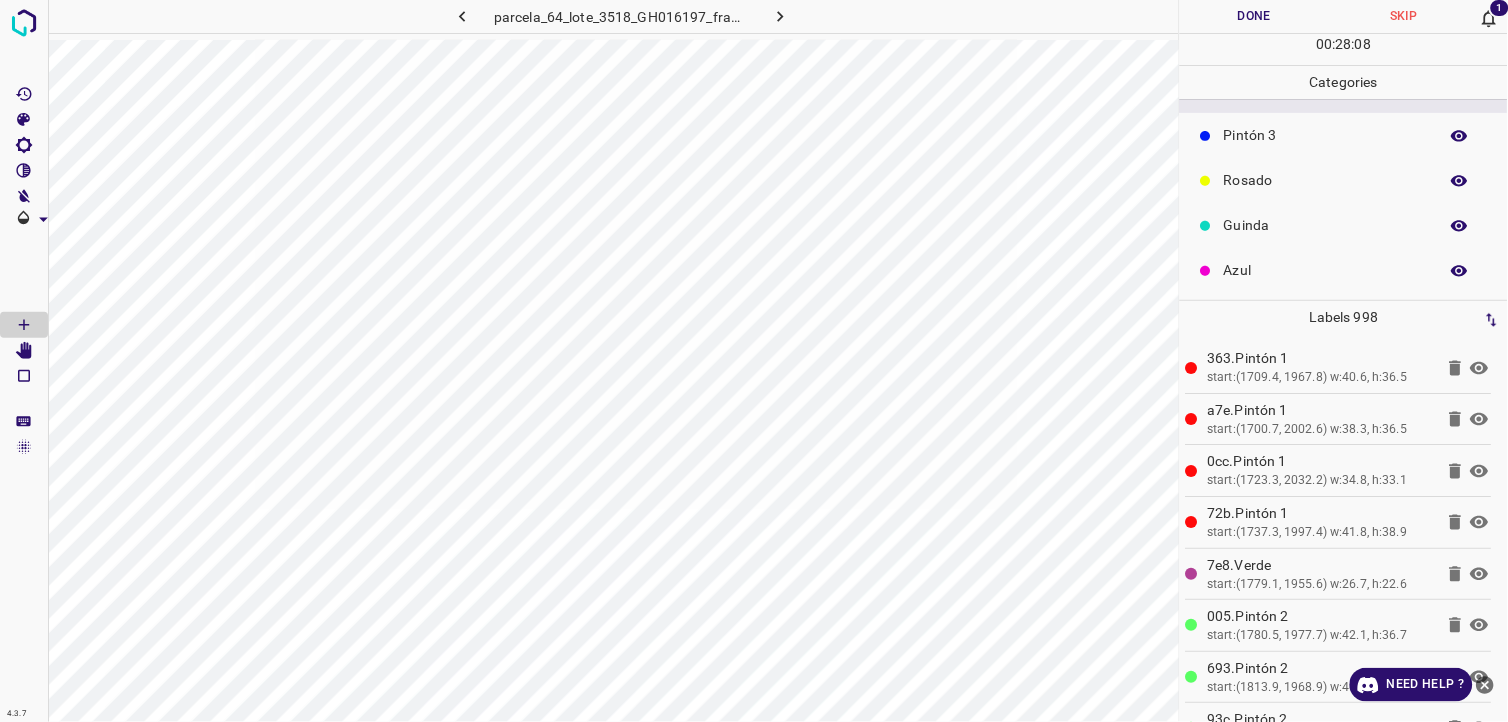 scroll, scrollTop: 64, scrollLeft: 0, axis: vertical 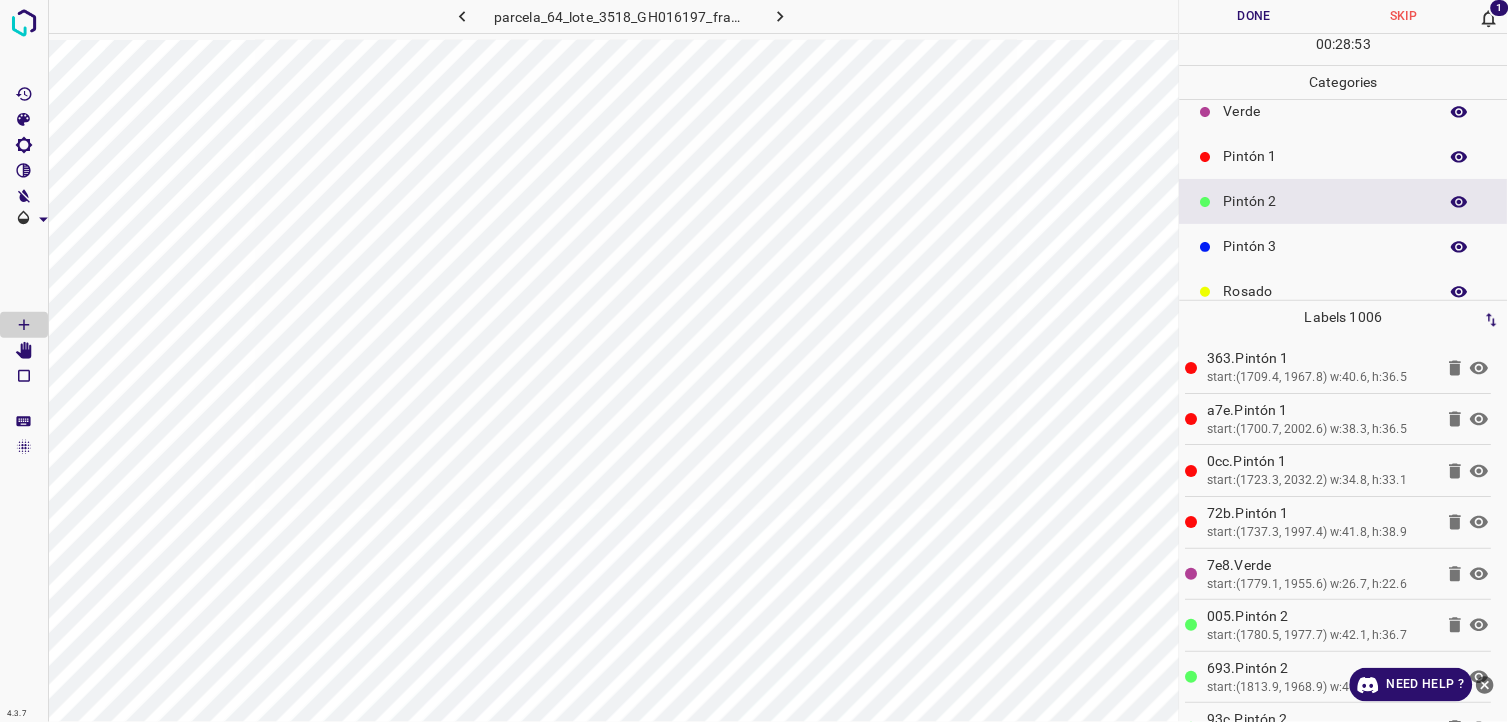 click on "Pintón 1" at bounding box center (1326, 156) 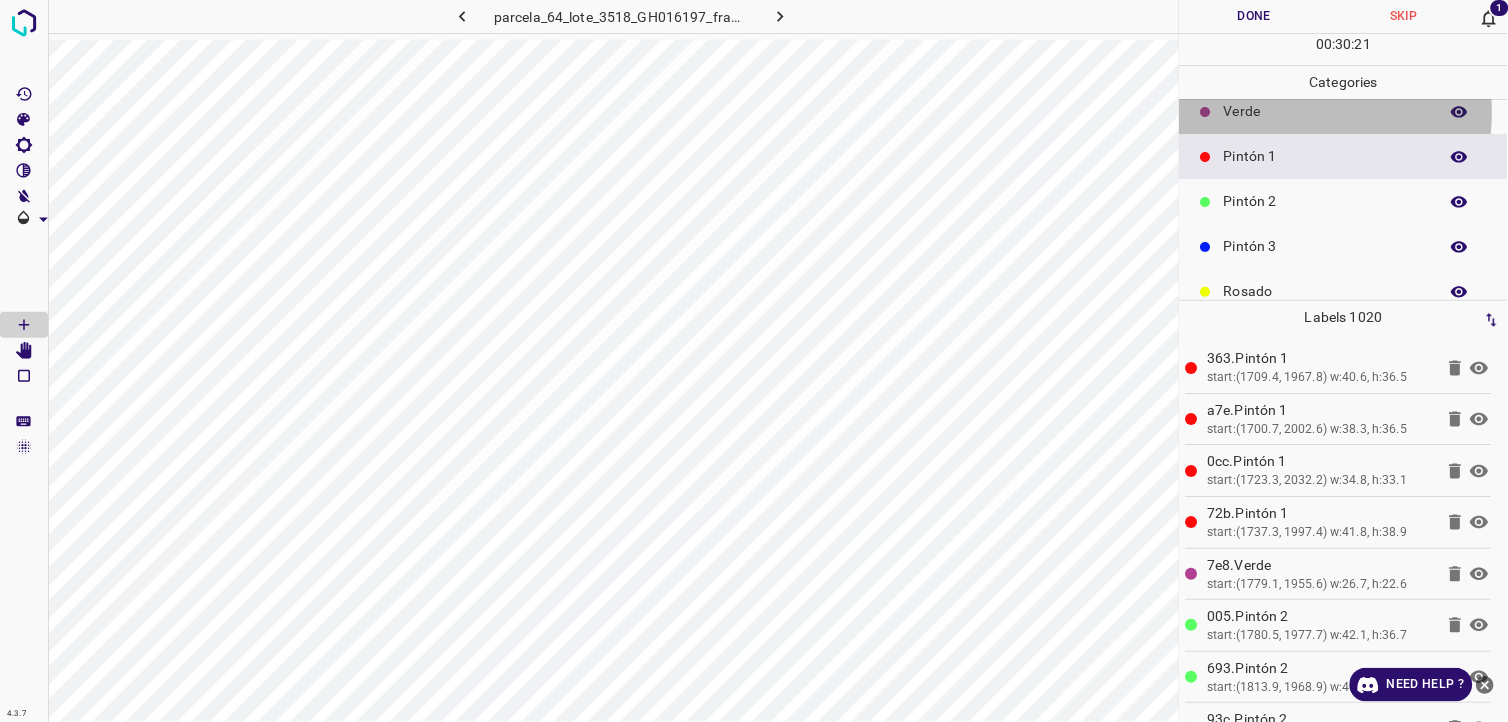 click on "Verde" at bounding box center [1326, 111] 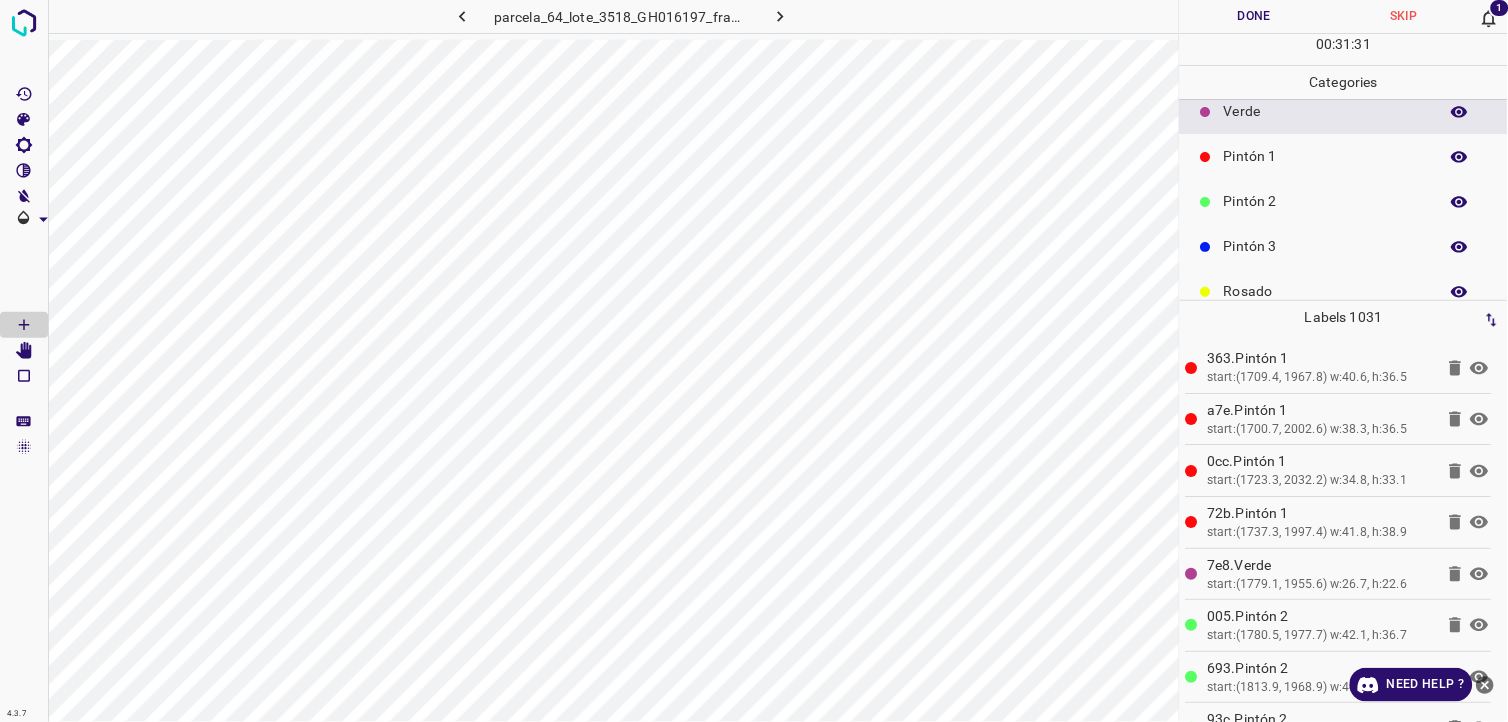 click on "Pintón 1" at bounding box center (1326, 156) 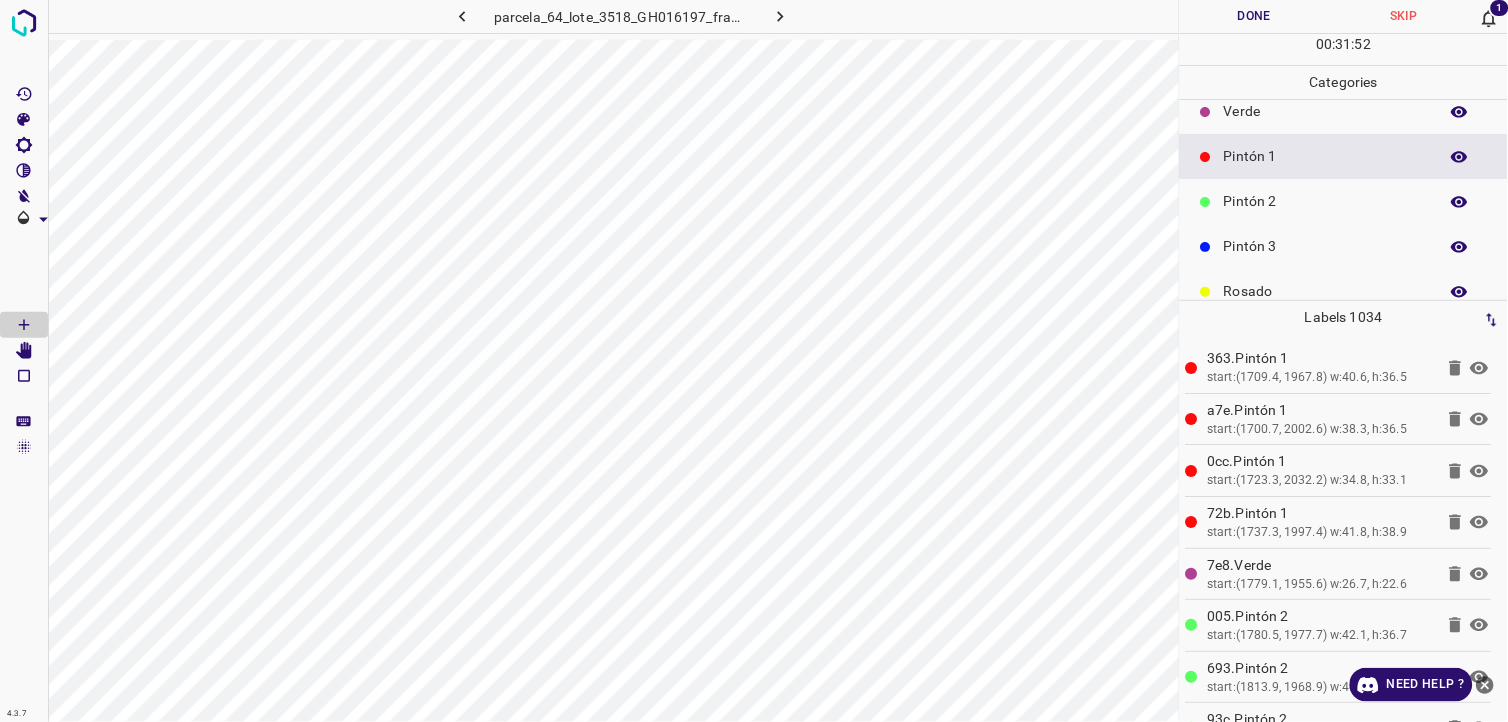 click on "Done" at bounding box center (1255, 16) 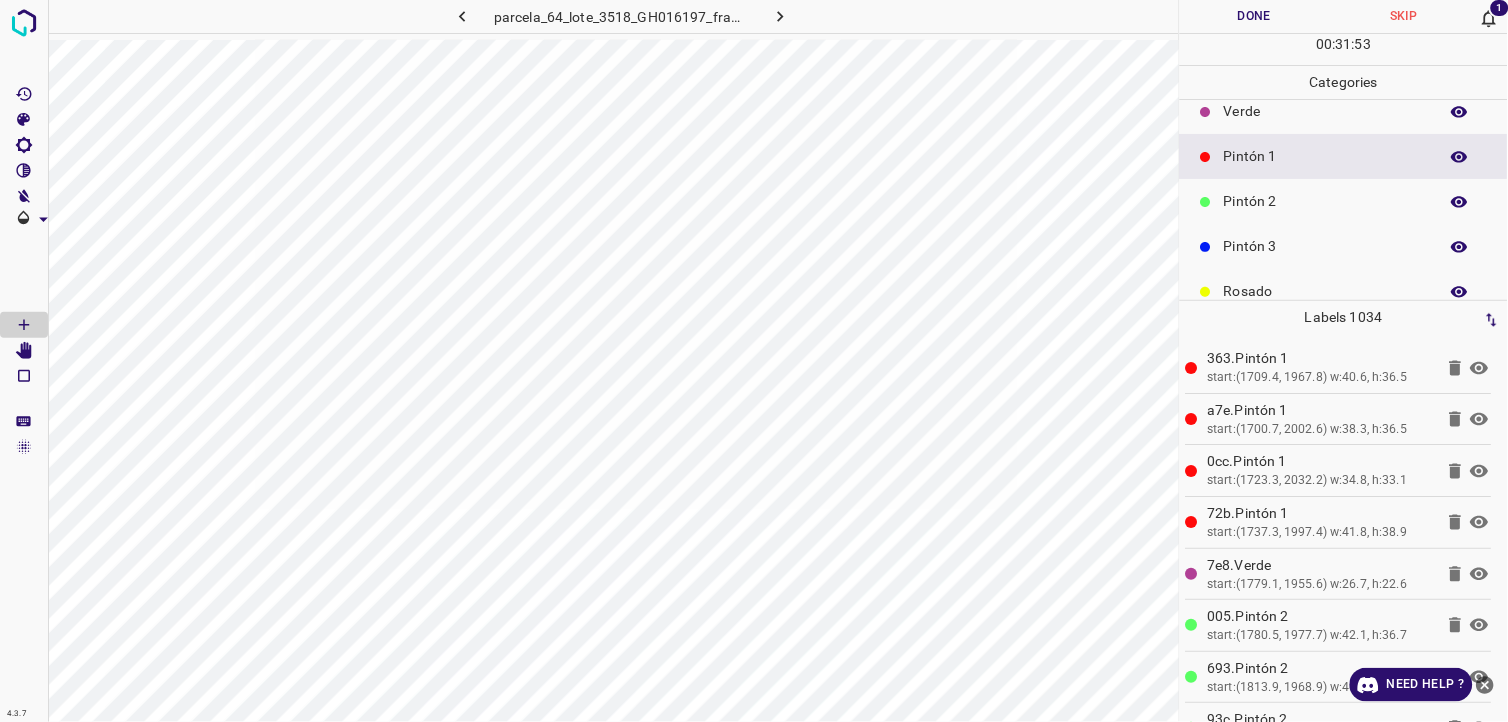 scroll, scrollTop: 0, scrollLeft: 2, axis: horizontal 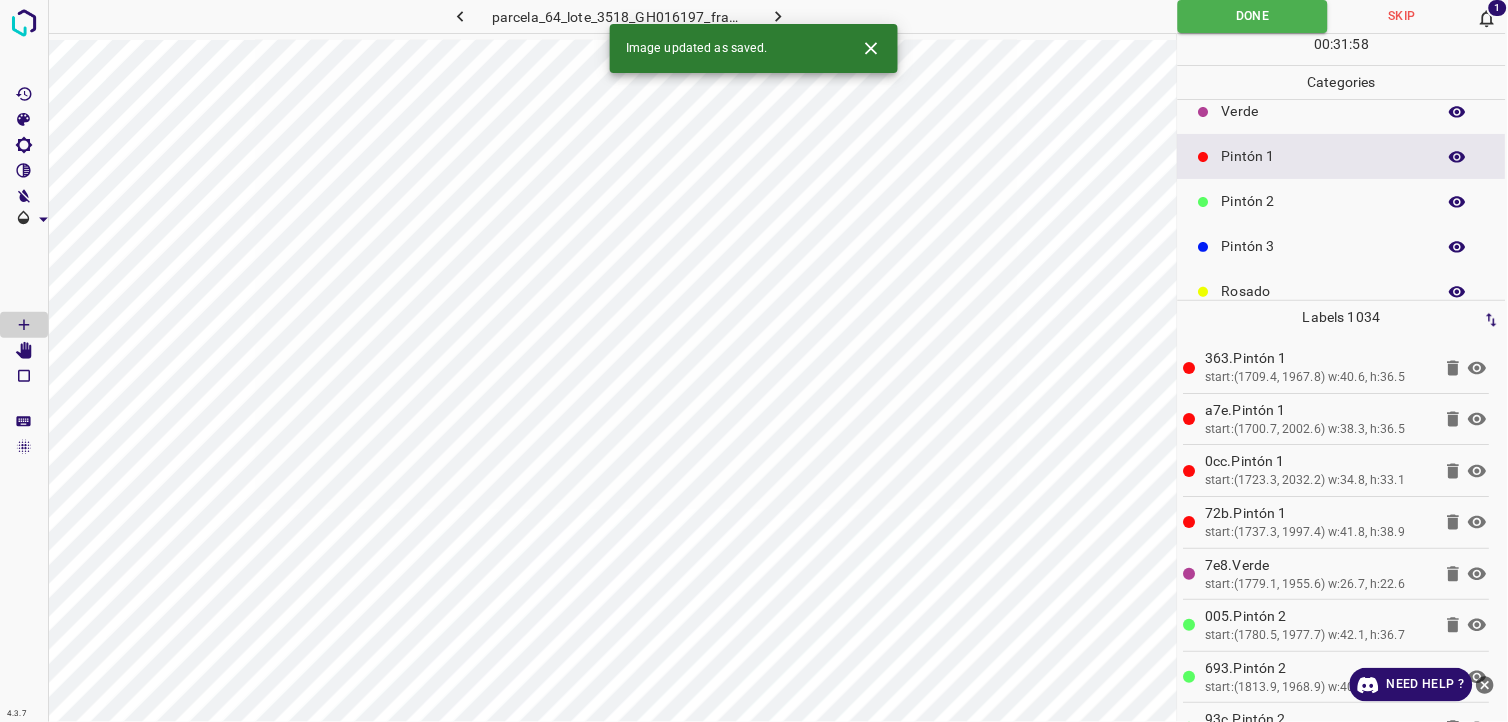 click on "Done" at bounding box center (1253, 16) 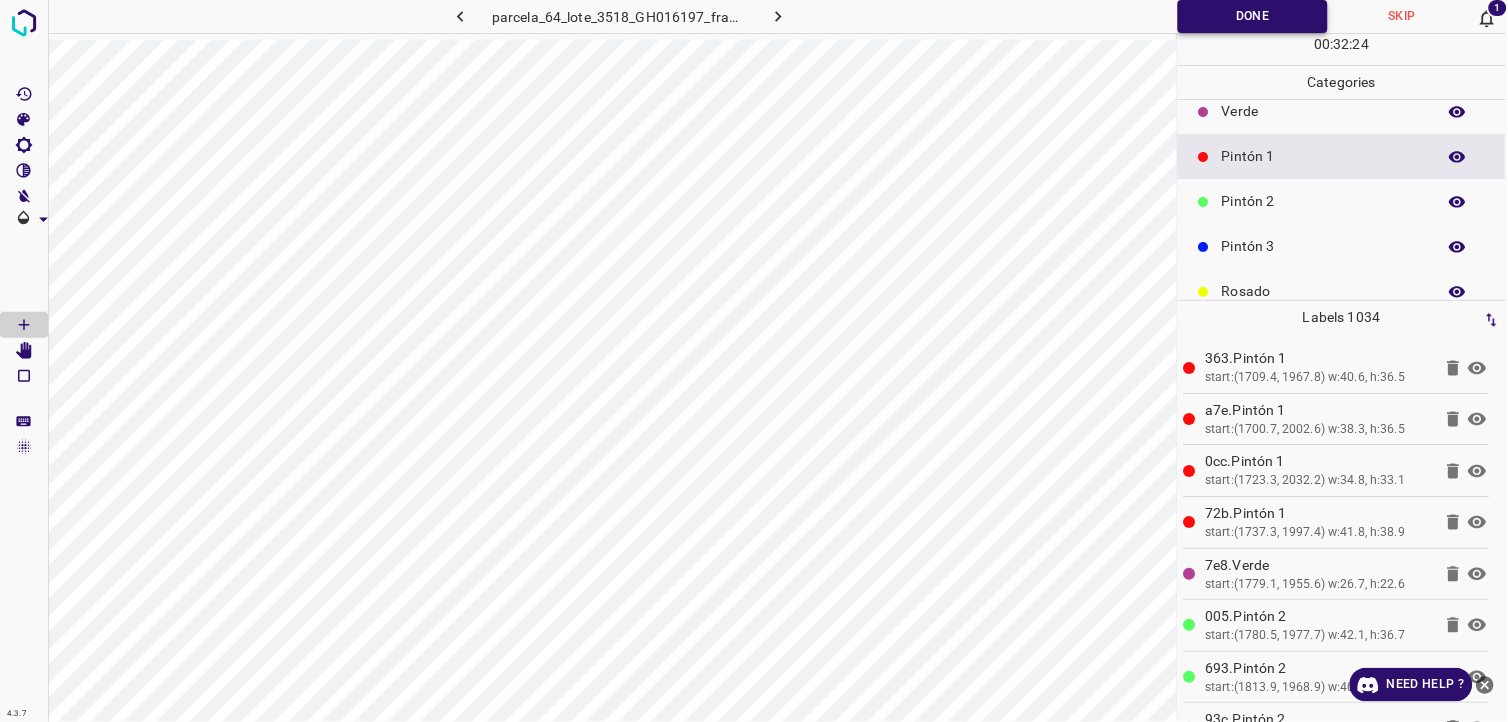 click on "Done" at bounding box center (1253, 16) 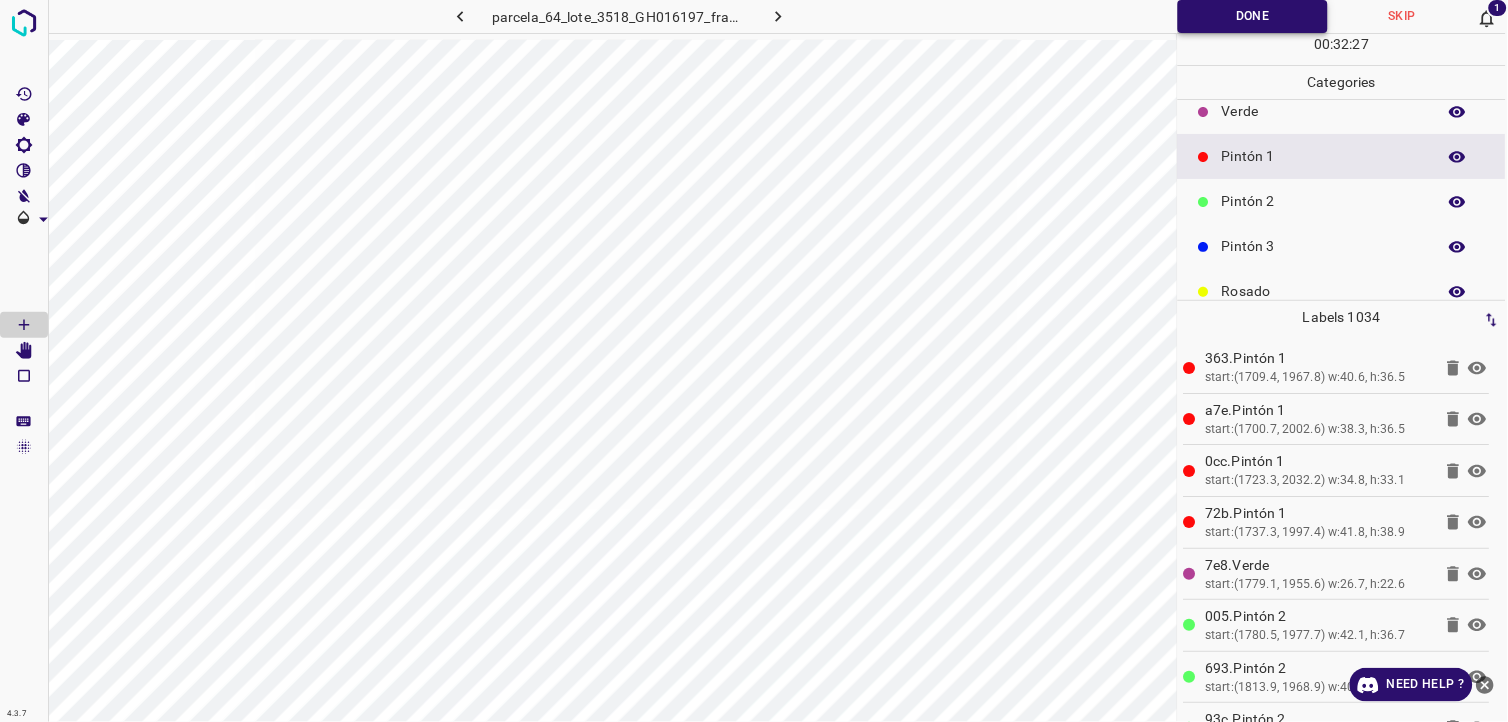 click on "Done" at bounding box center [1253, 16] 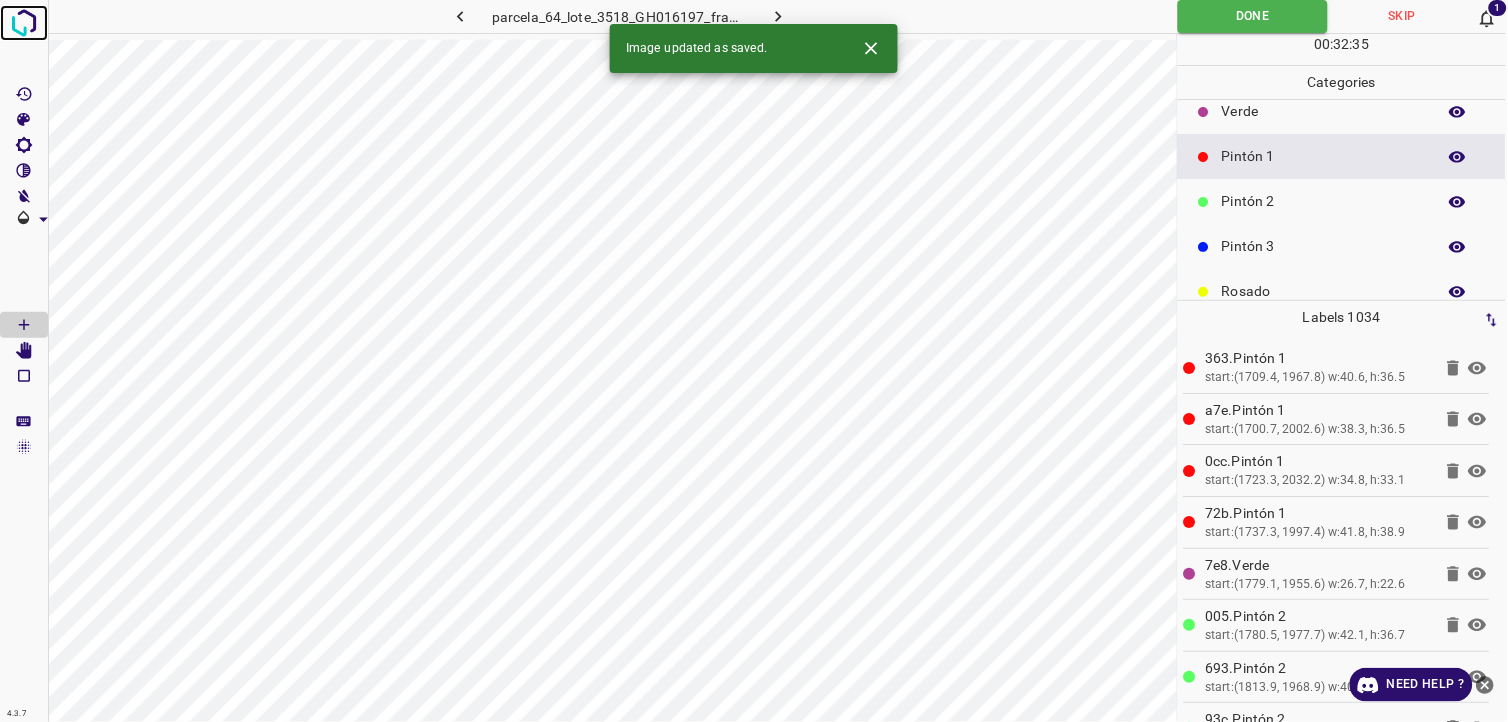 click at bounding box center (24, 23) 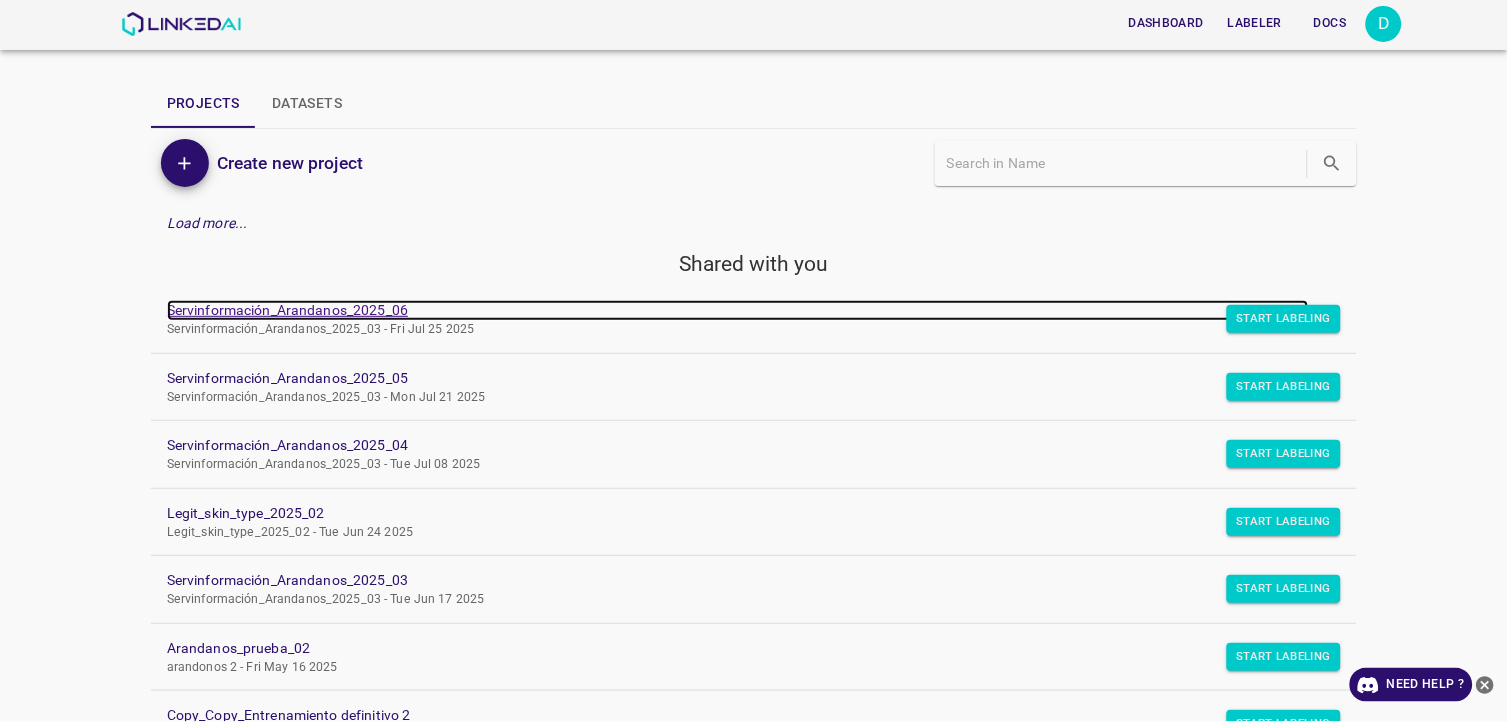 click on "Servinformación_Arandanos_2025_06" at bounding box center (738, 310) 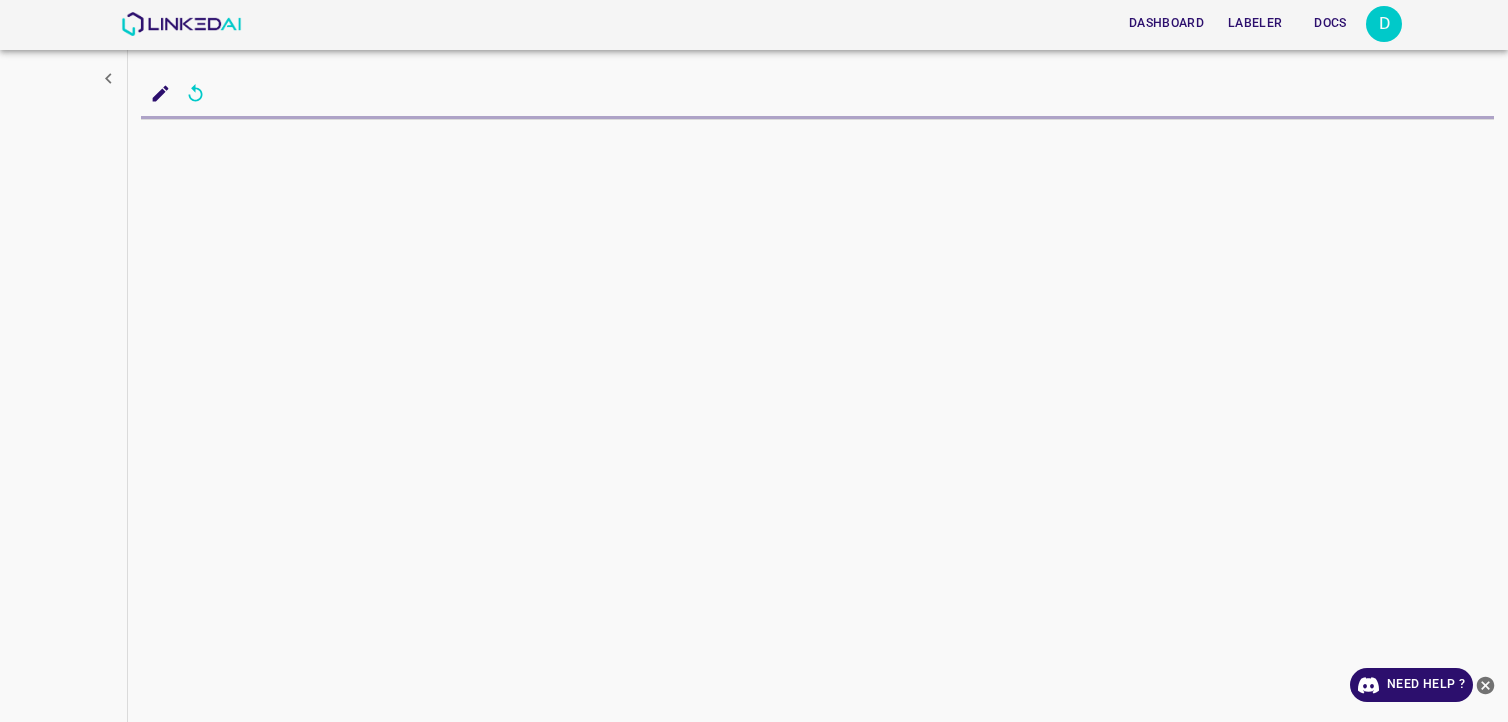 scroll, scrollTop: 0, scrollLeft: 0, axis: both 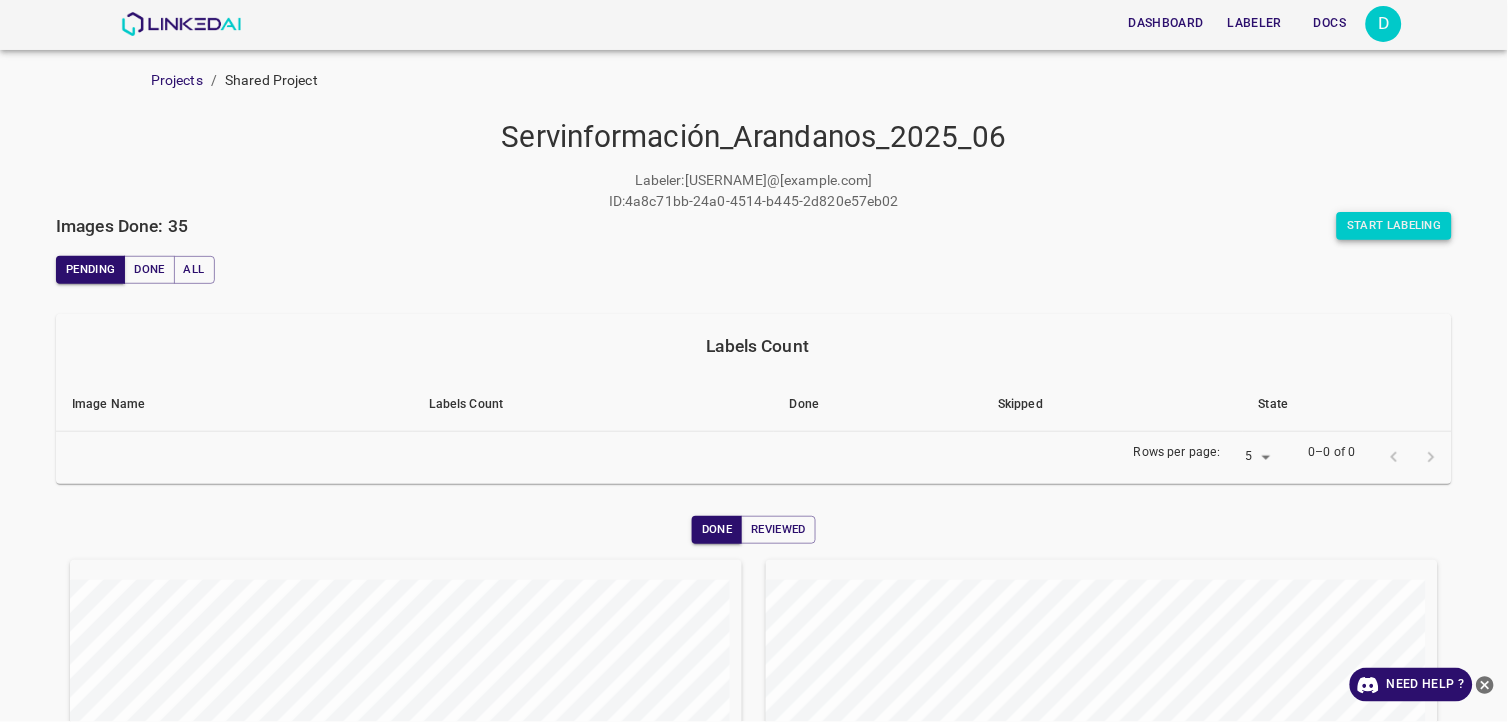 click on "Start Labeling" at bounding box center (1394, 226) 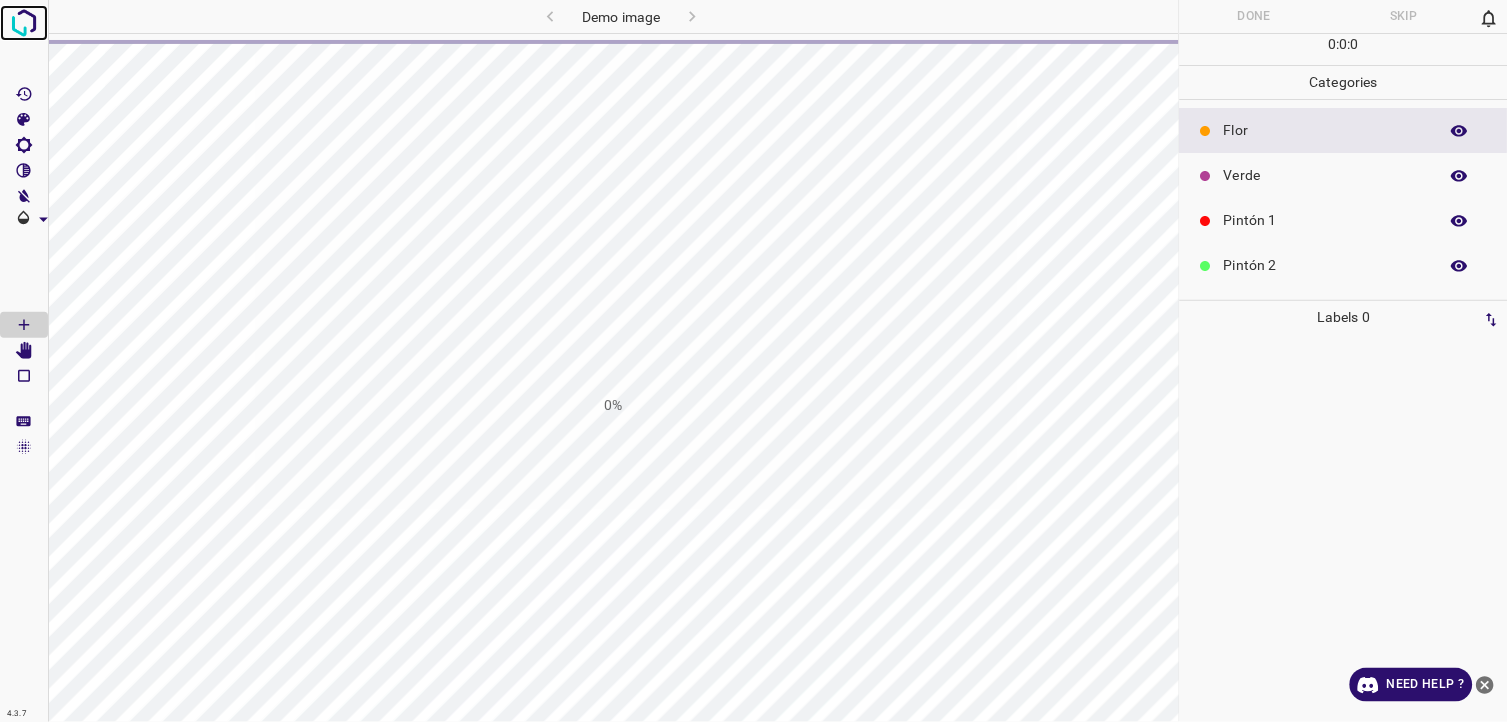 click at bounding box center [24, 23] 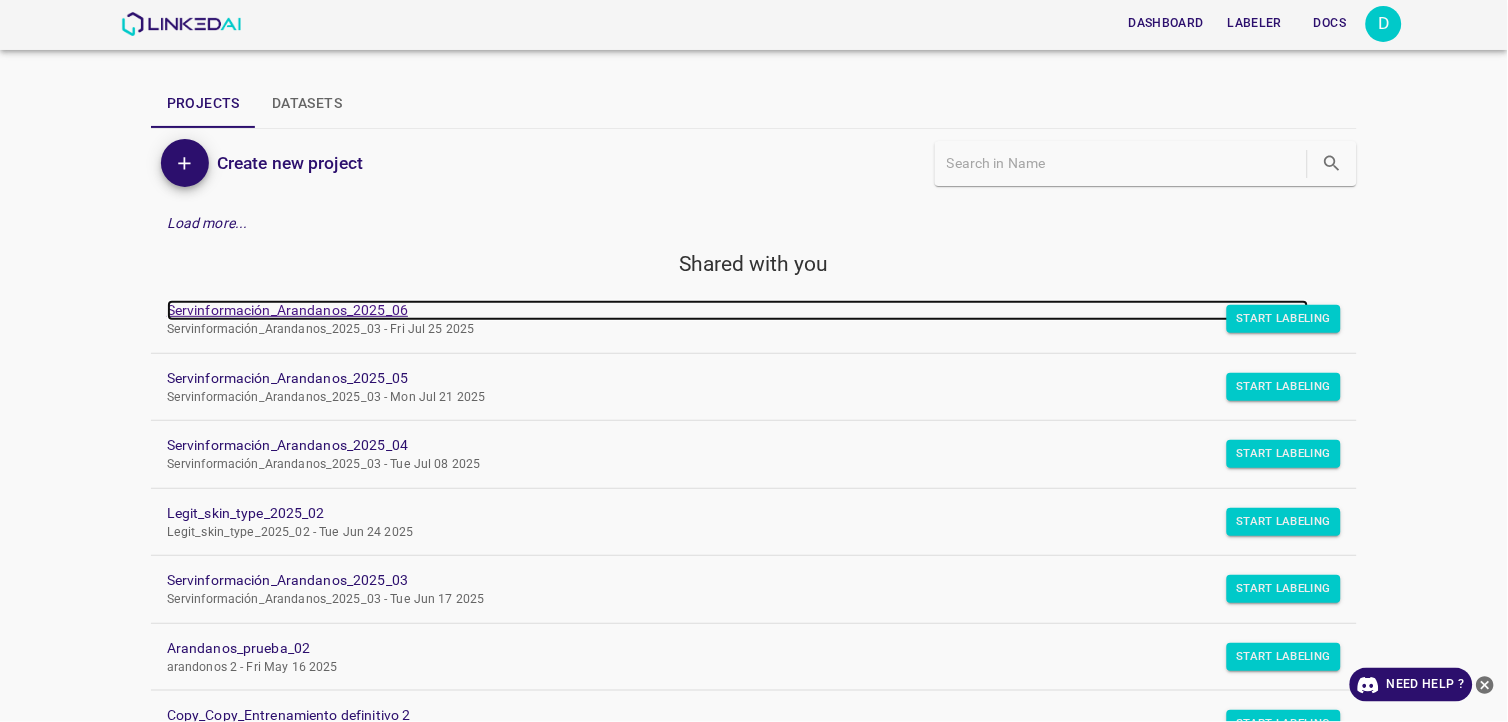 click on "Servinformación_Arandanos_2025_06" at bounding box center [738, 310] 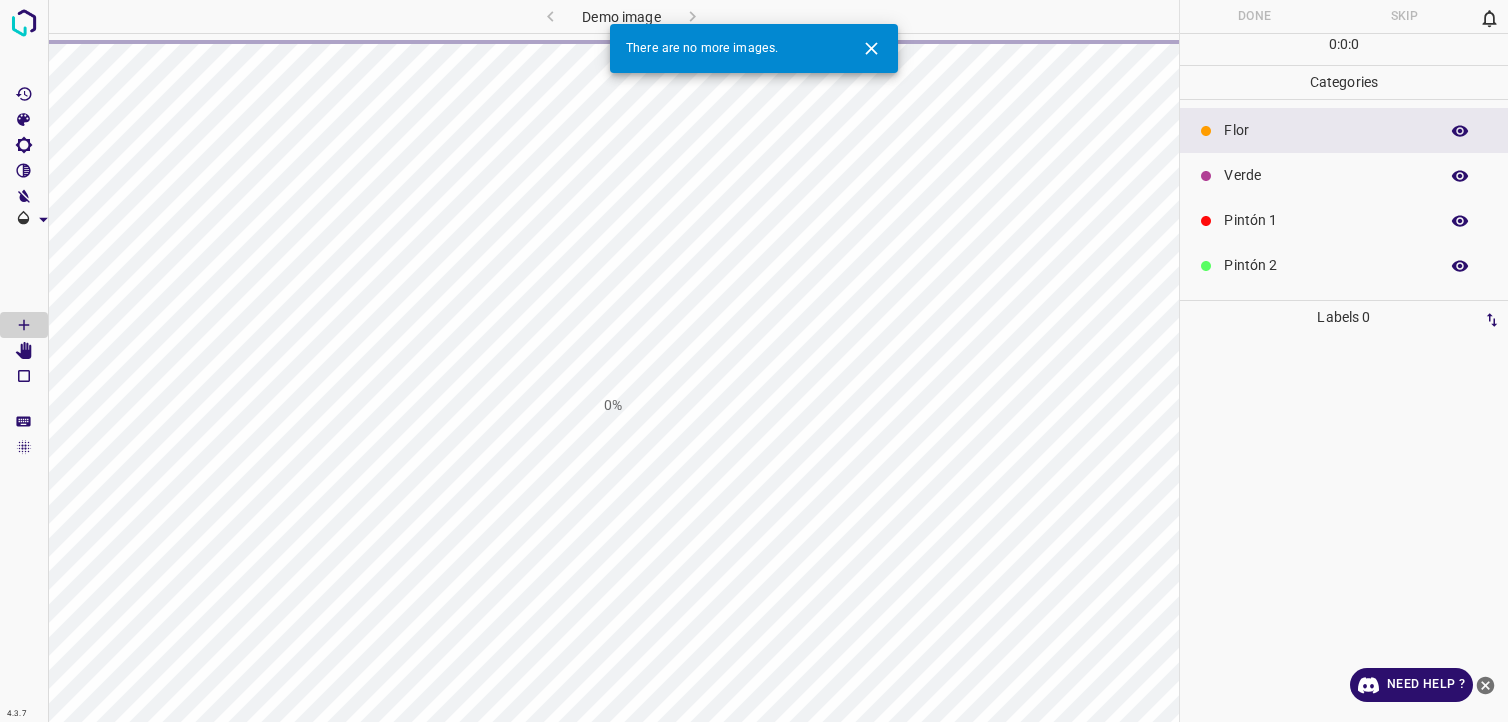 scroll, scrollTop: 0, scrollLeft: 0, axis: both 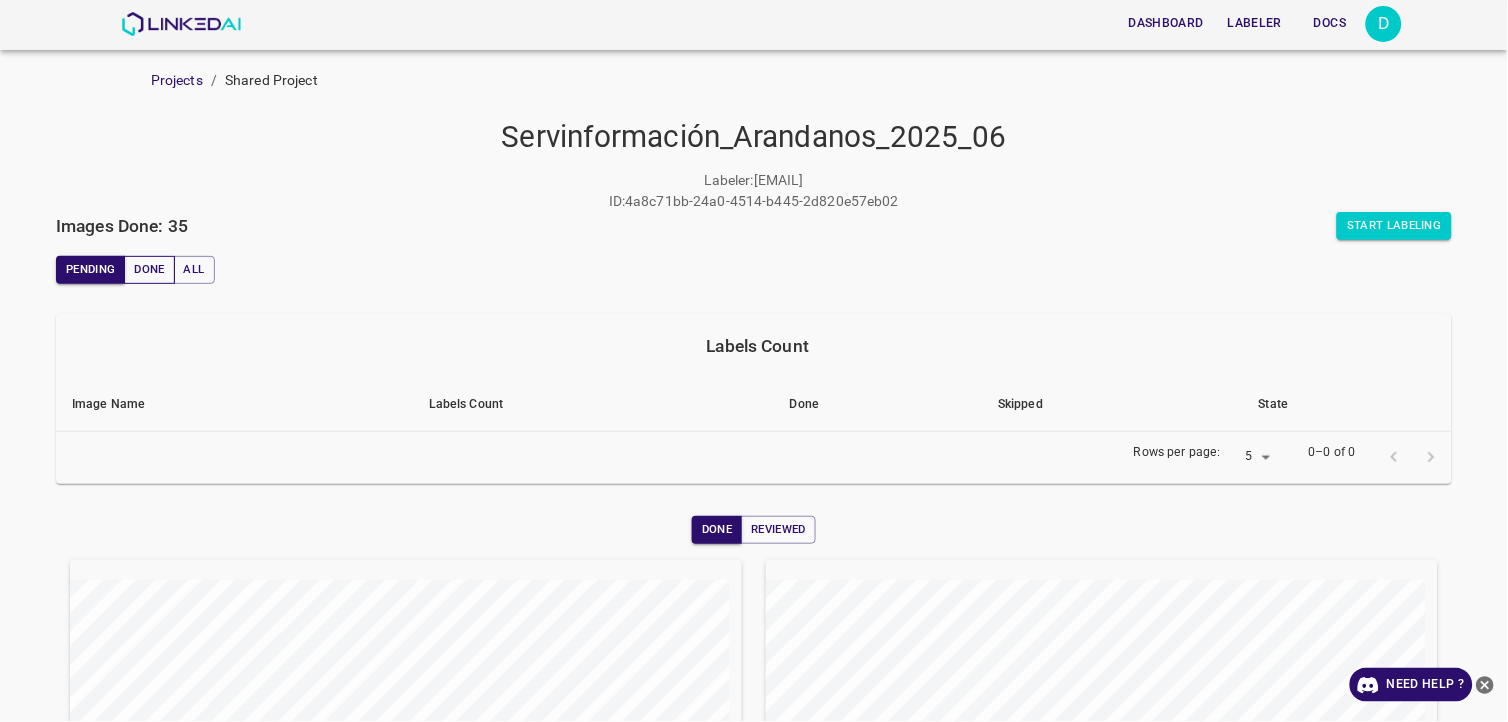 click on "Done" at bounding box center (149, 270) 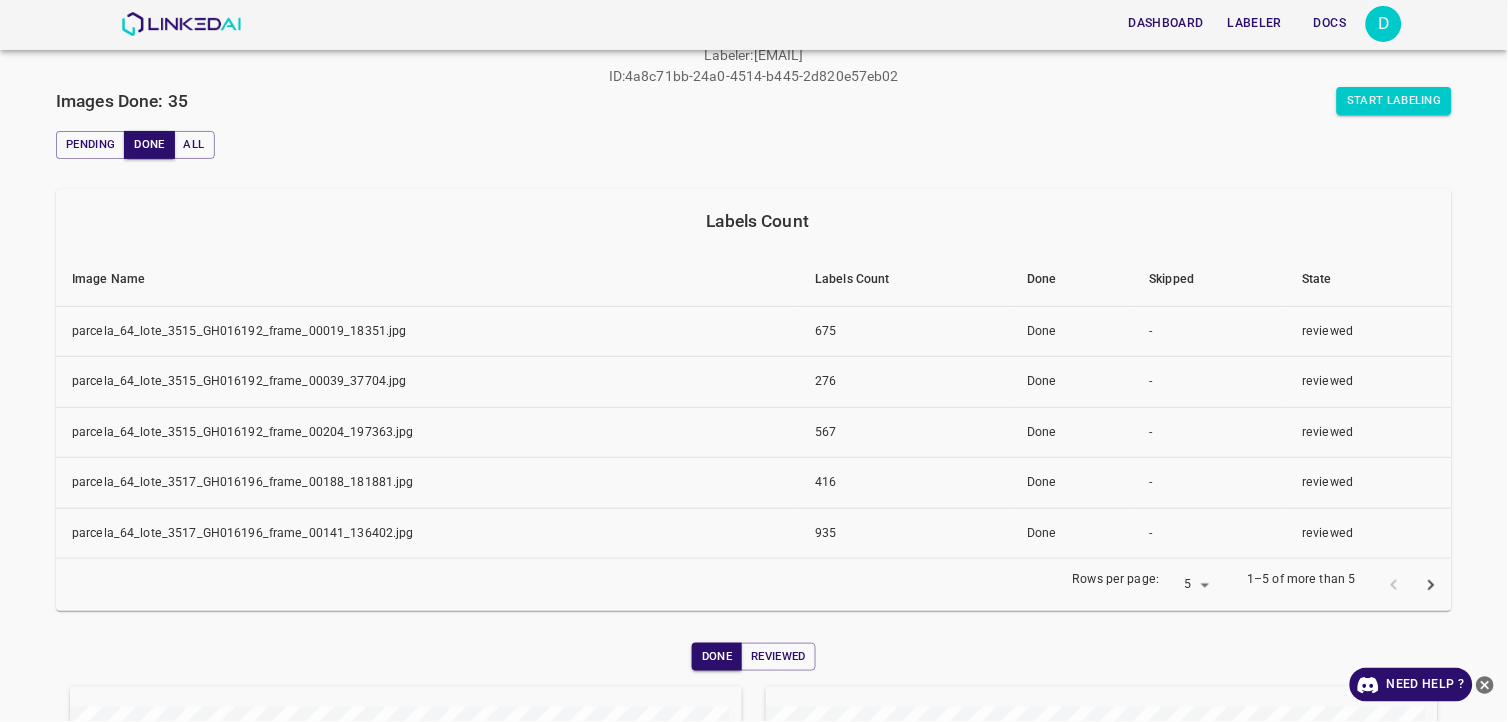 scroll, scrollTop: 0, scrollLeft: 0, axis: both 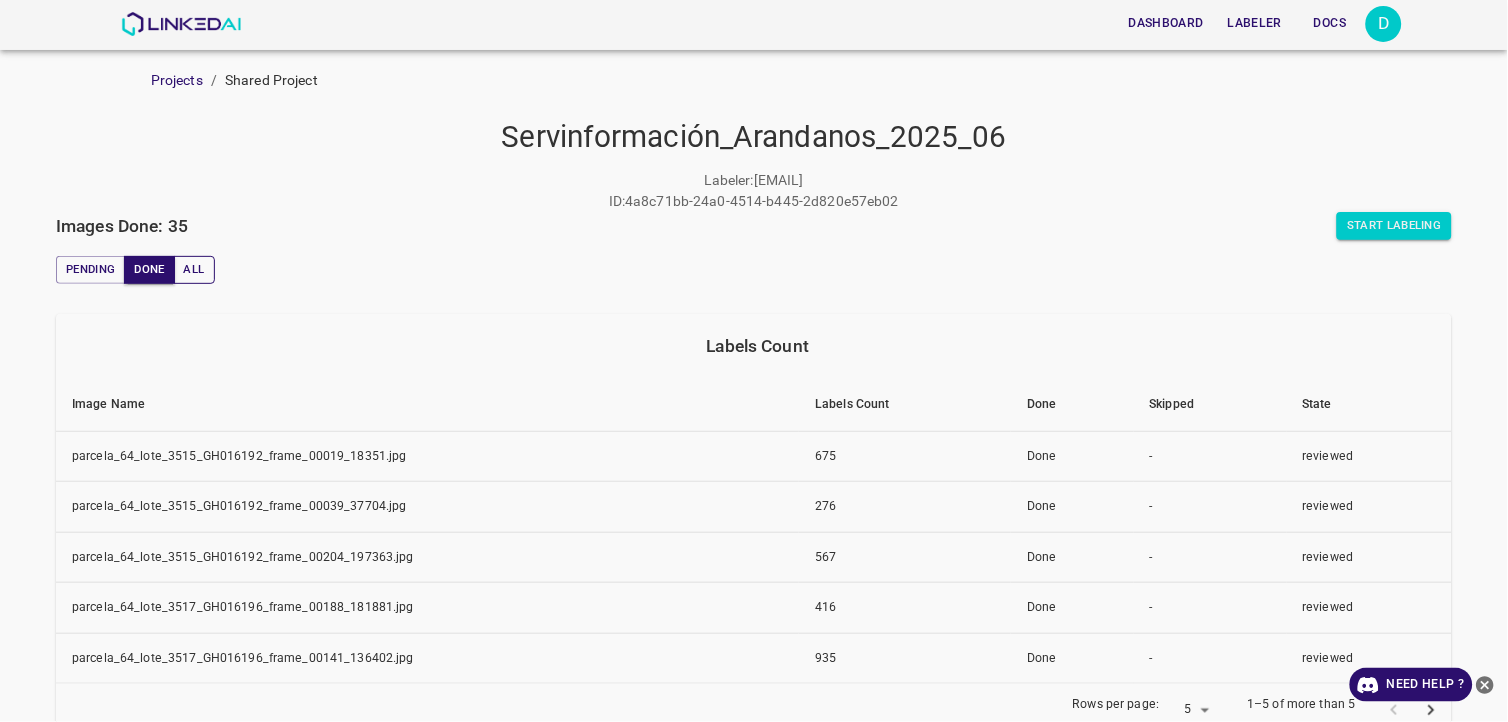 click on "All" at bounding box center [194, 270] 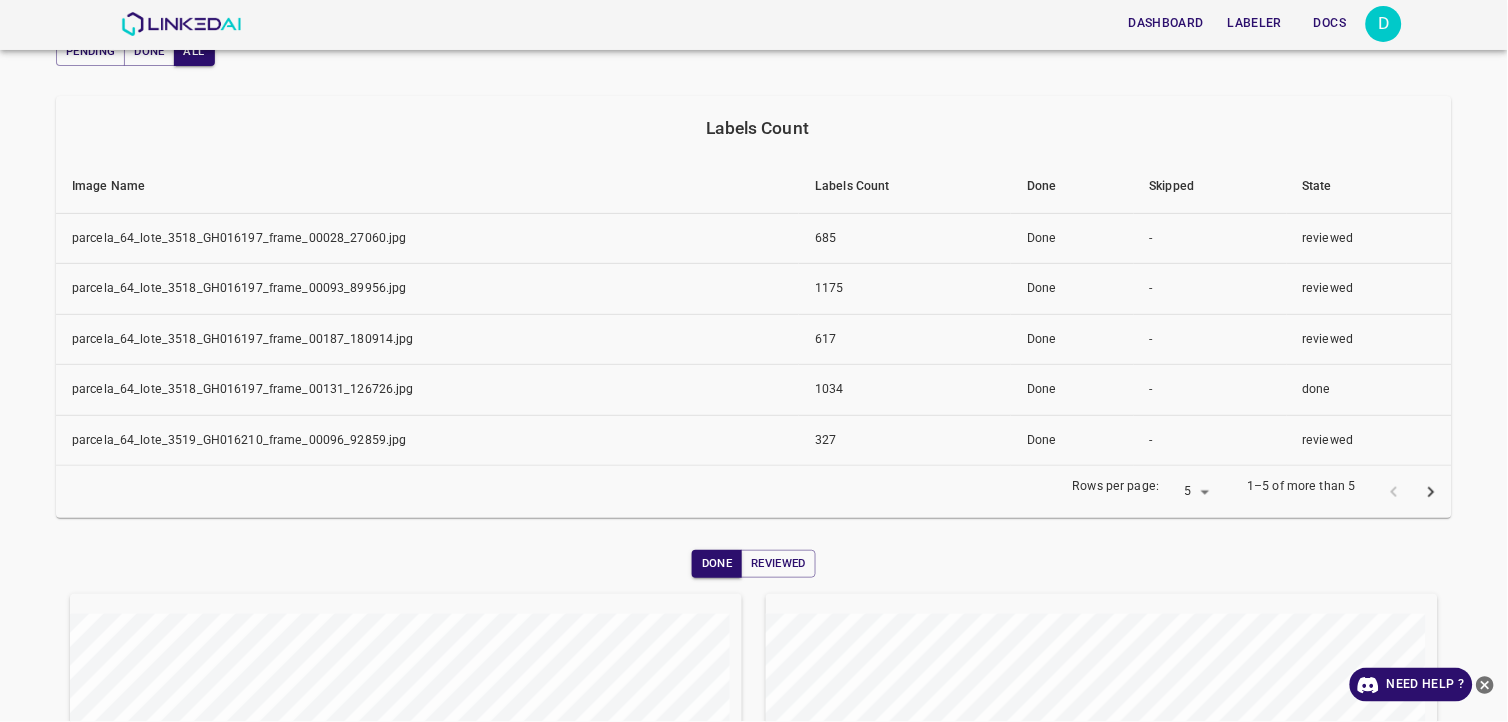 scroll, scrollTop: 222, scrollLeft: 0, axis: vertical 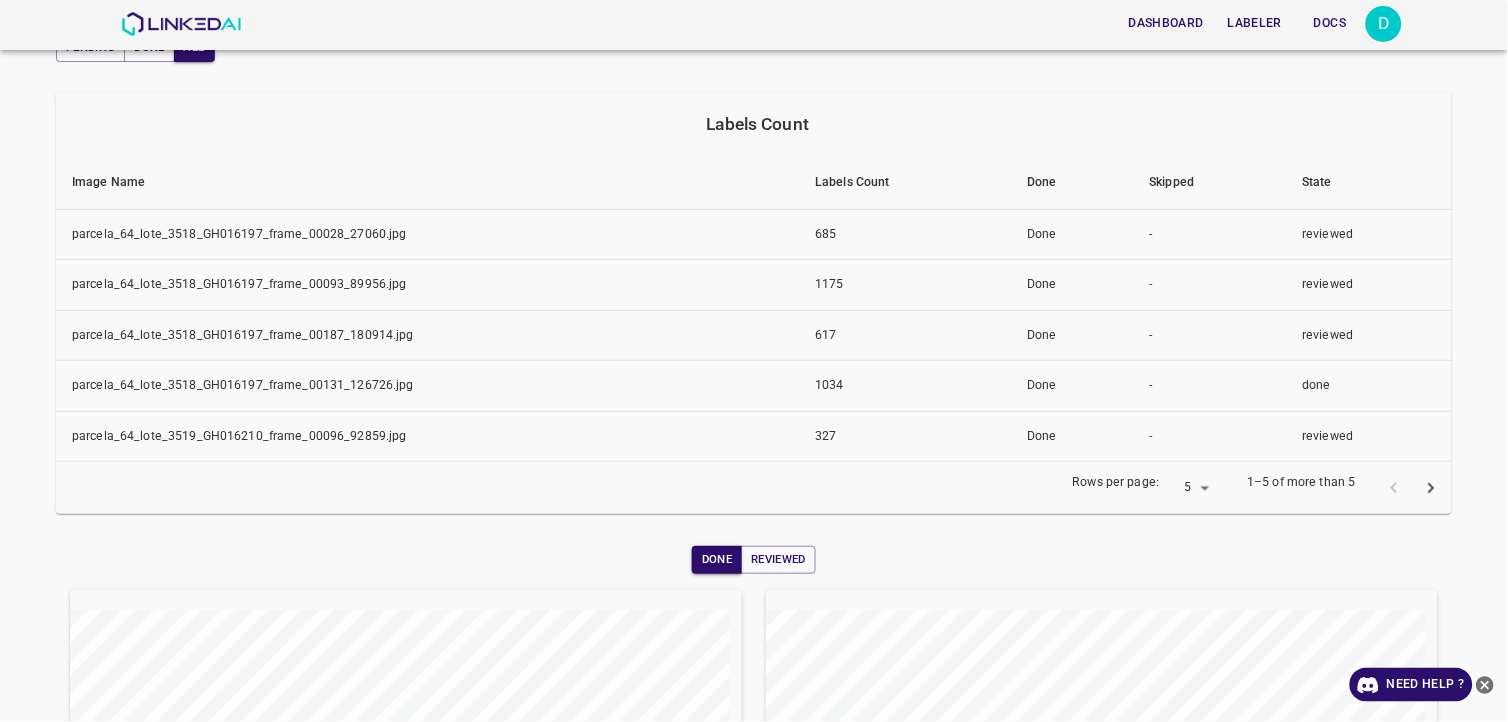 click 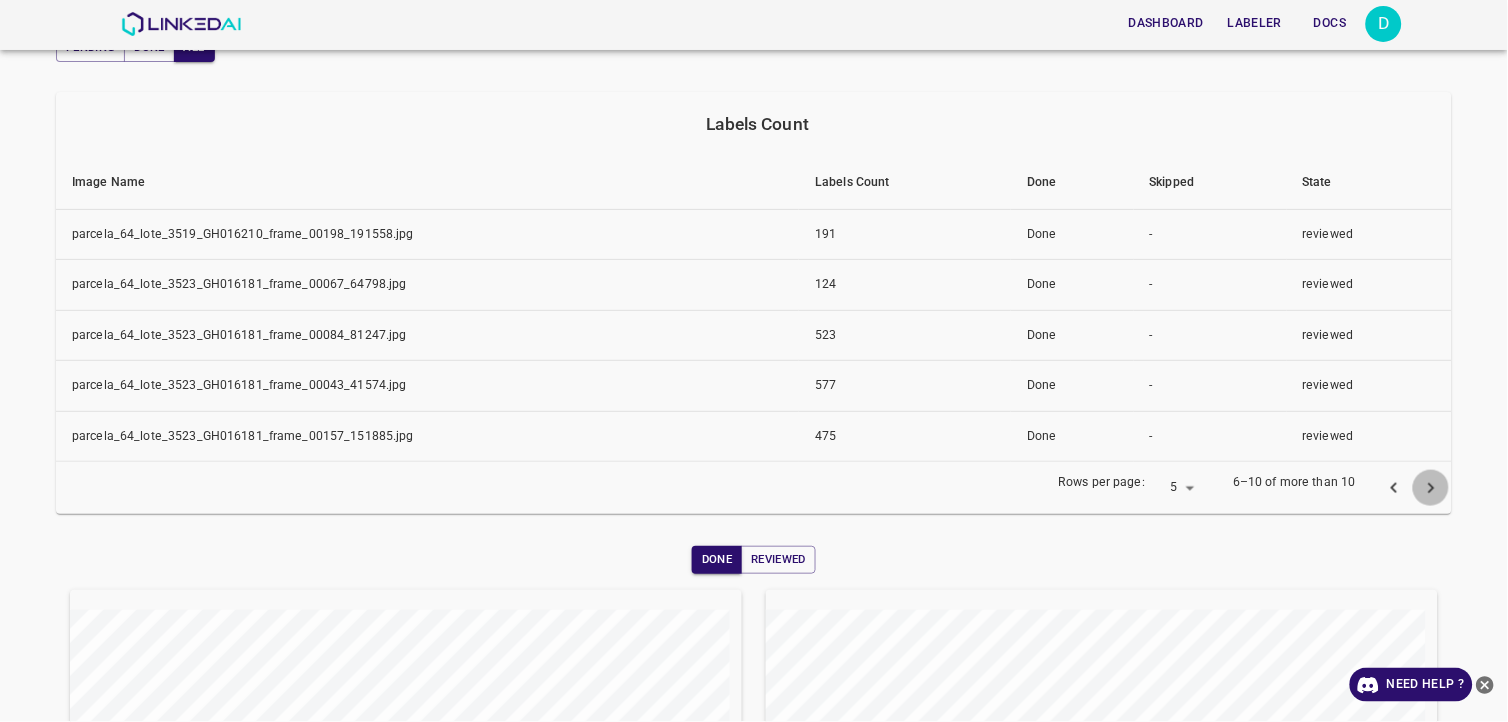 click 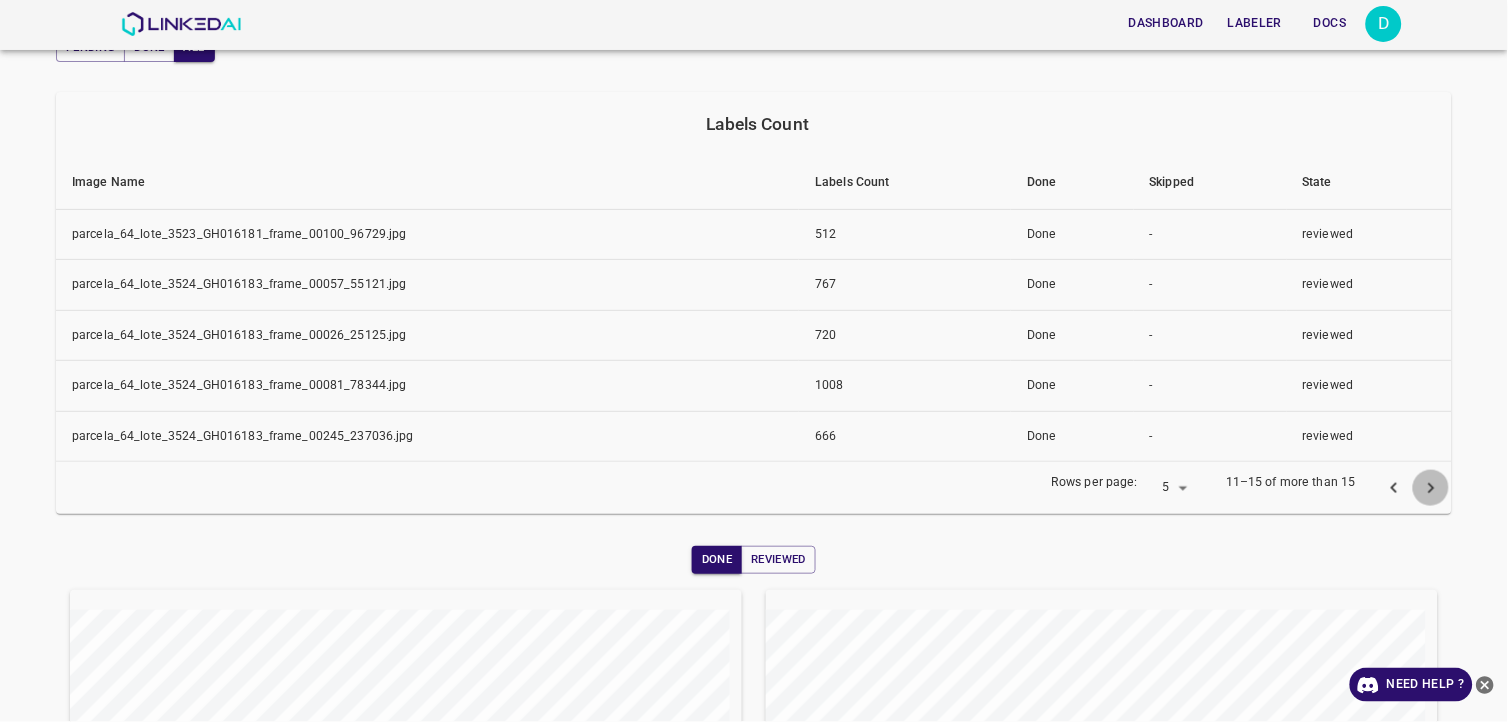 click 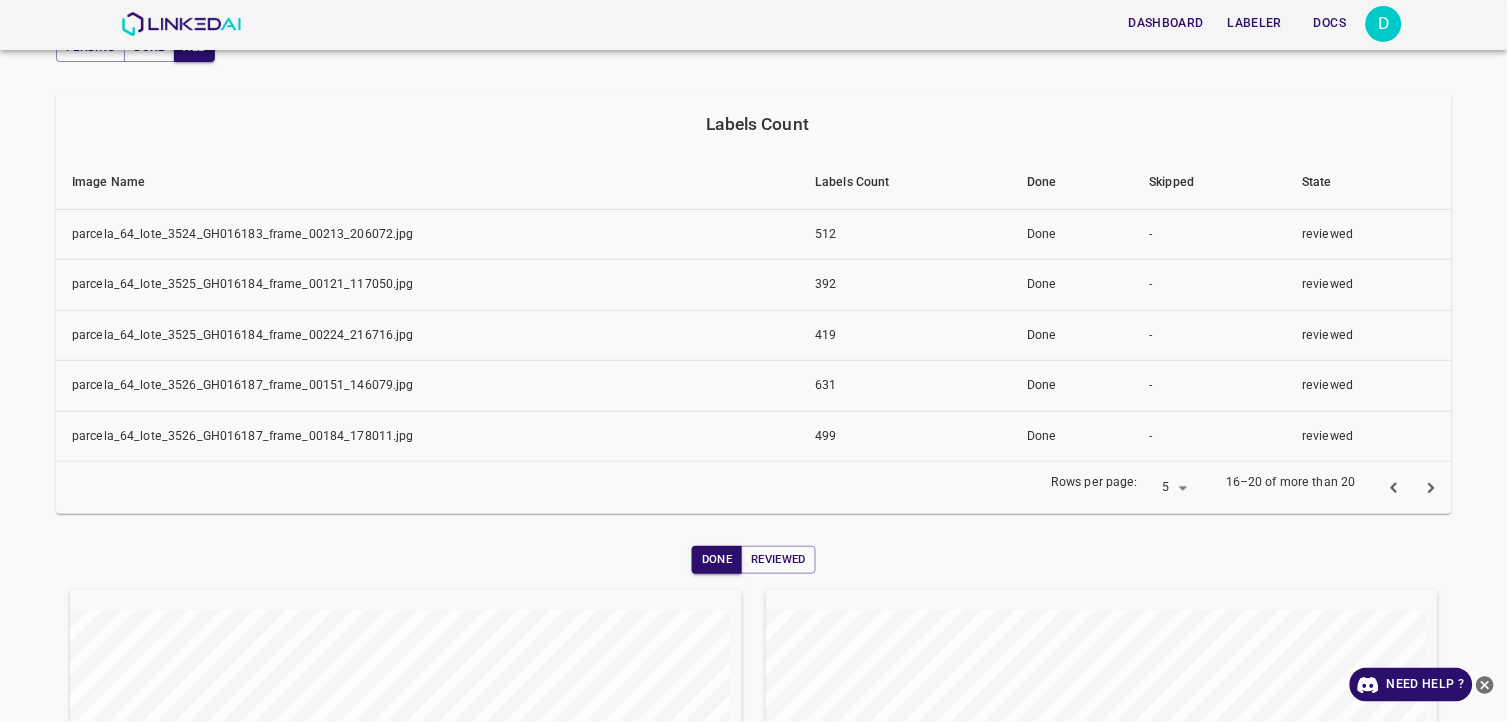 click 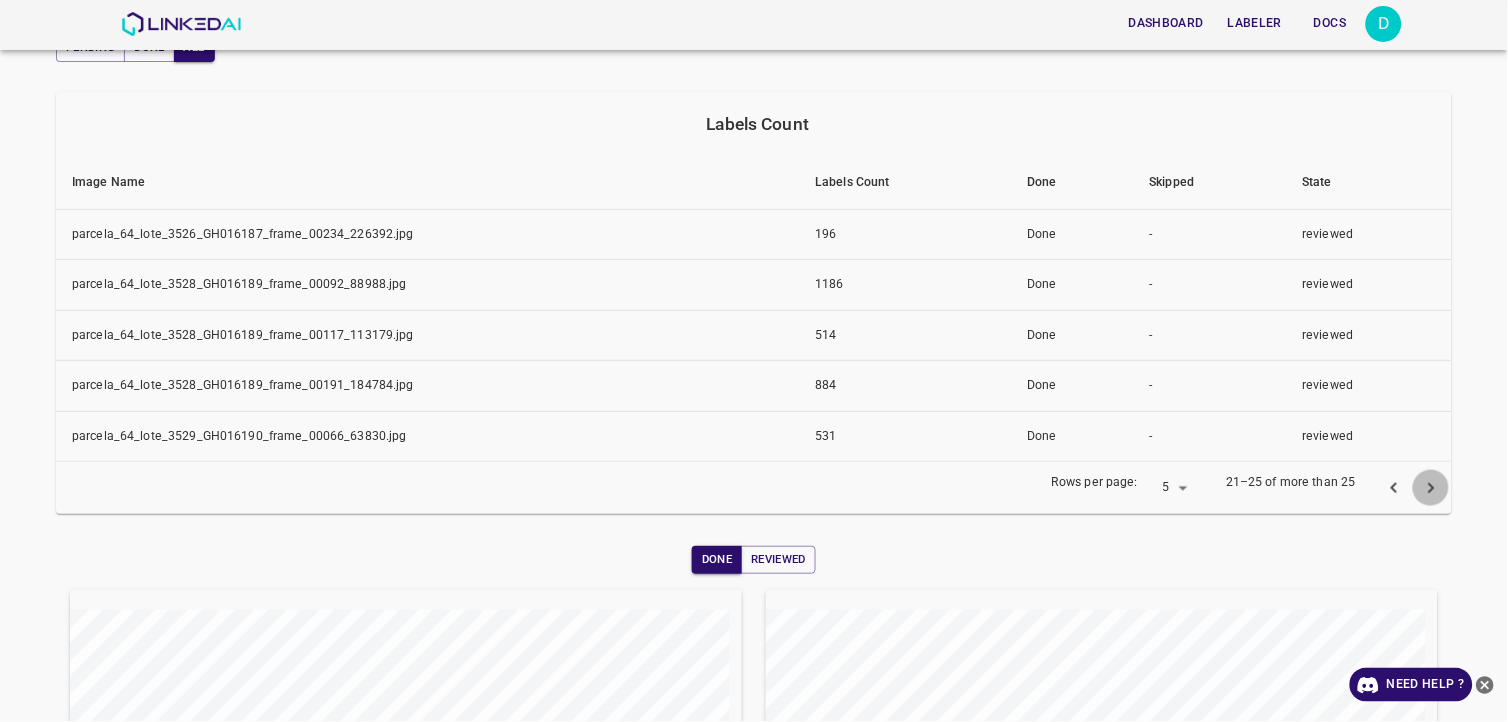 click 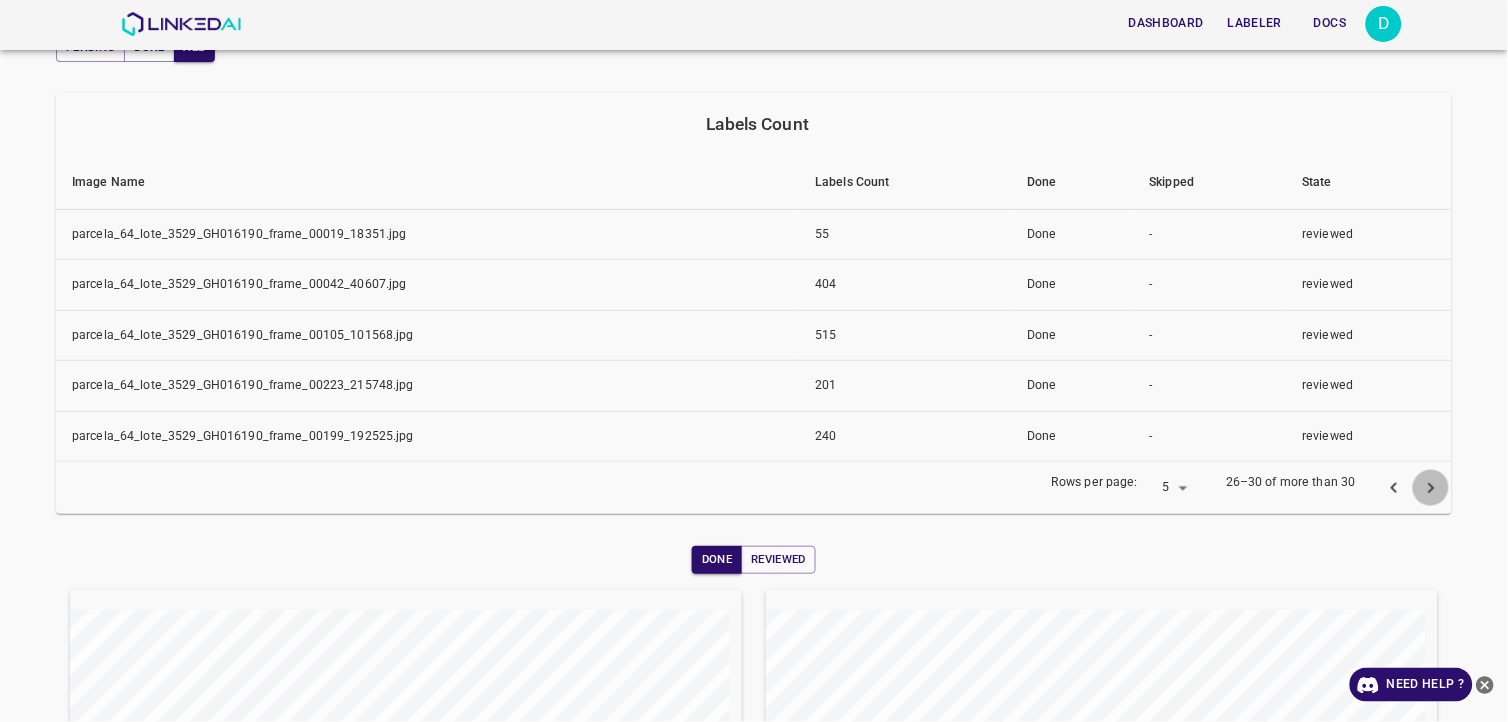 click 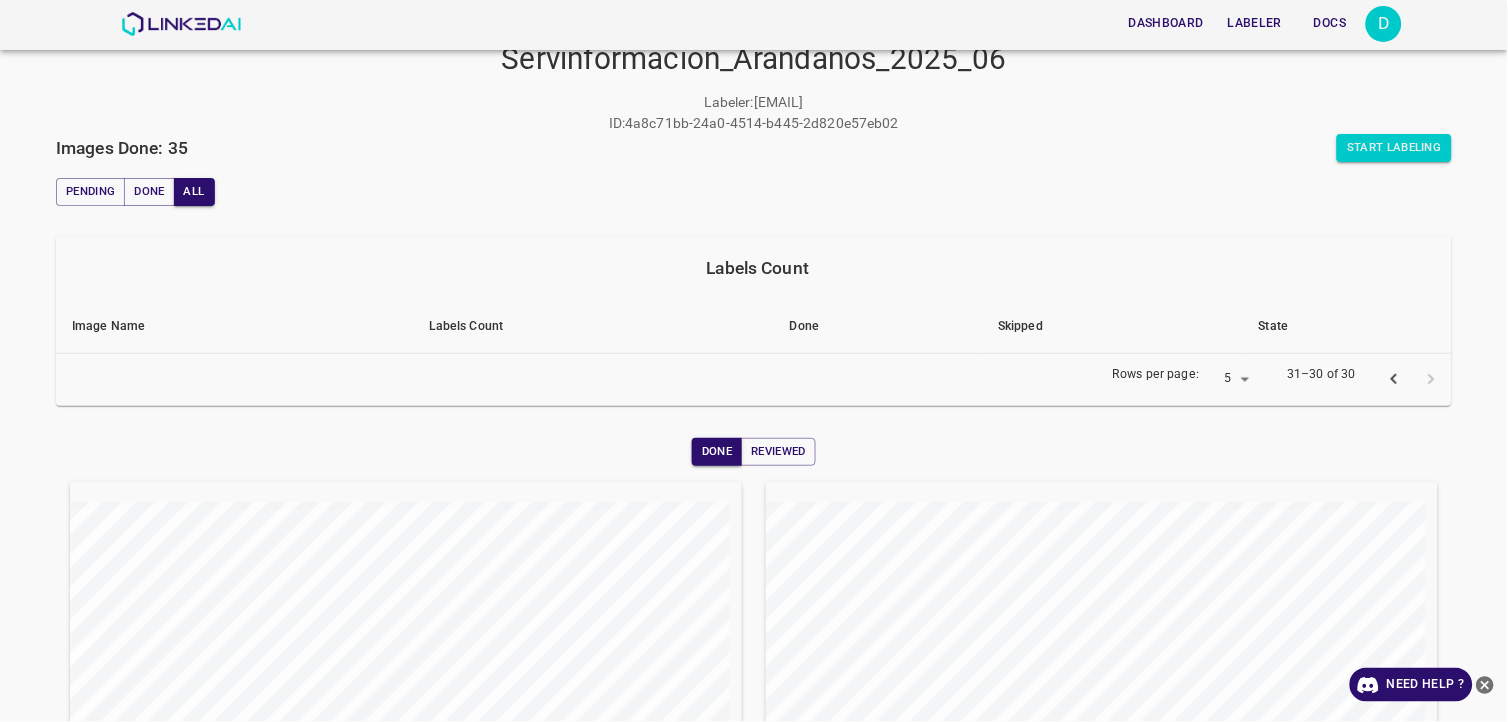 scroll, scrollTop: 25, scrollLeft: 0, axis: vertical 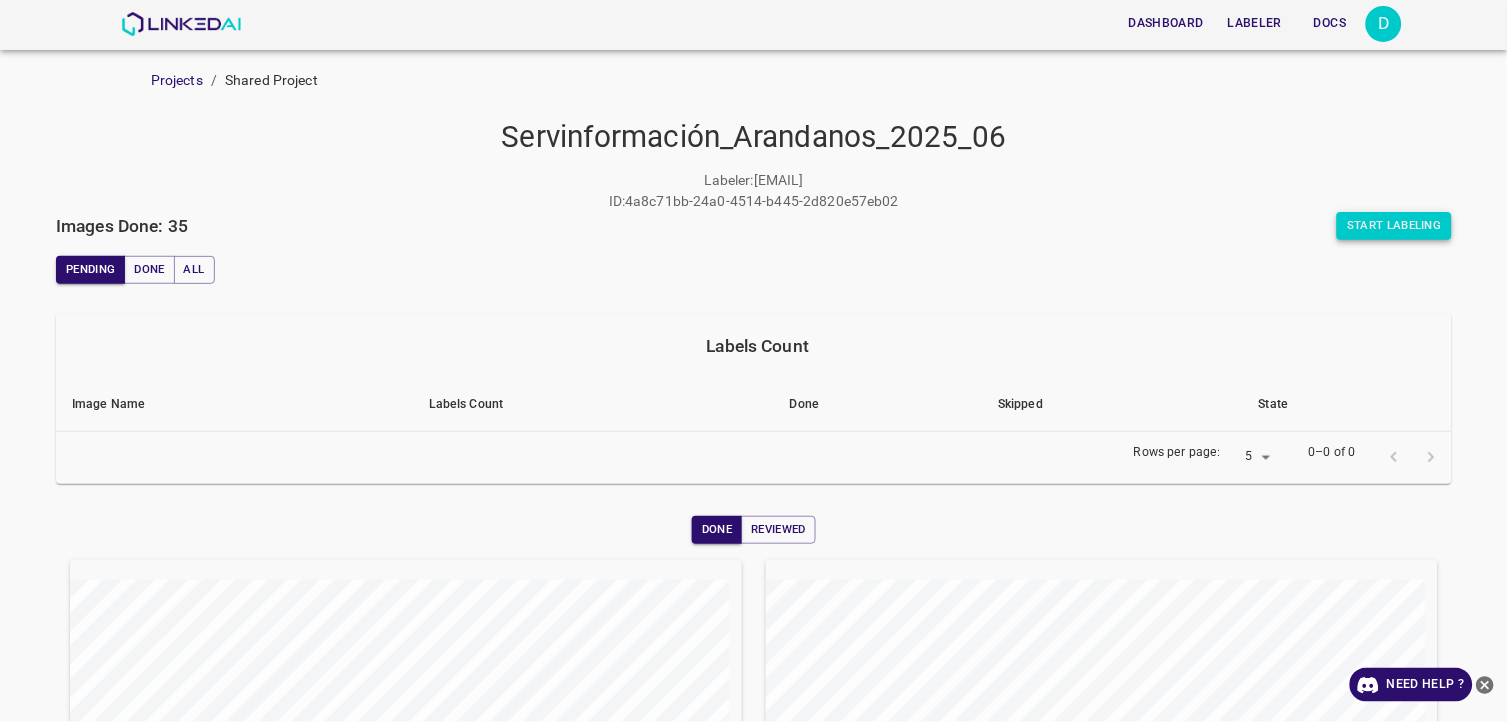 click on "Start Labeling" at bounding box center (1394, 226) 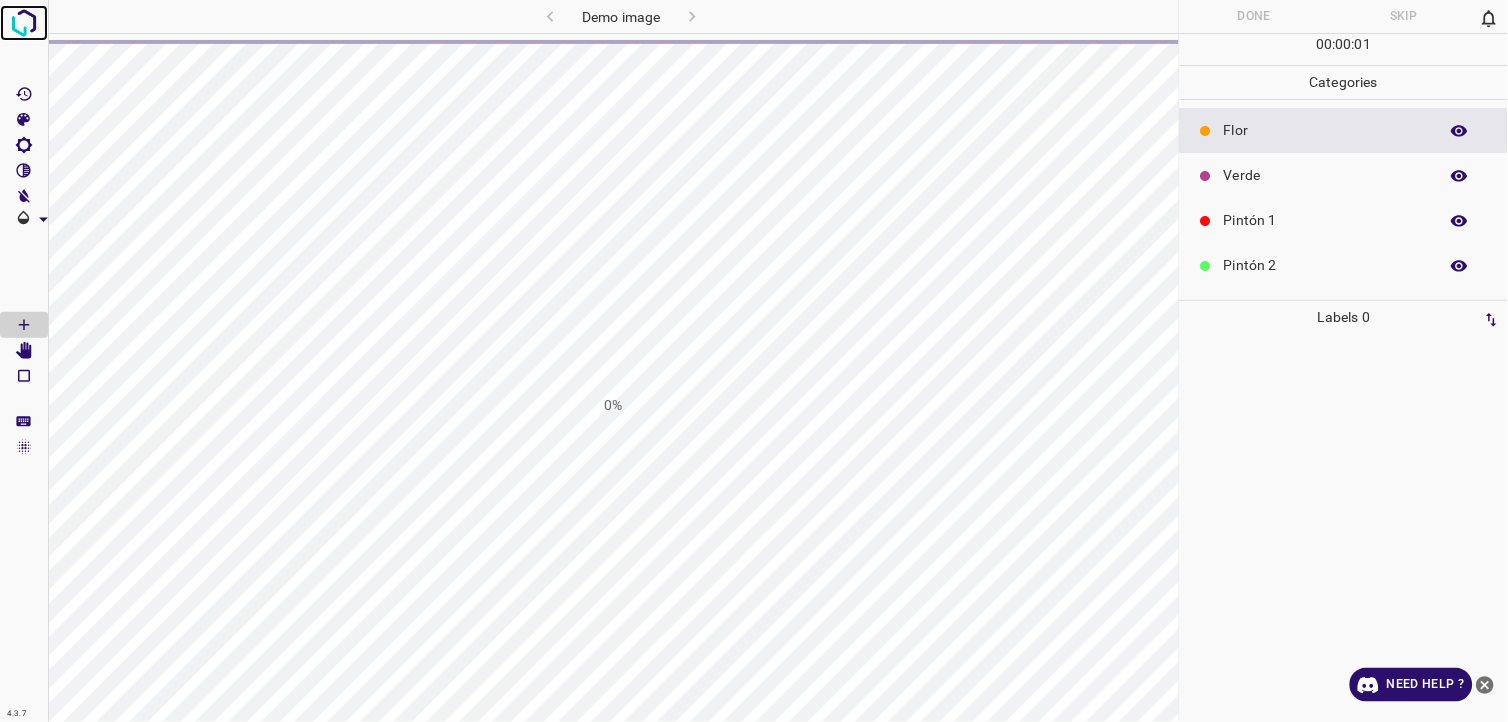 click at bounding box center (24, 23) 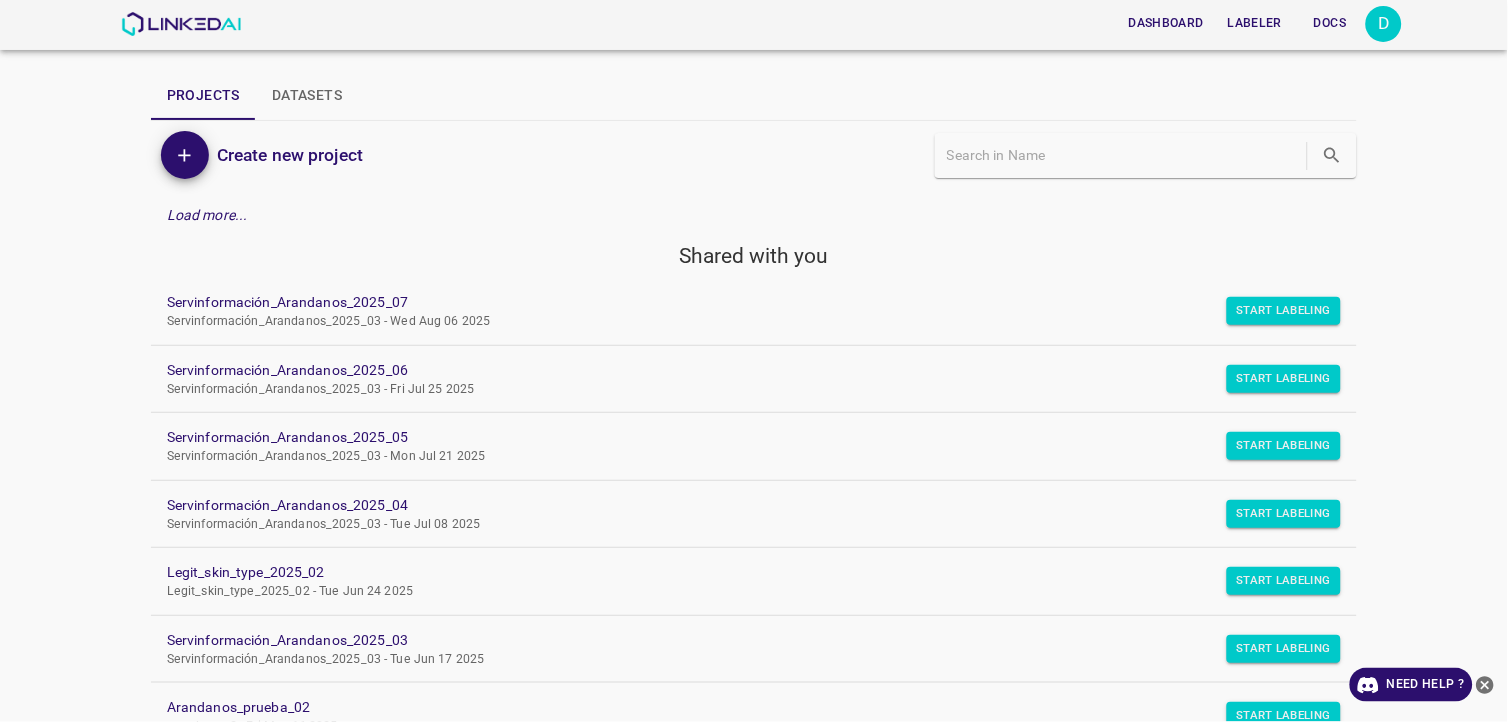 scroll, scrollTop: 0, scrollLeft: 0, axis: both 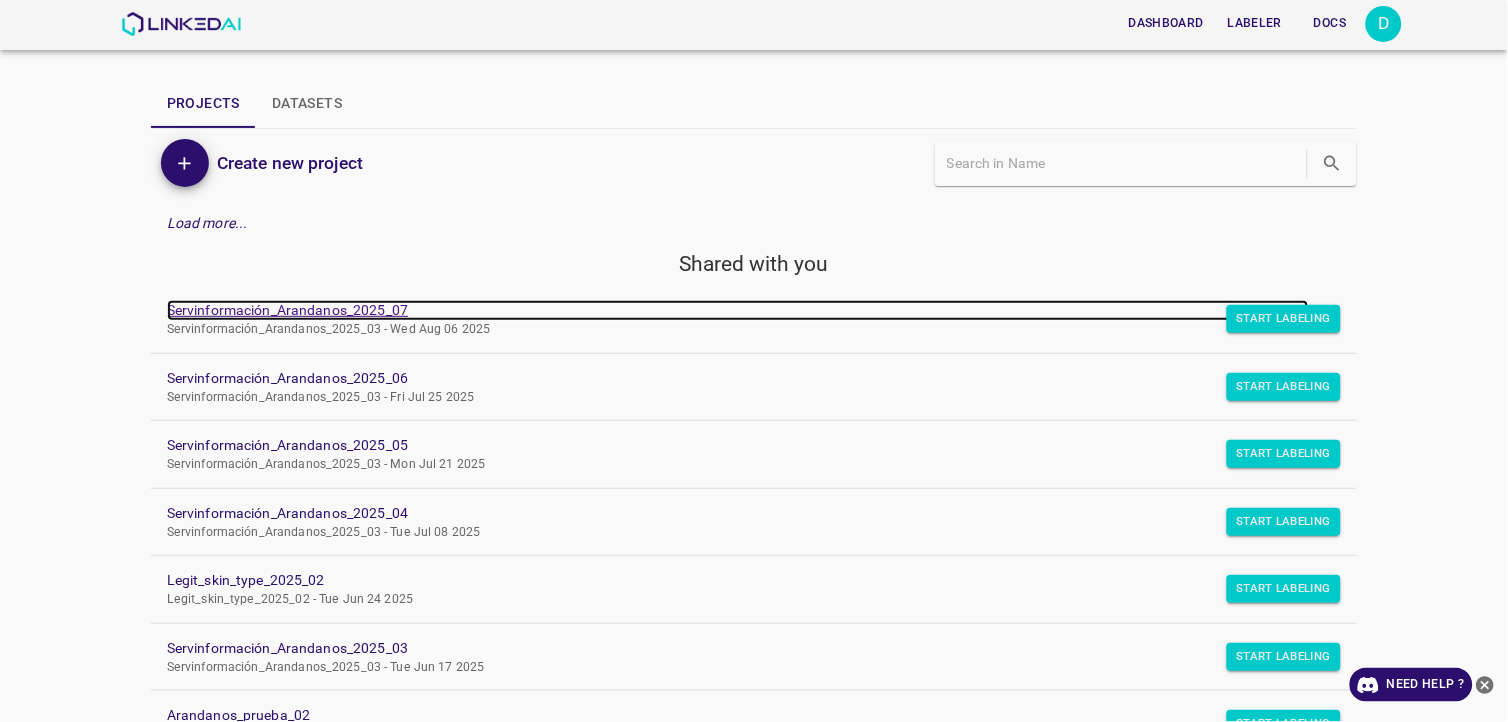 click on "Servinformación_Arandanos_2025_07" at bounding box center [738, 310] 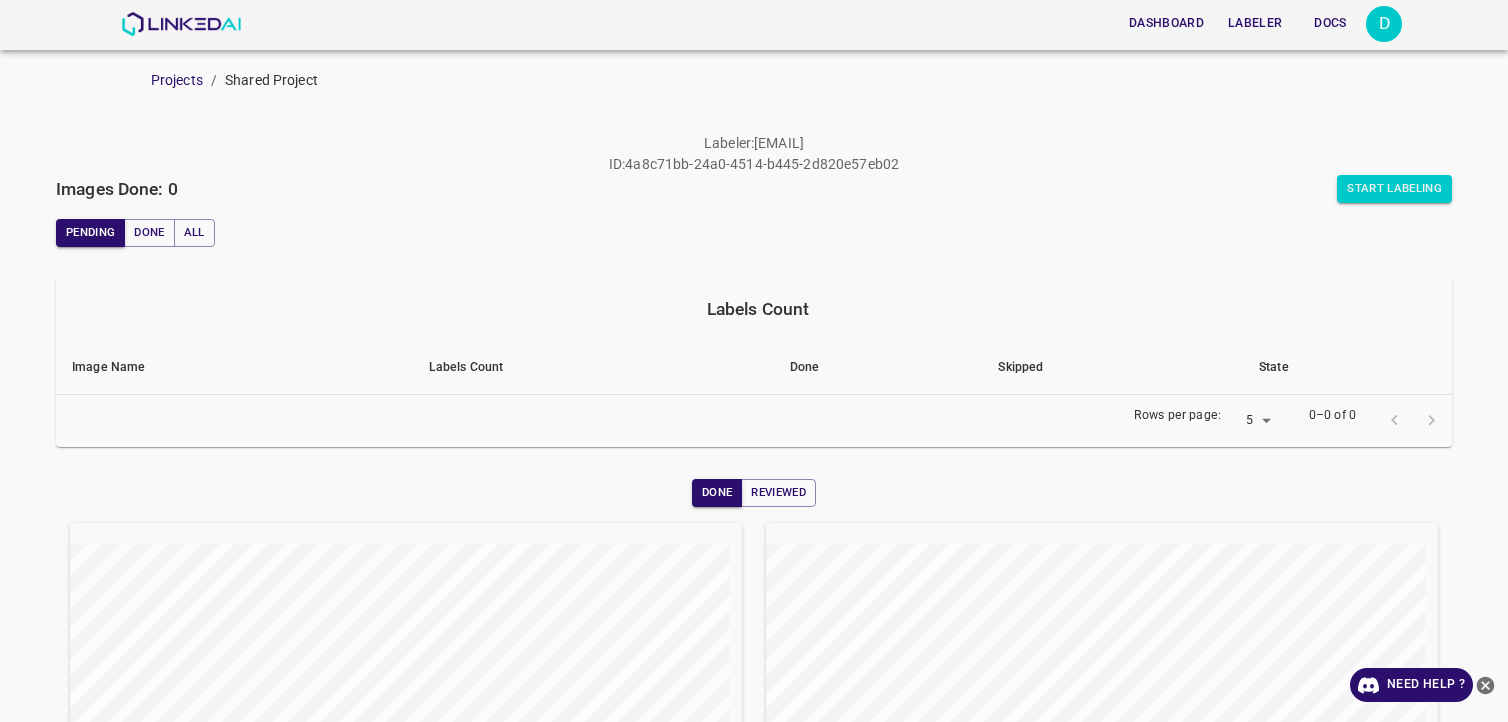 scroll, scrollTop: 0, scrollLeft: 0, axis: both 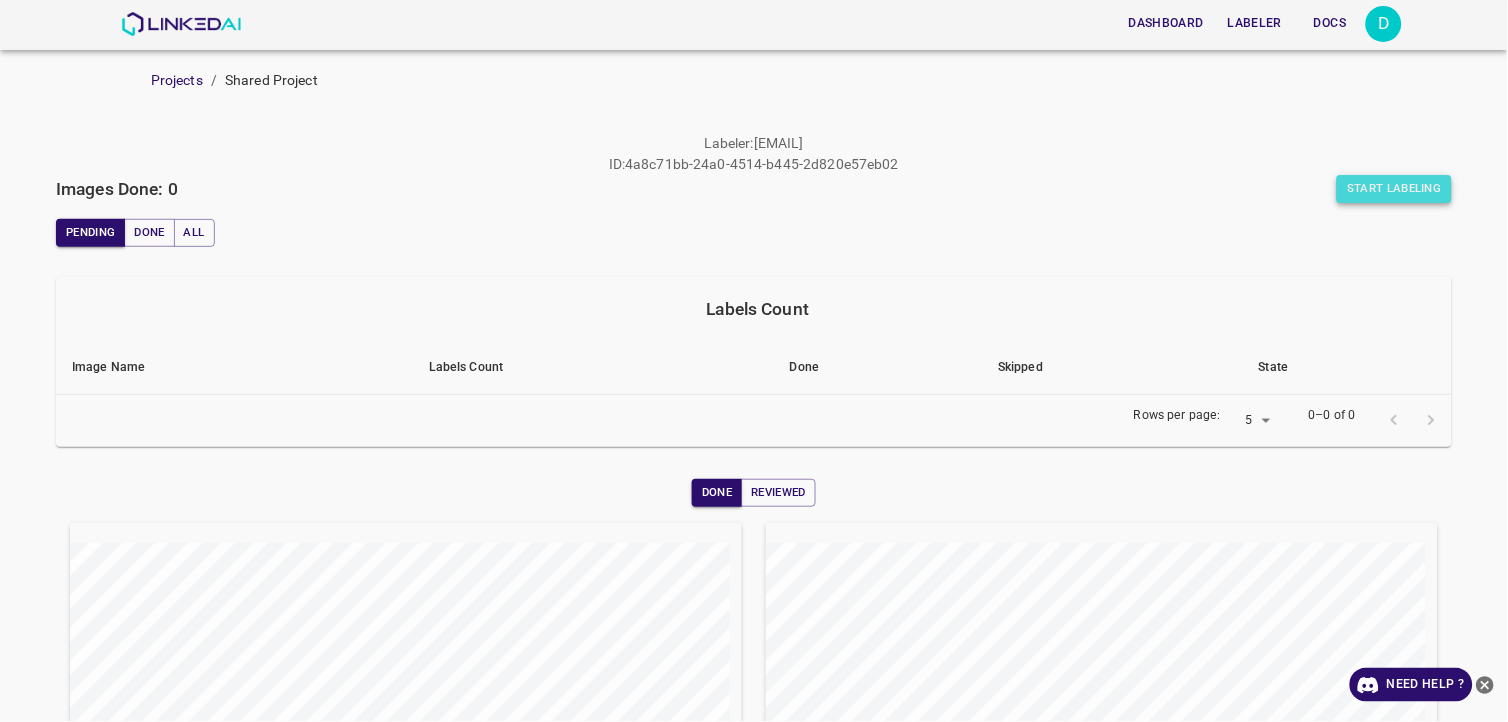 click on "Start Labeling" at bounding box center (1394, 189) 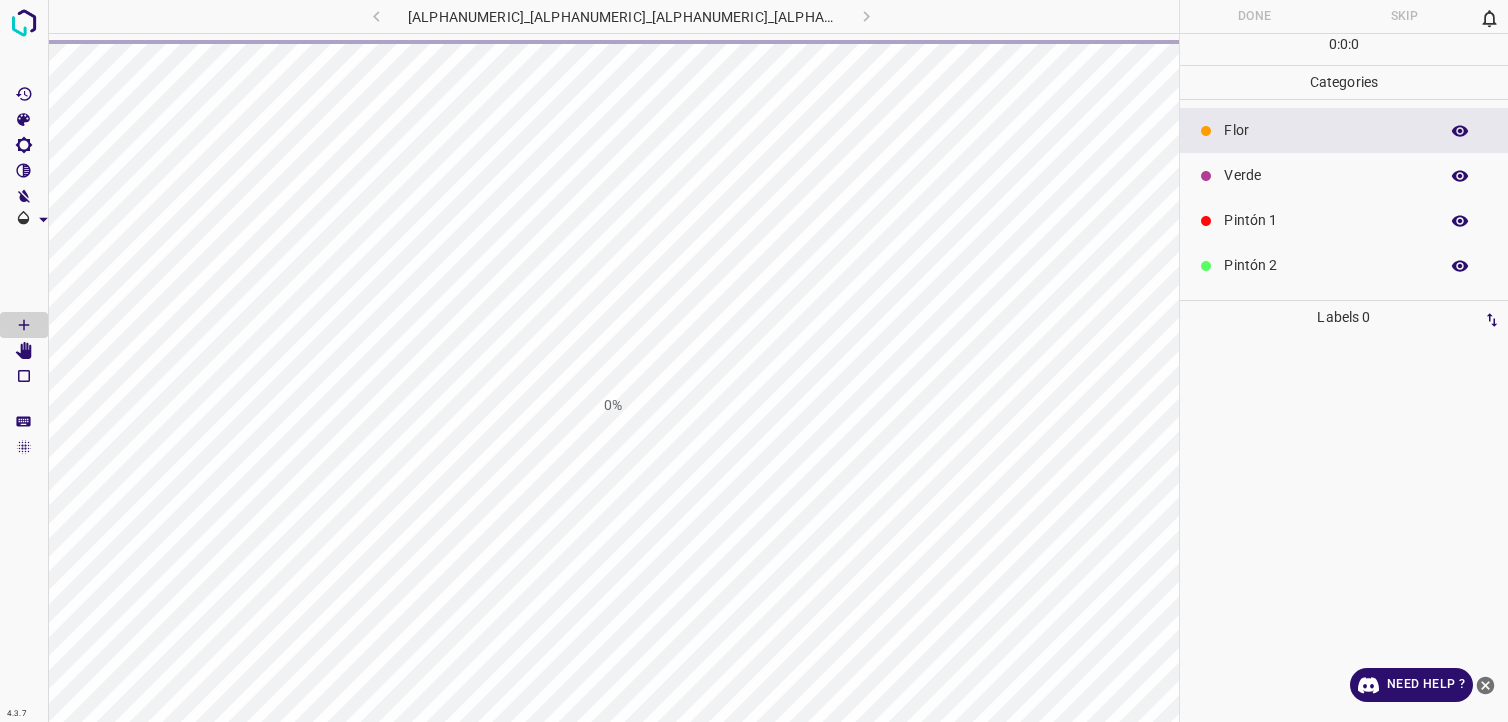 scroll, scrollTop: 0, scrollLeft: 0, axis: both 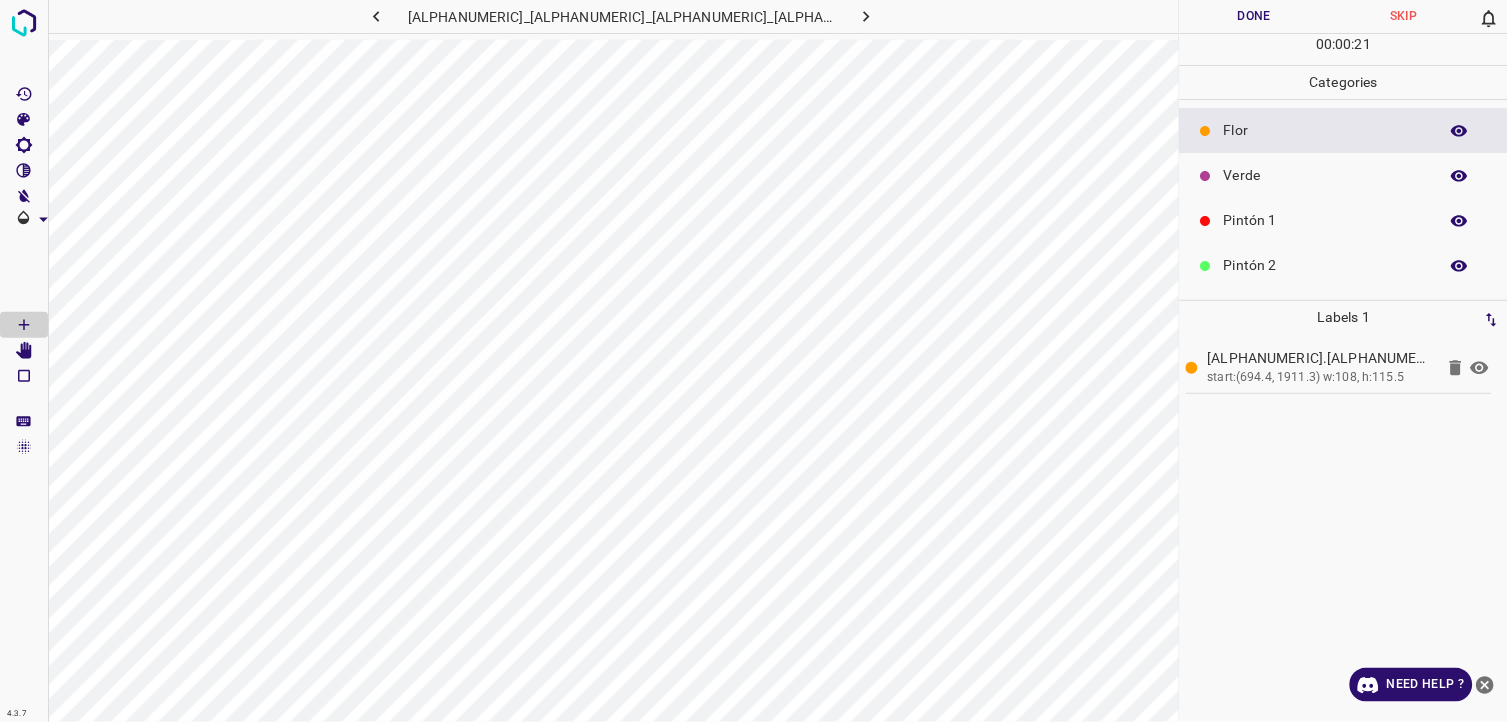 click on "Verde" at bounding box center (1344, 175) 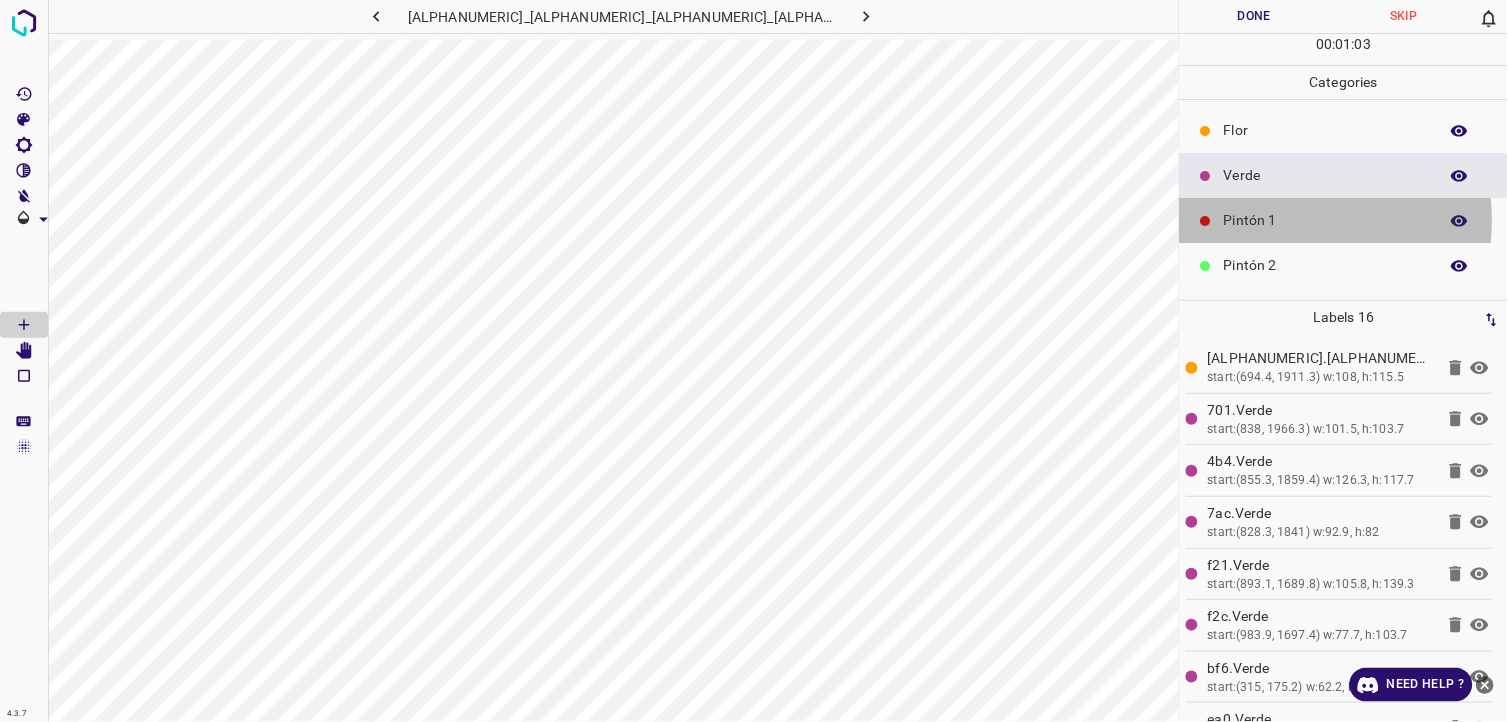 click on "Pintón 1" at bounding box center (1326, 220) 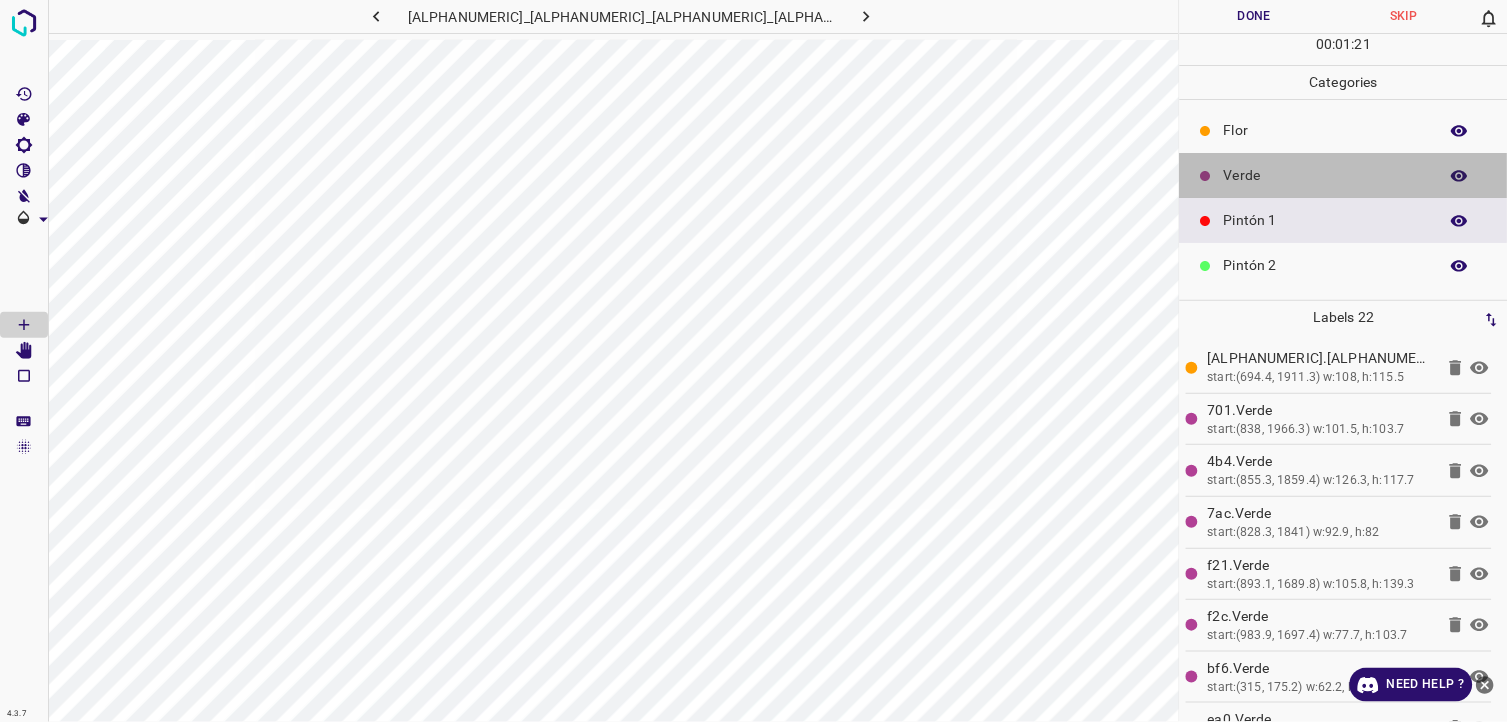 click on "Verde" at bounding box center (1326, 175) 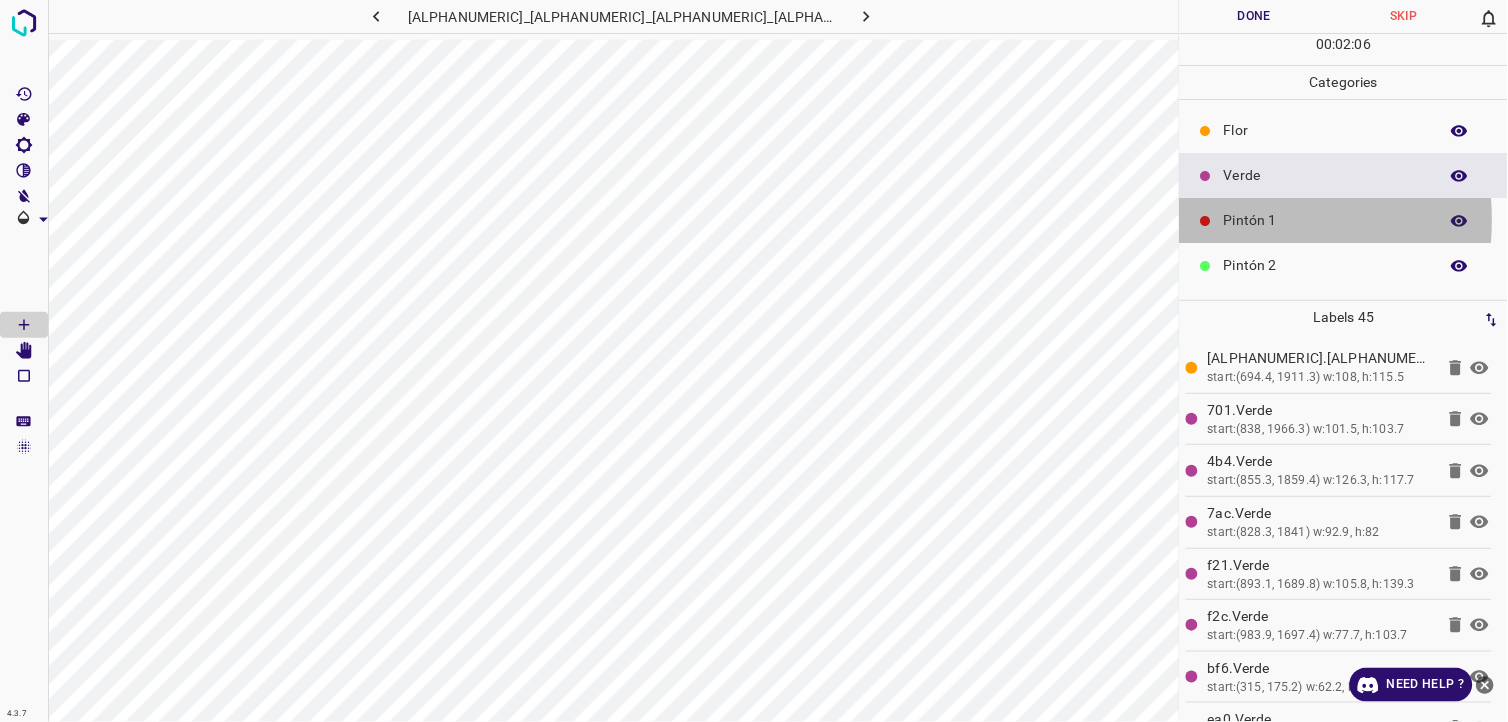 click at bounding box center [1206, 221] 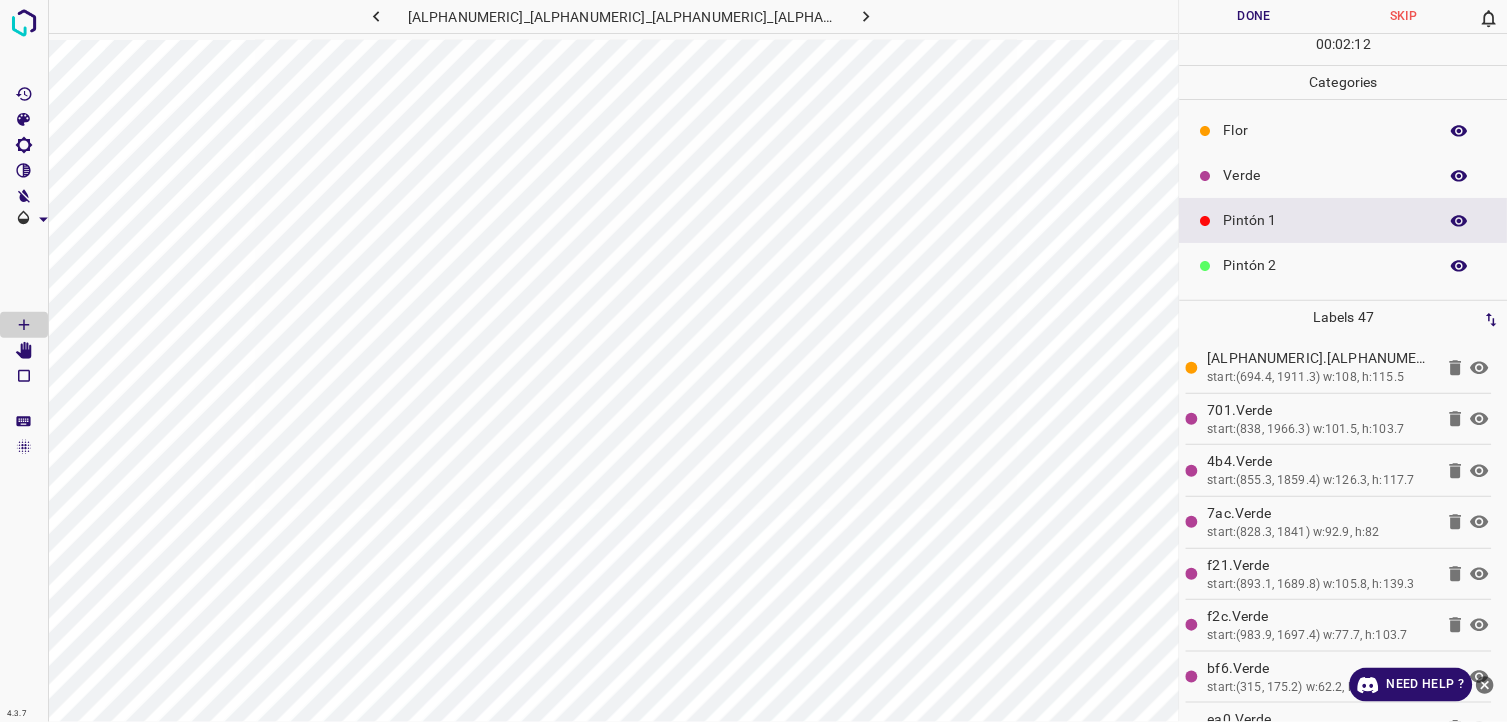 click on "Flor" at bounding box center (1326, 130) 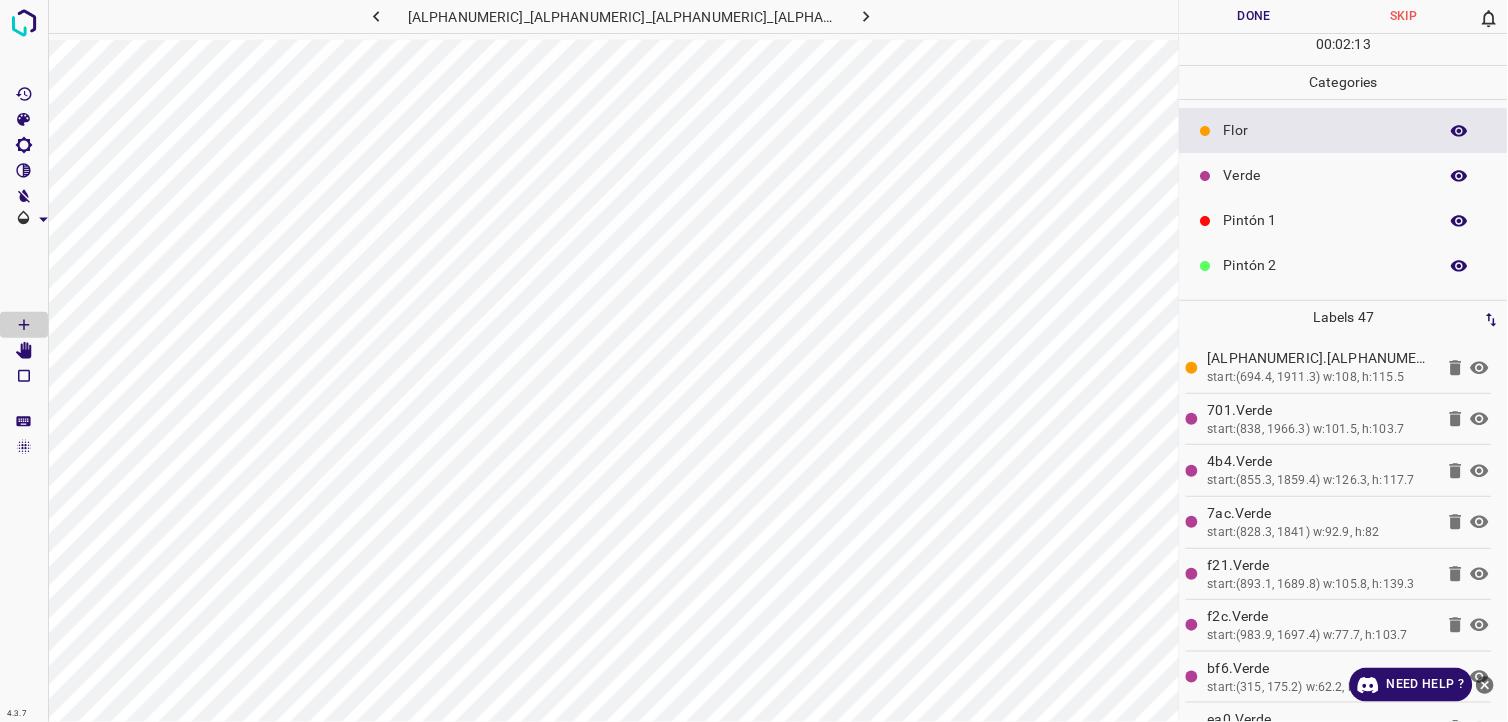 click on "Verde" at bounding box center (1344, 175) 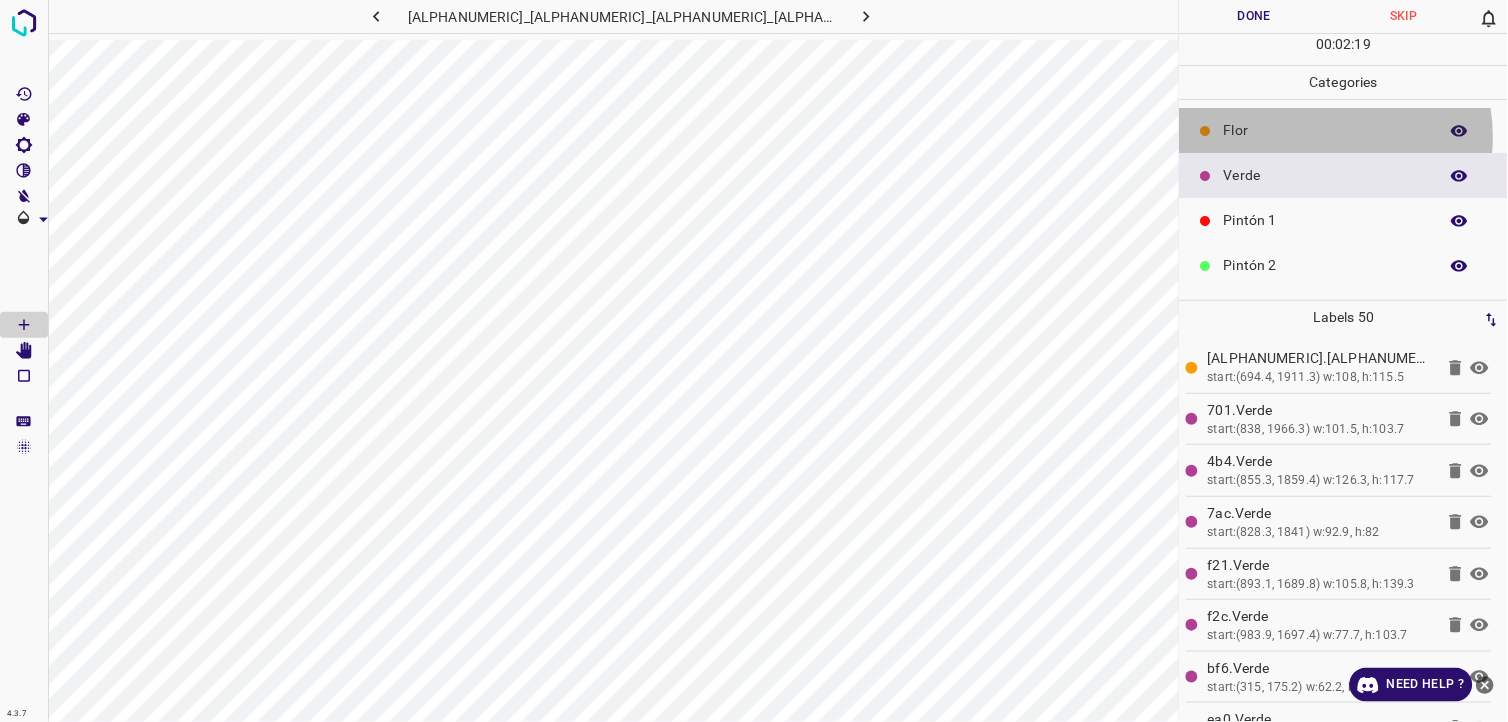 click on "Flor" at bounding box center (1326, 130) 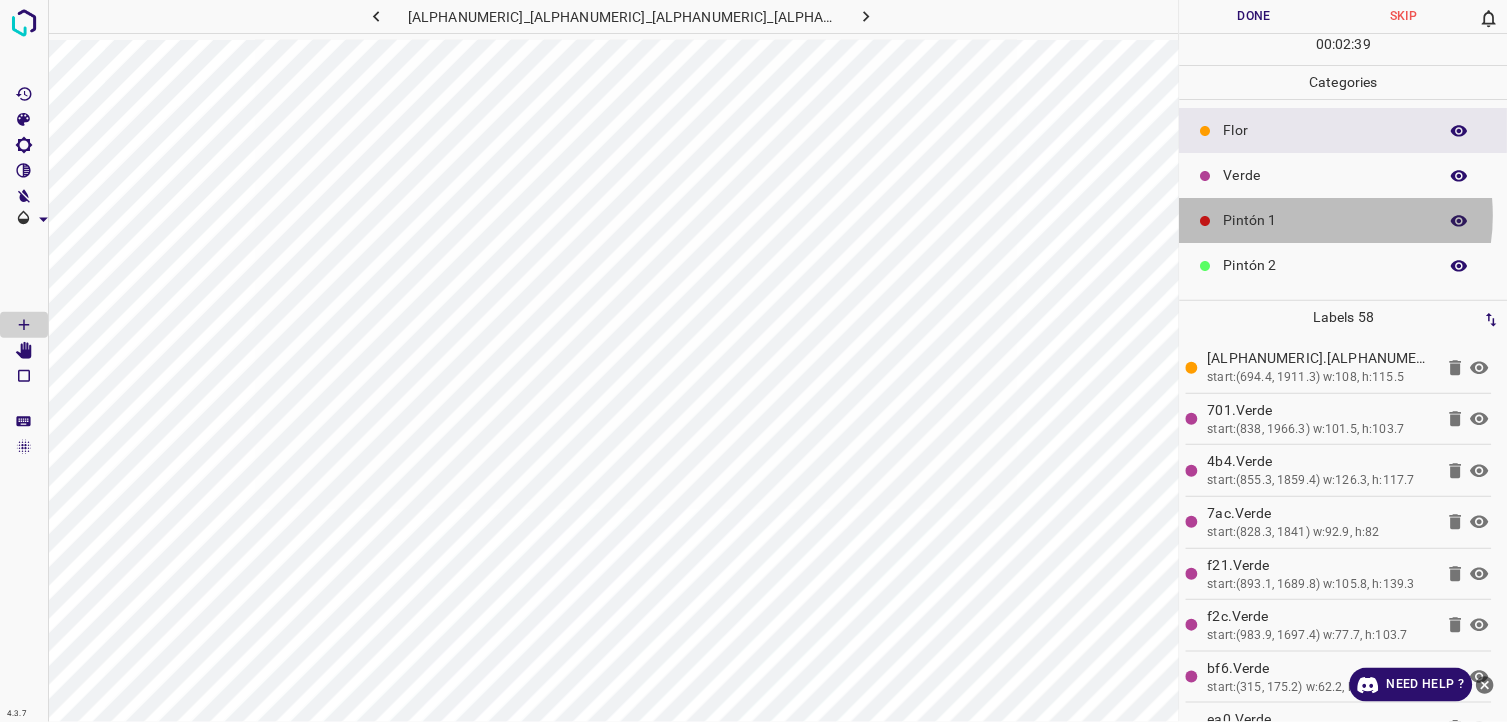 click on "Pintón 1" at bounding box center [1326, 220] 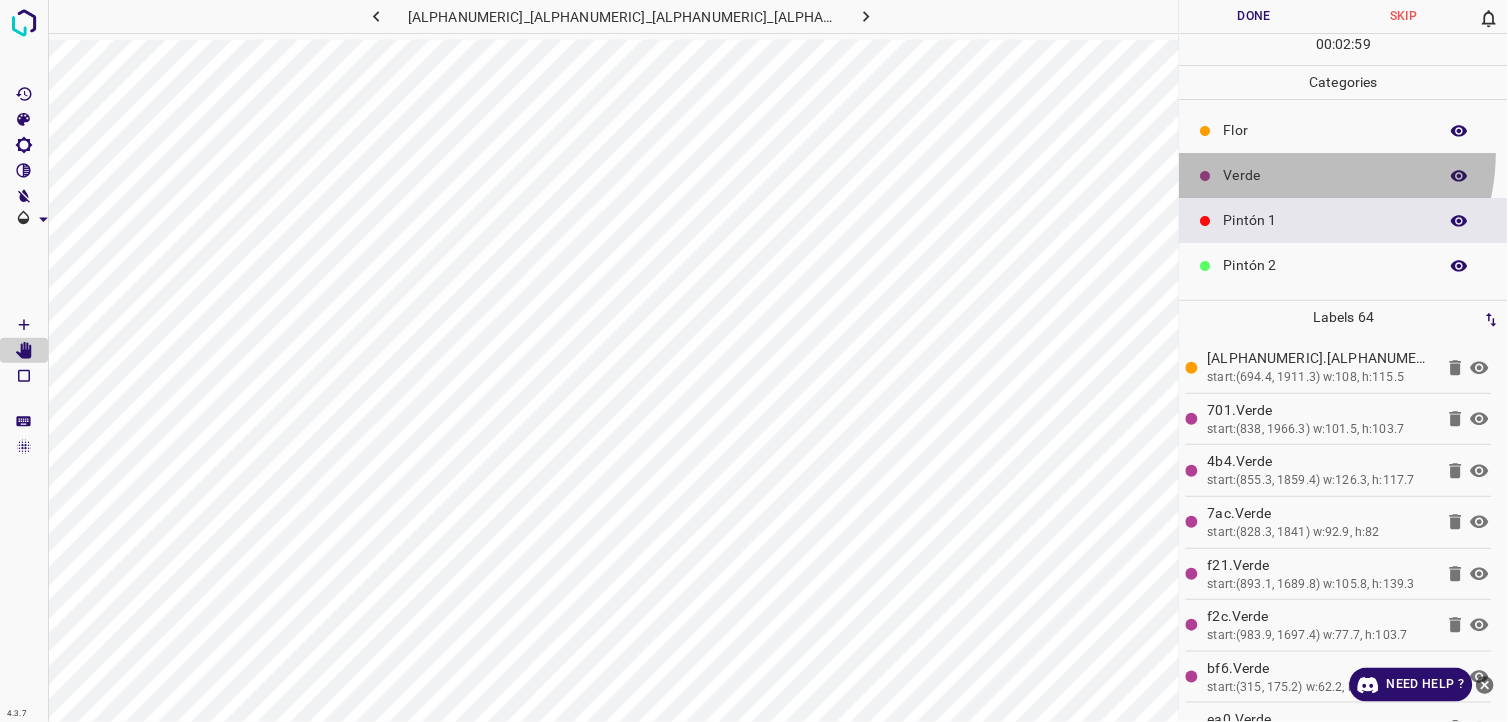 click on "Verde" at bounding box center (1344, 175) 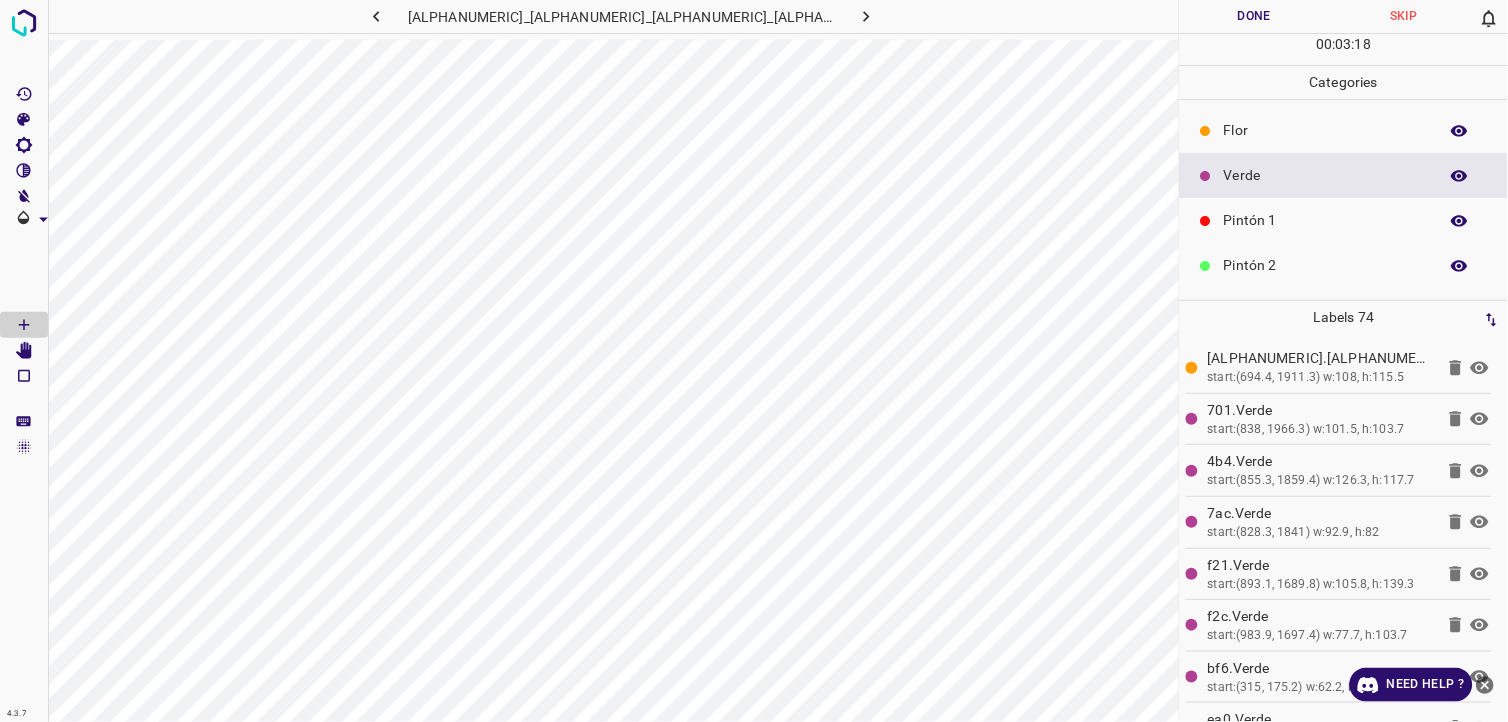 click on "Pintón 1" at bounding box center (1326, 220) 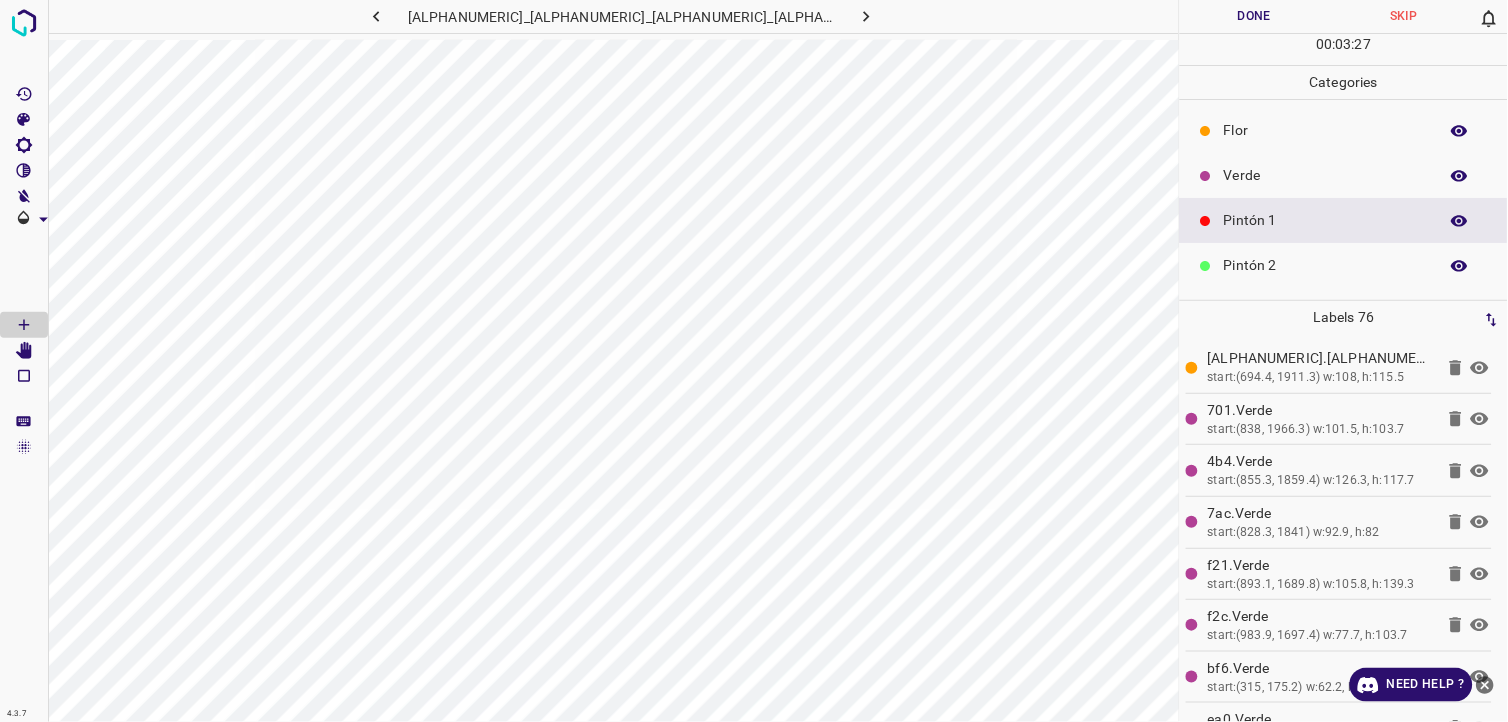 click on "Verde" at bounding box center [1326, 175] 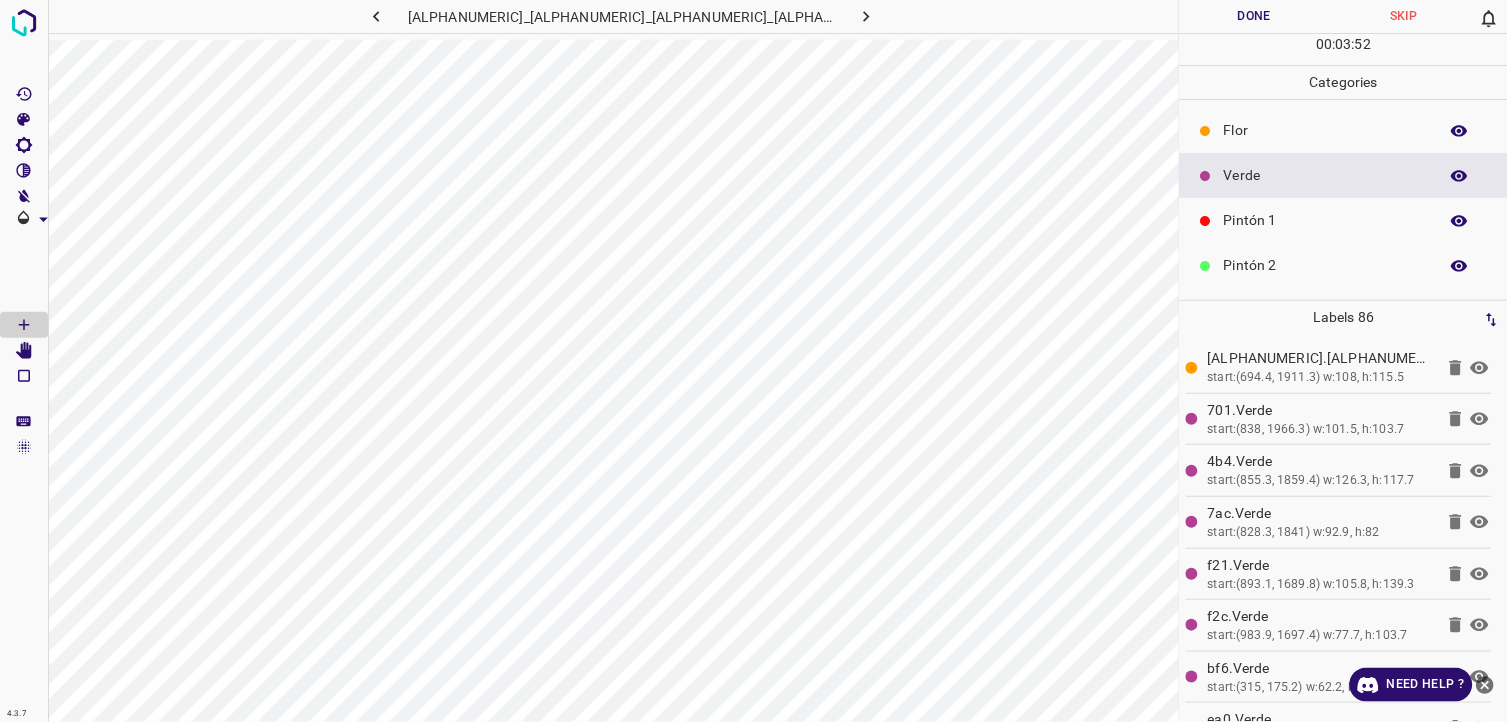 click on "Flor" at bounding box center [1344, 130] 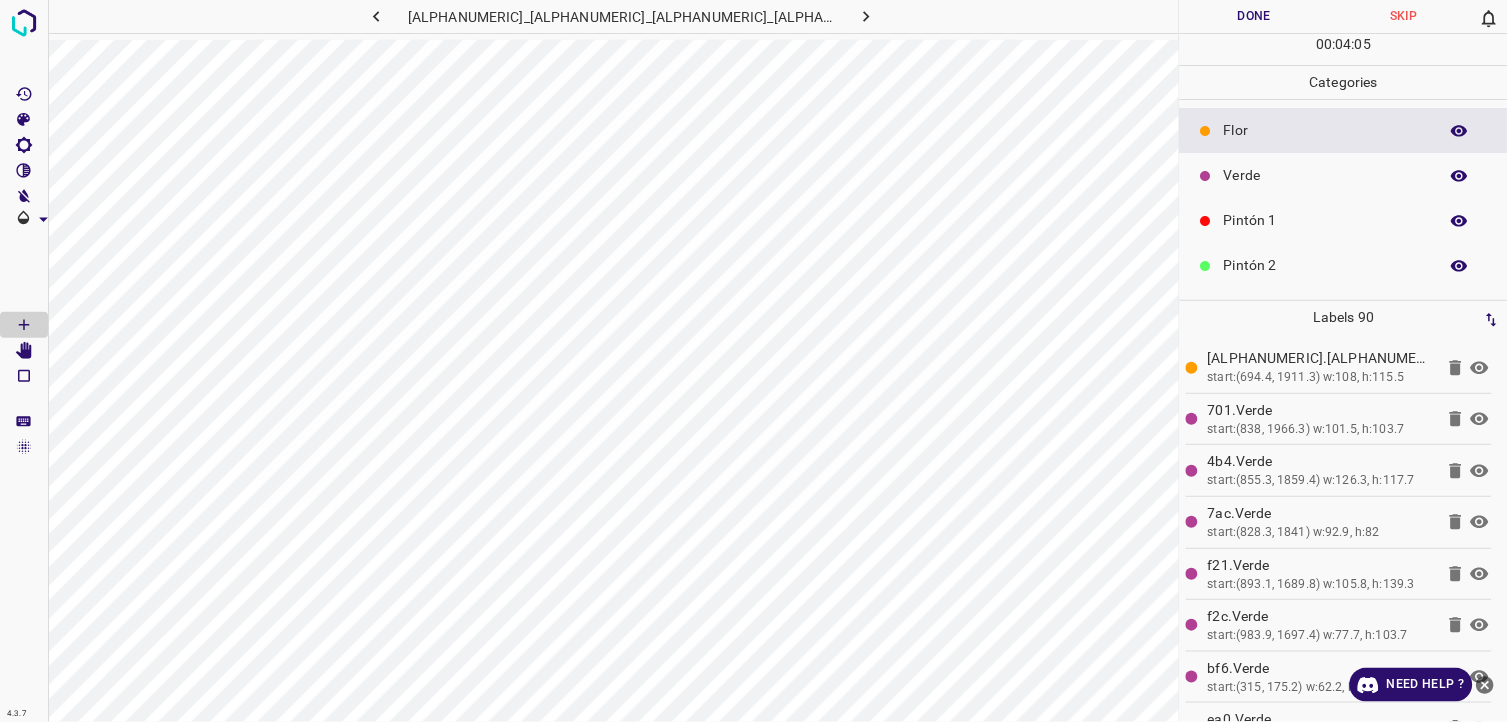 click on "Verde" at bounding box center [1326, 175] 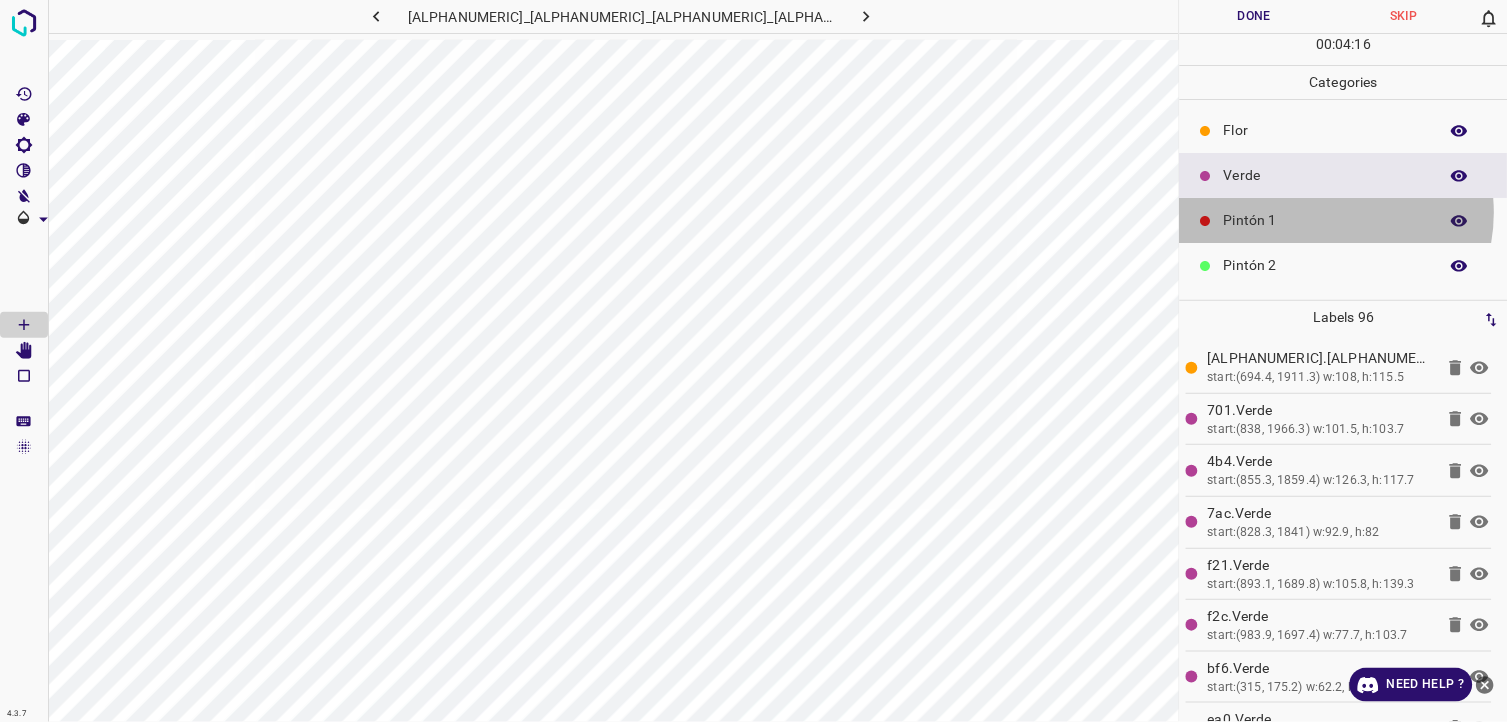 click on "Pintón 1" at bounding box center (1326, 220) 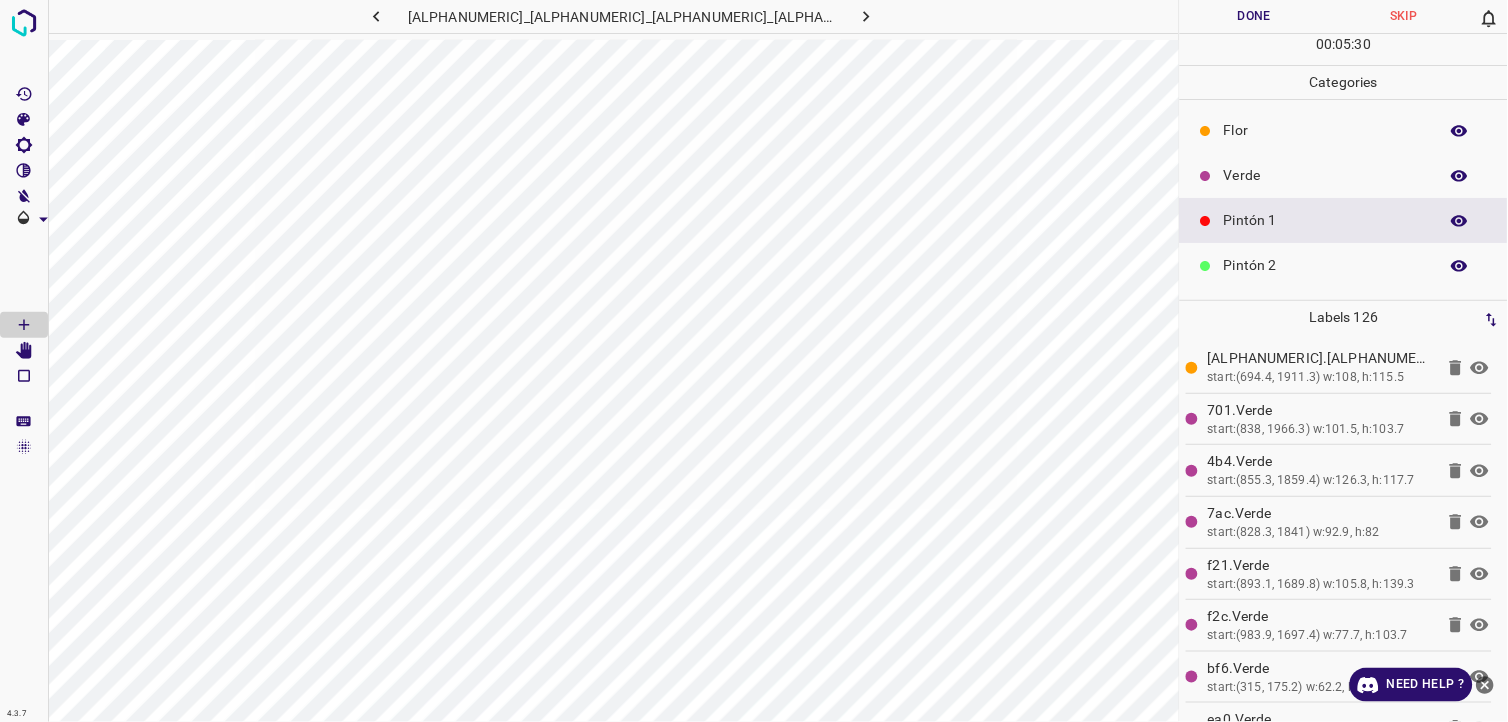 click at bounding box center [1206, 176] 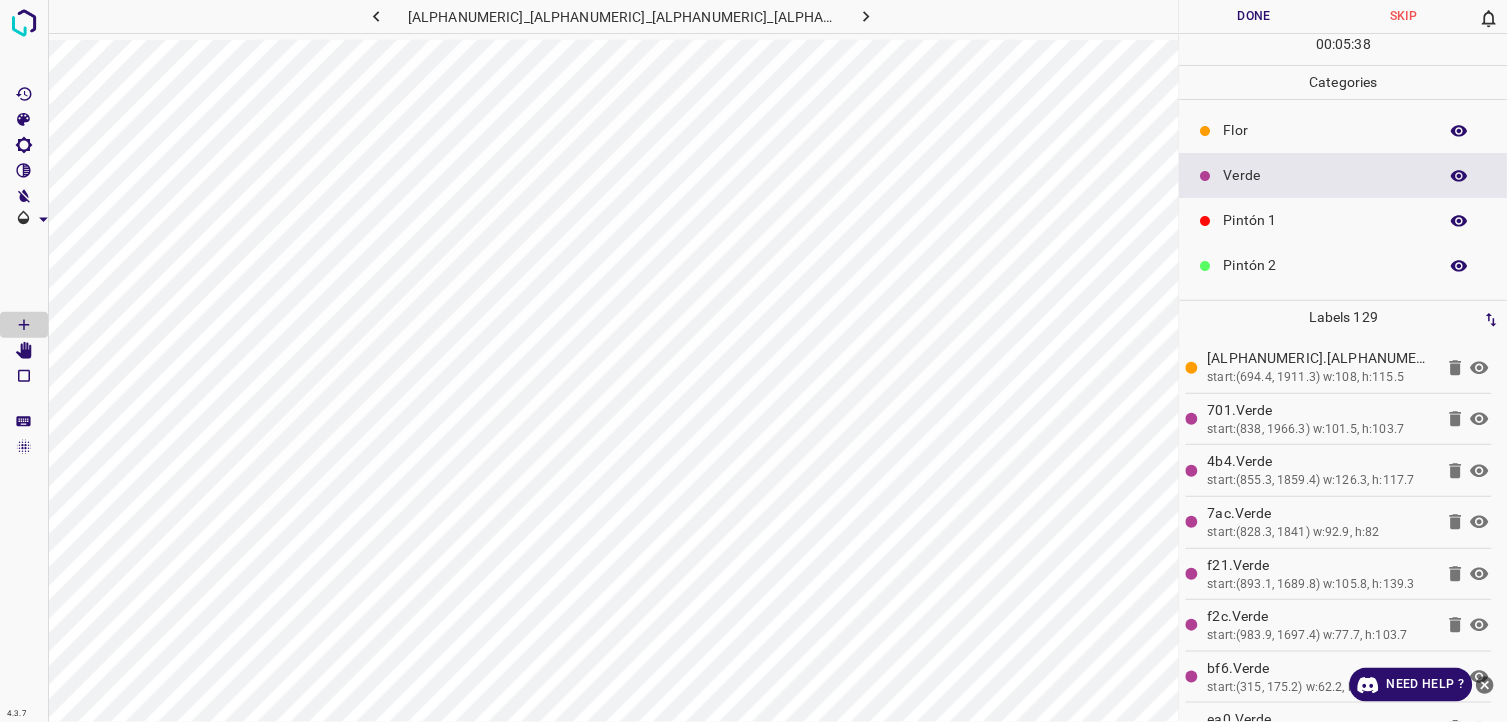click on "Pintón 1" at bounding box center [1326, 220] 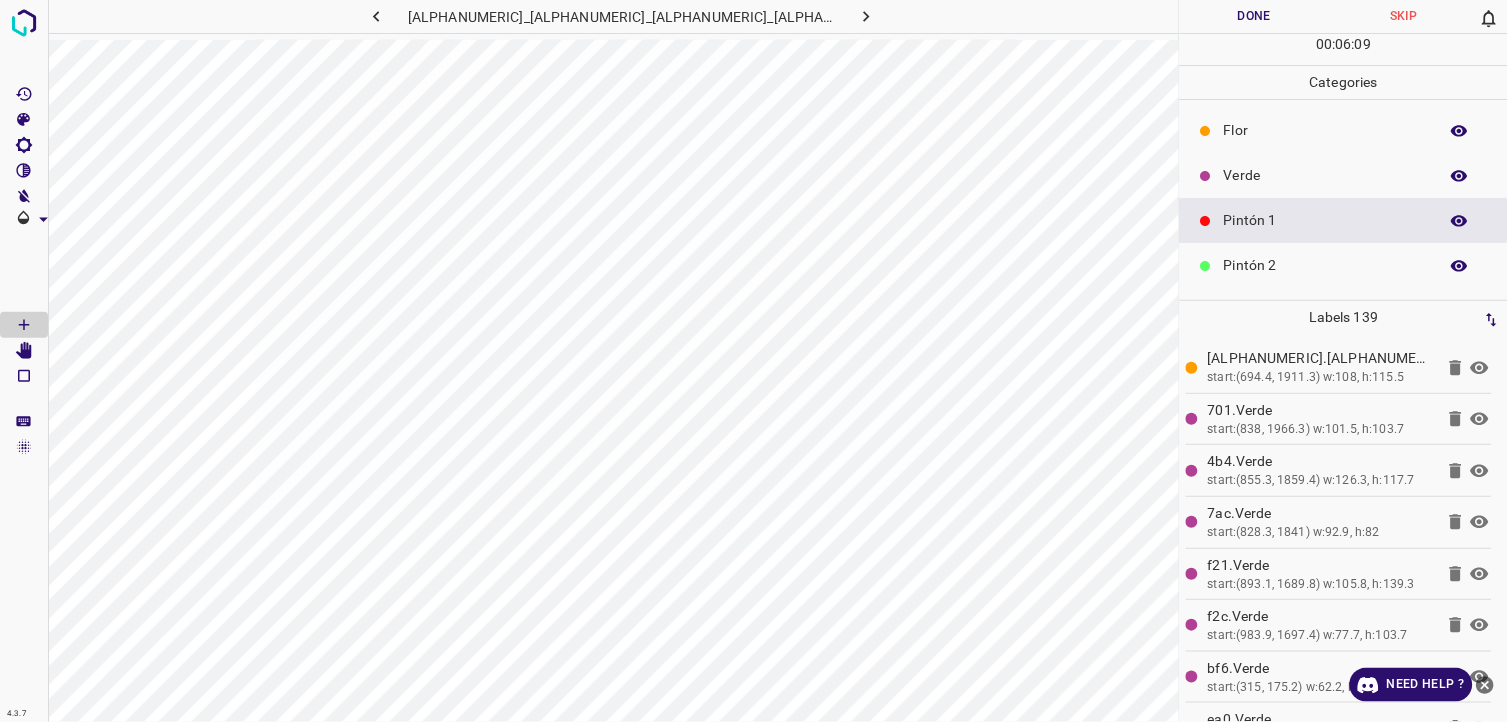 click on "Verde" at bounding box center [1326, 175] 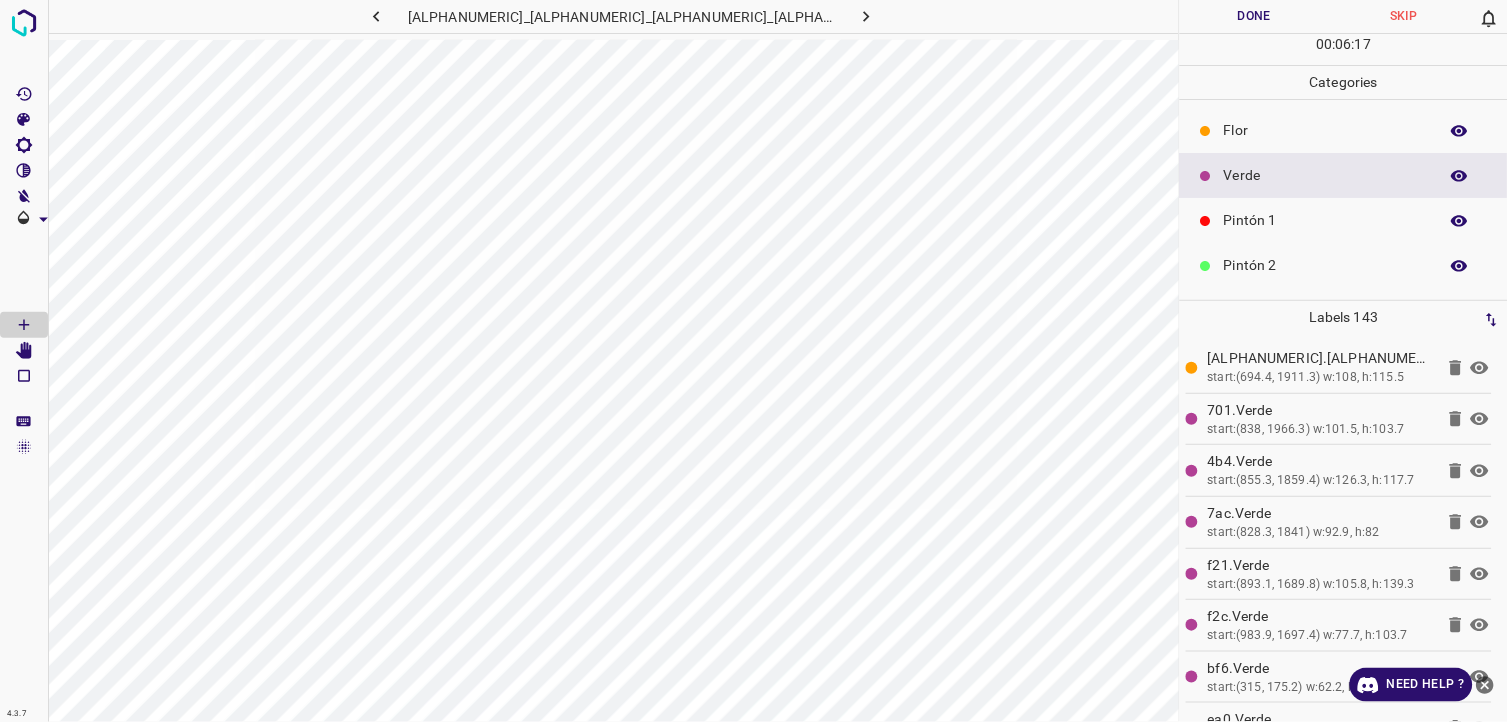 click on "Flor" at bounding box center (1344, 130) 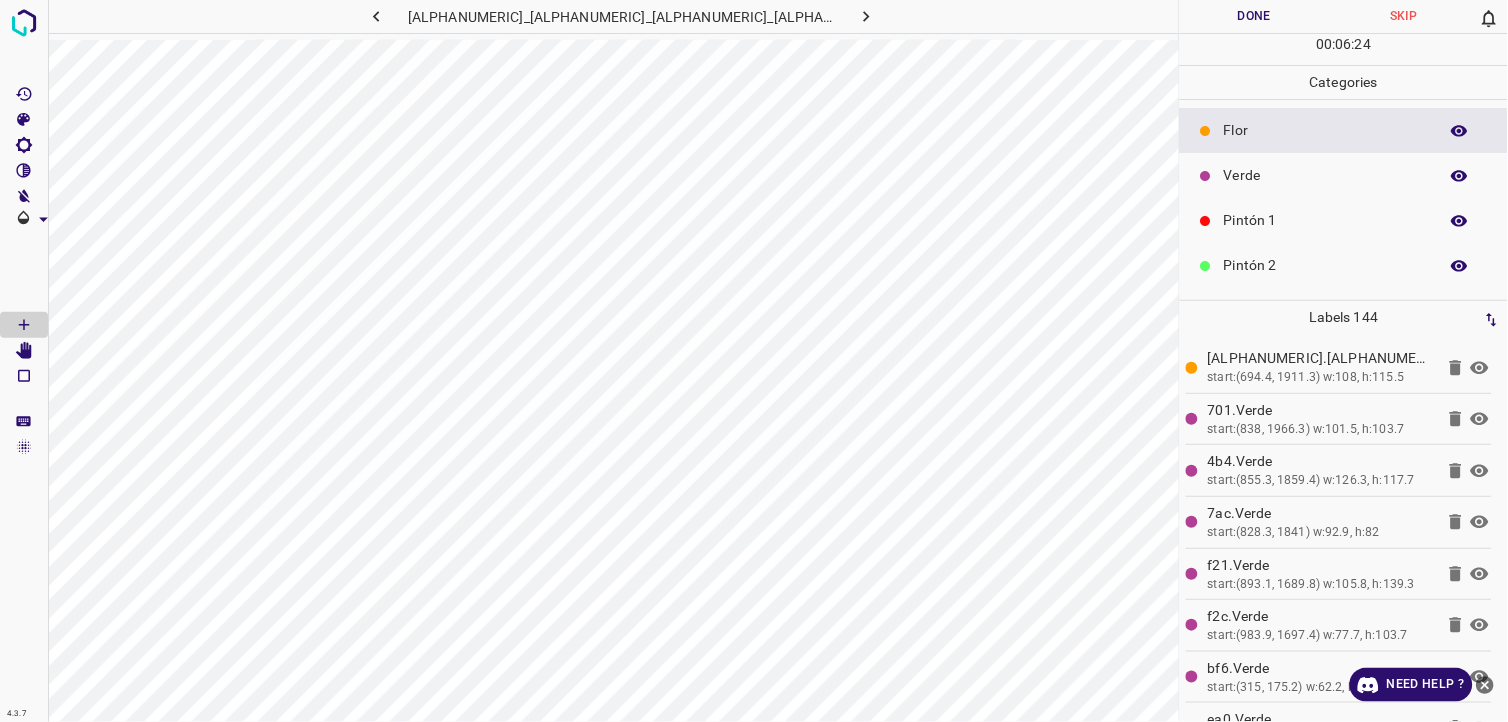 click on "Pintón 1" at bounding box center [1326, 220] 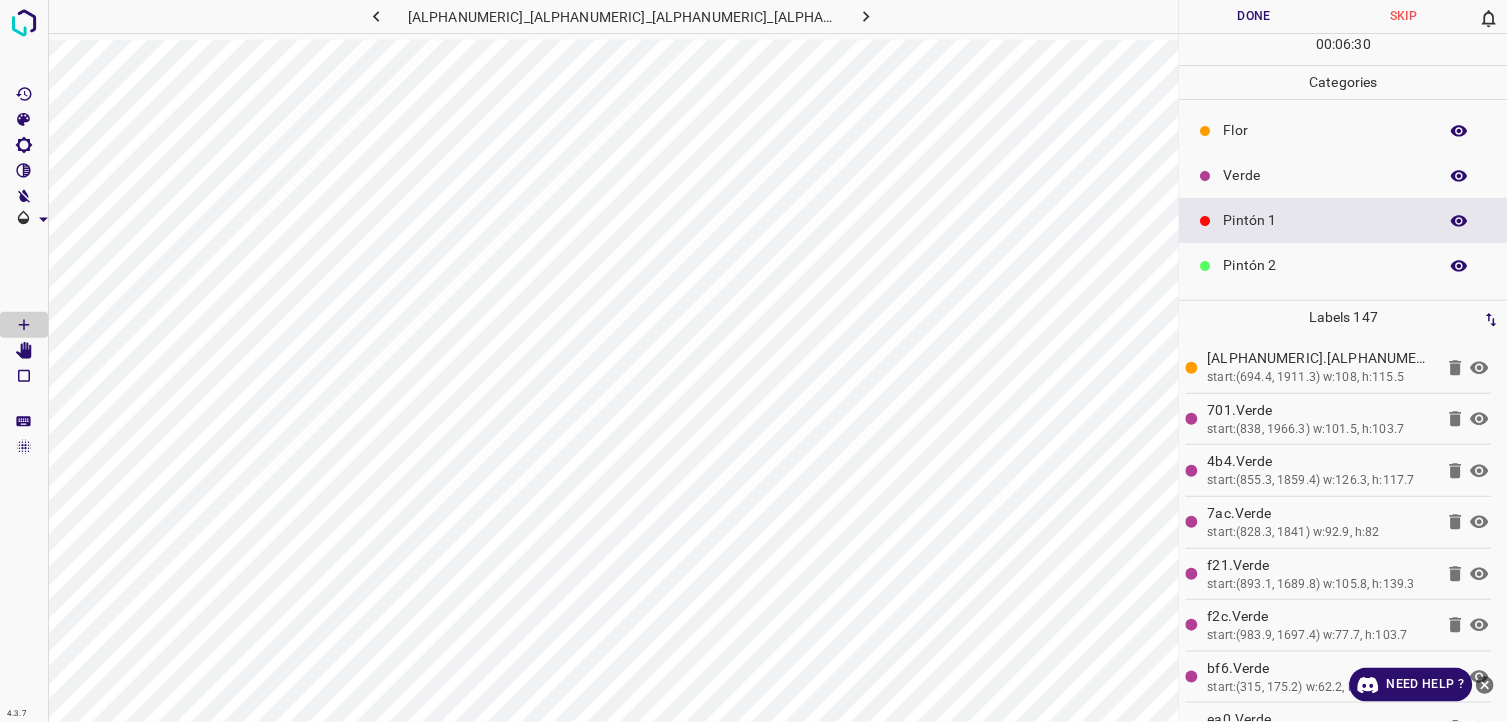 click on "Pintón 2" at bounding box center [1344, 265] 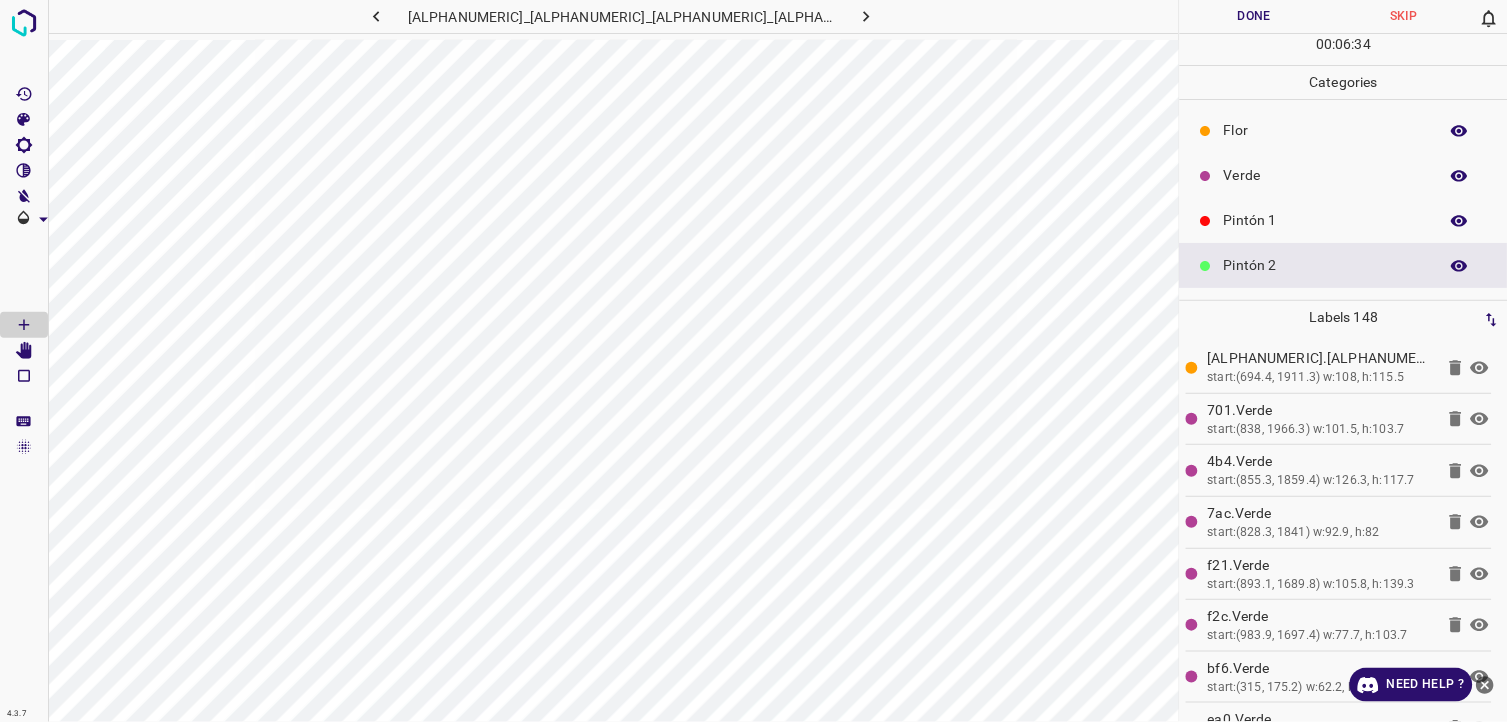 click on "Pintón 1" at bounding box center [1326, 220] 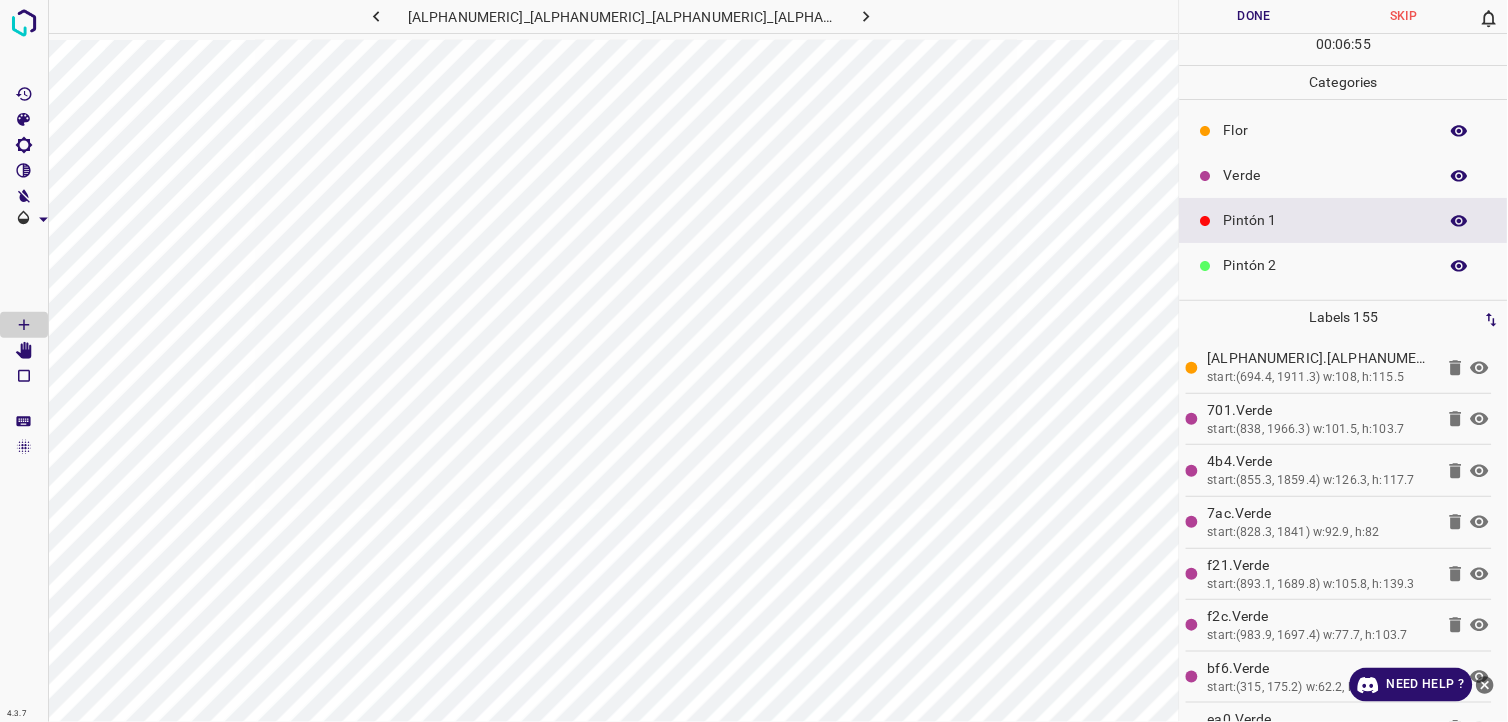 click on "Pintón 2" at bounding box center [1326, 265] 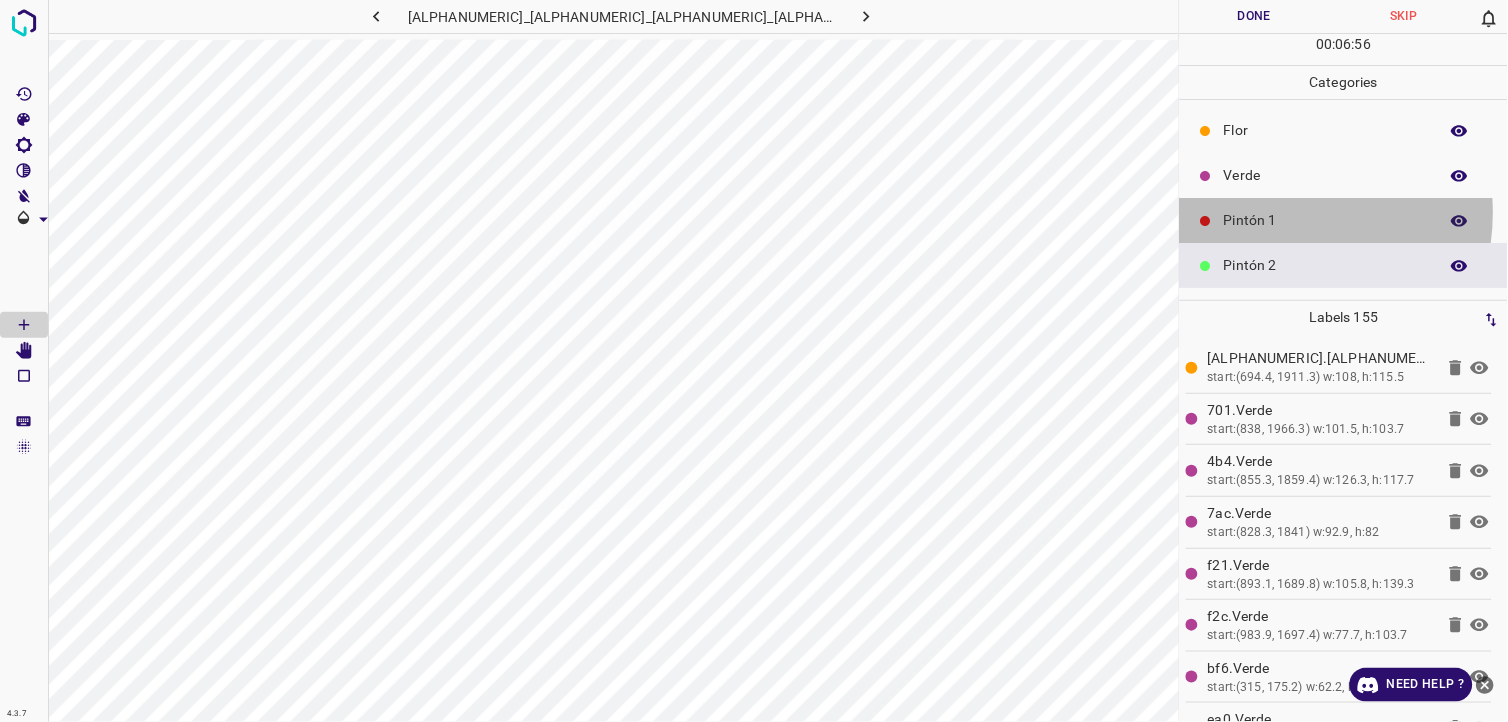 click on "Pintón 1" at bounding box center [1326, 220] 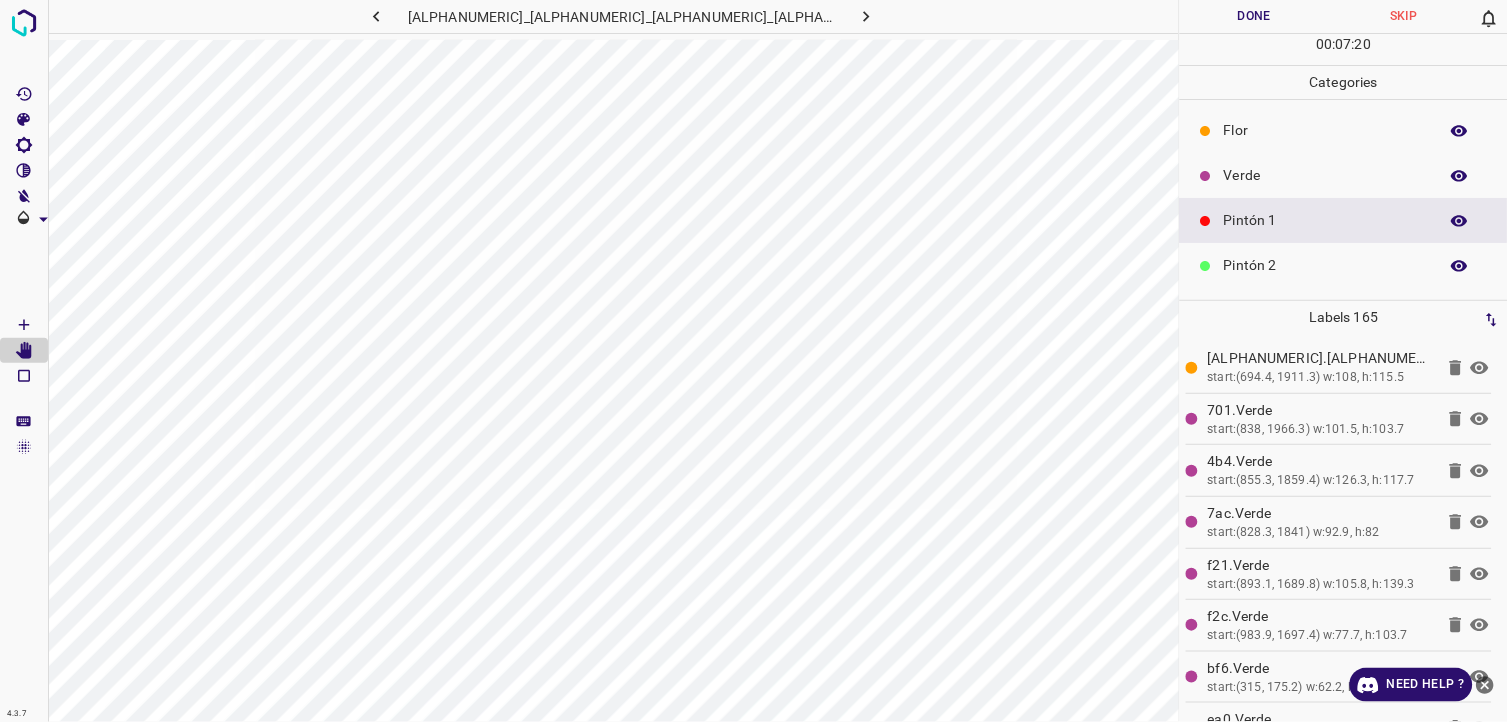 click on "Verde" at bounding box center (1326, 175) 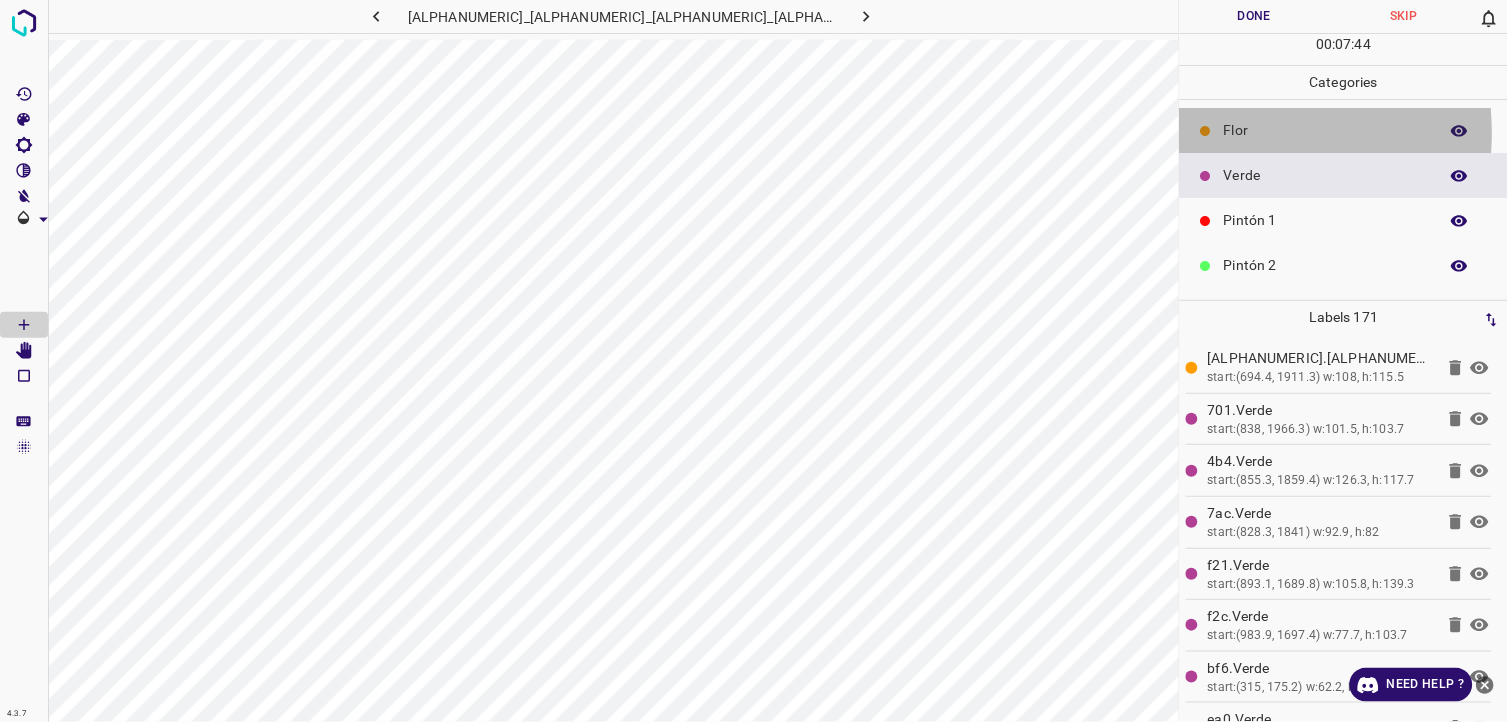 click on "Flor" at bounding box center [1326, 130] 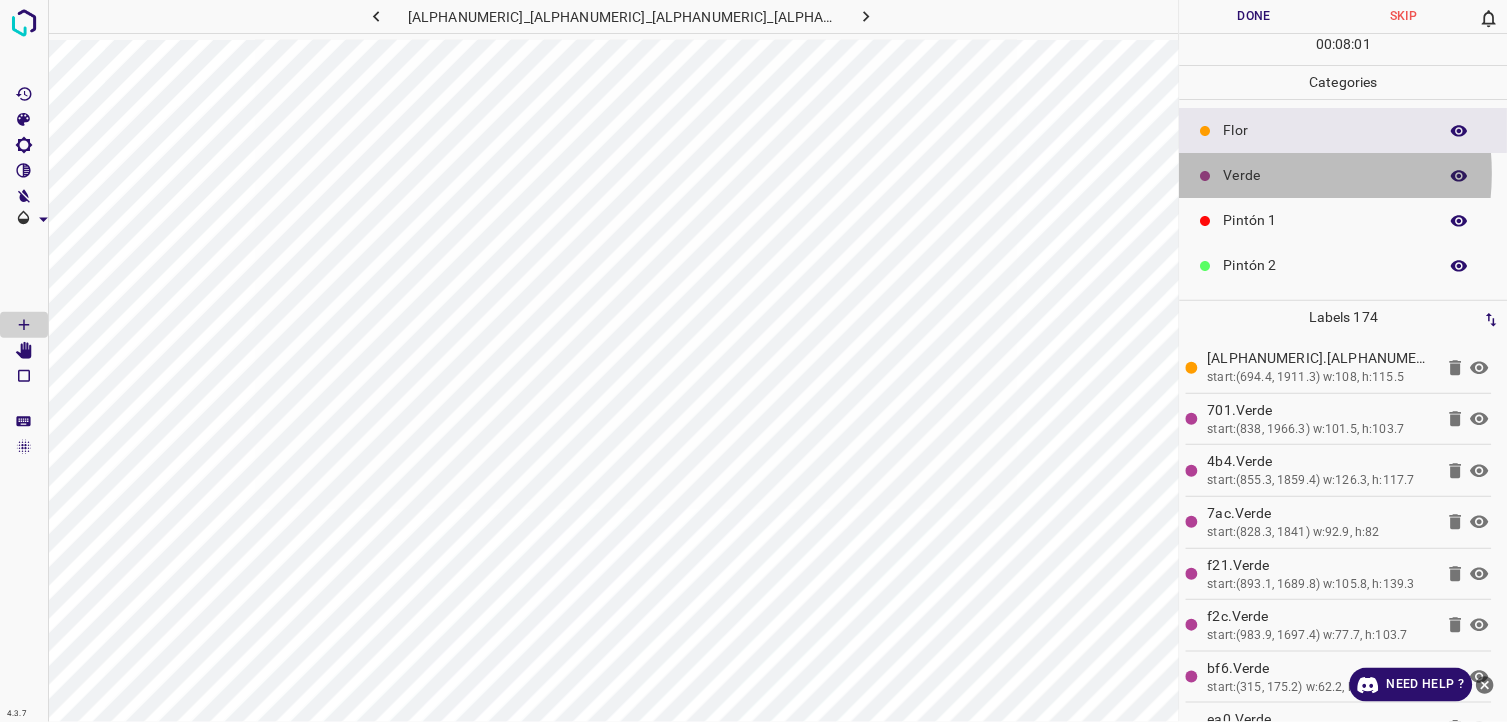 click on "Verde" at bounding box center (1326, 175) 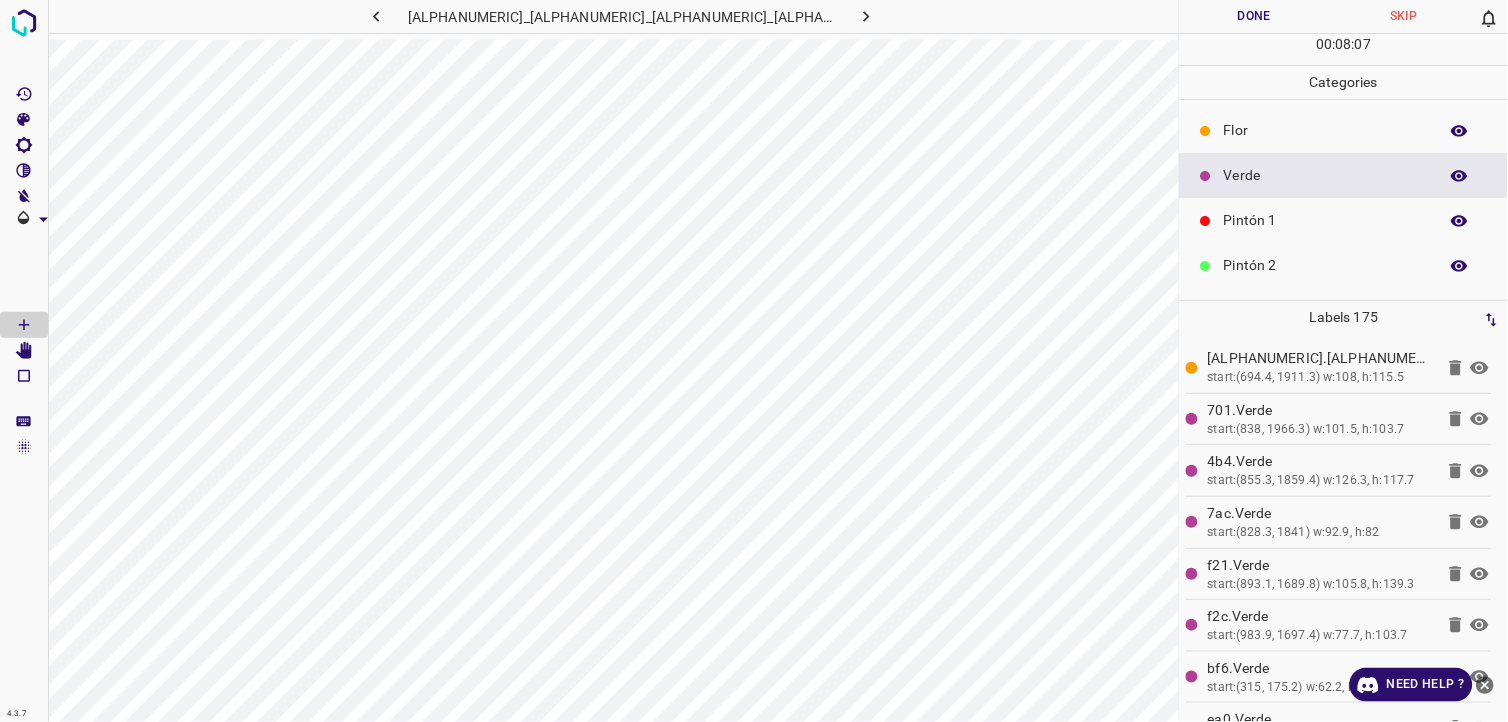 click on "Flor" at bounding box center [1326, 130] 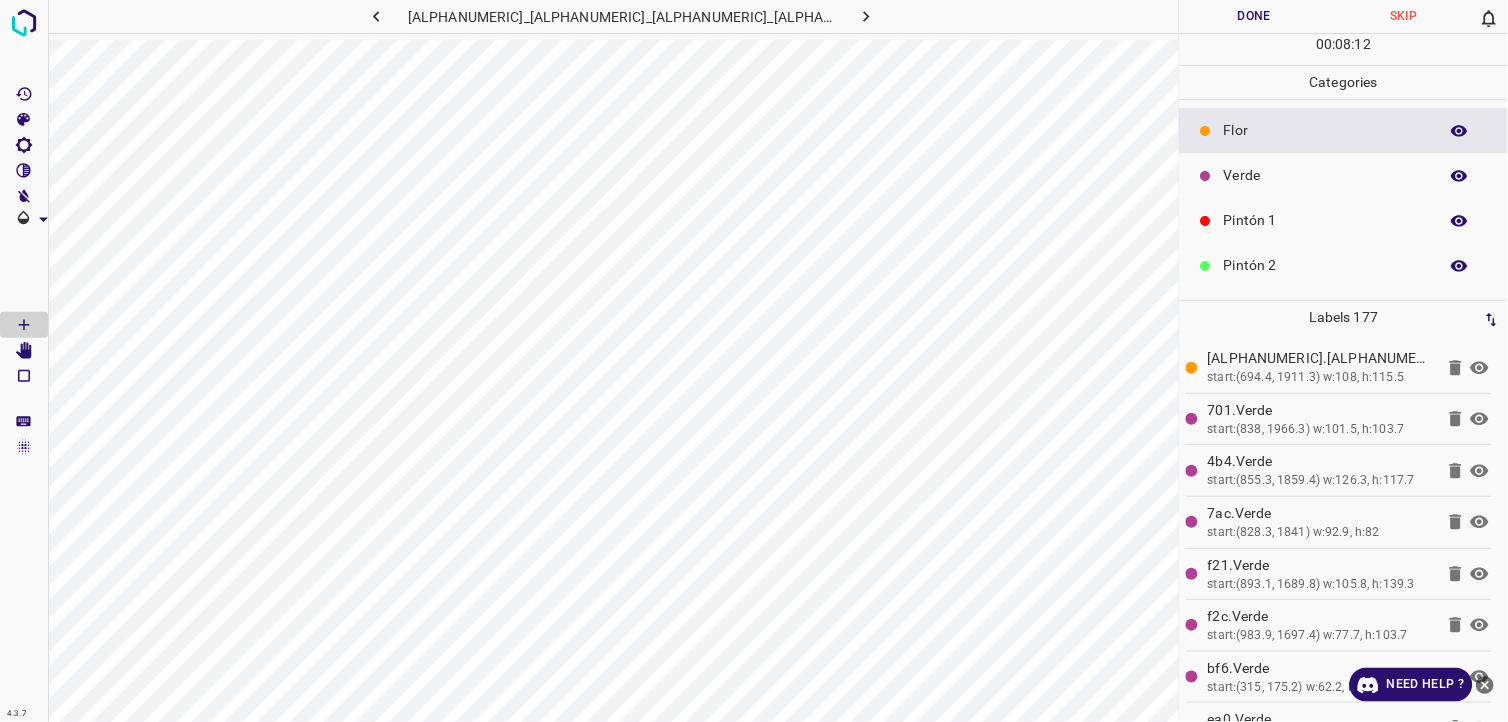 click on "Verde" at bounding box center (1344, 175) 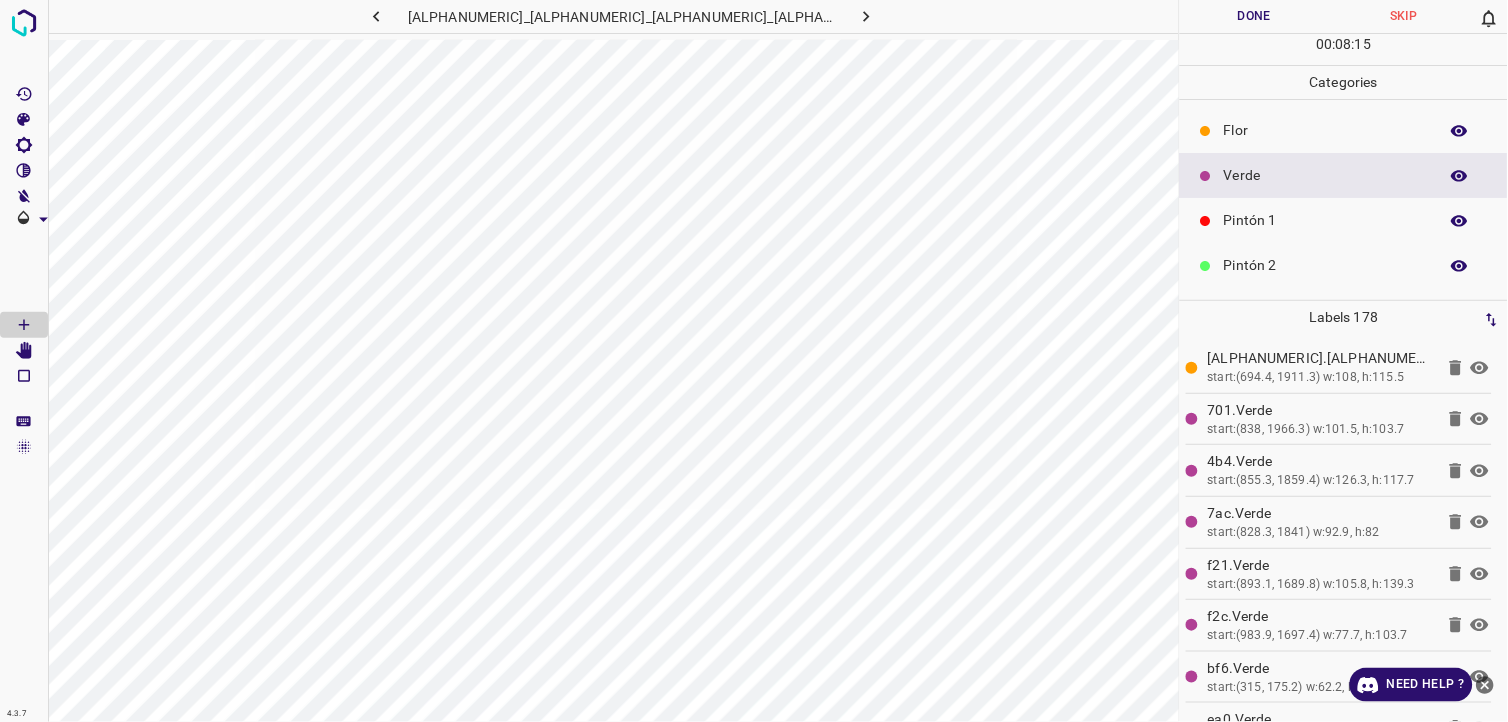 click on "Flor" at bounding box center [1344, 130] 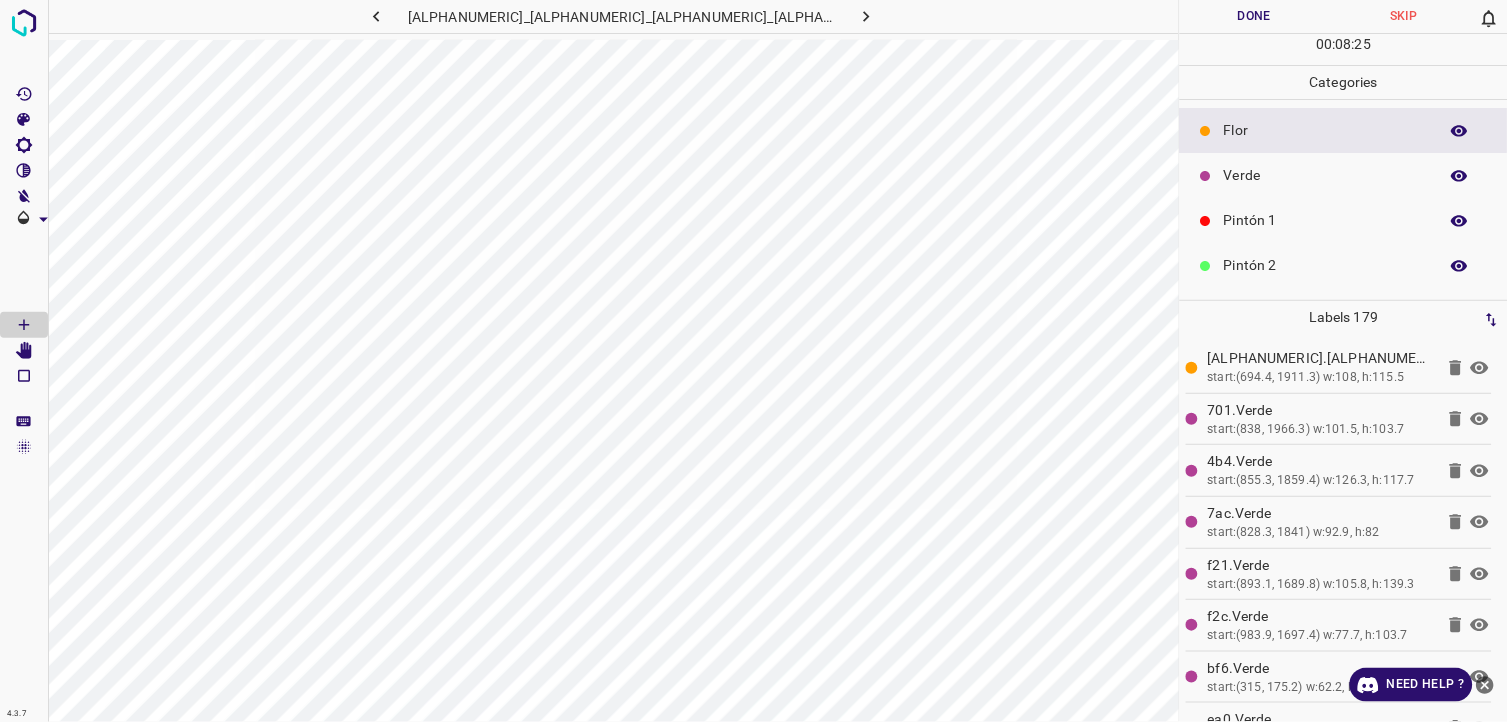 click on "Pintón 1" at bounding box center (1326, 220) 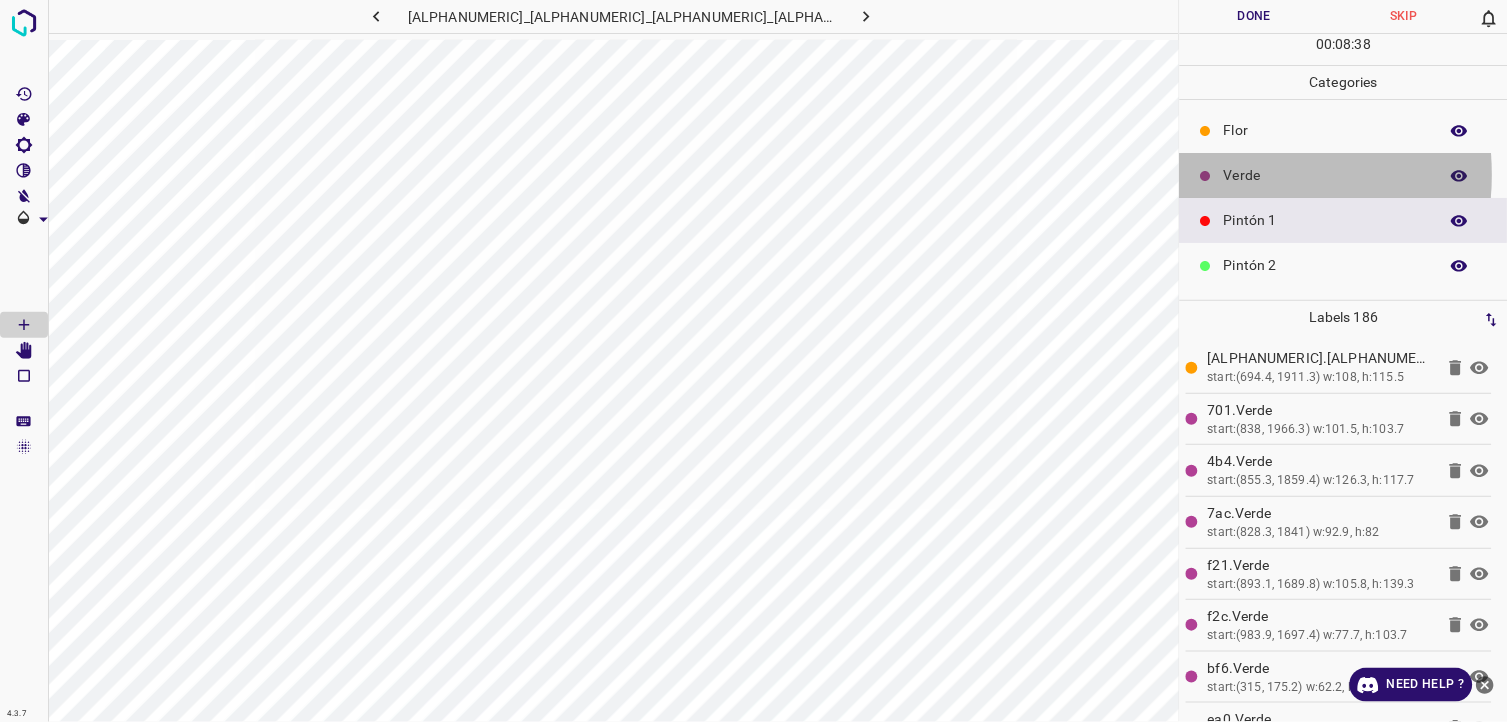 click on "Verde" at bounding box center [1326, 175] 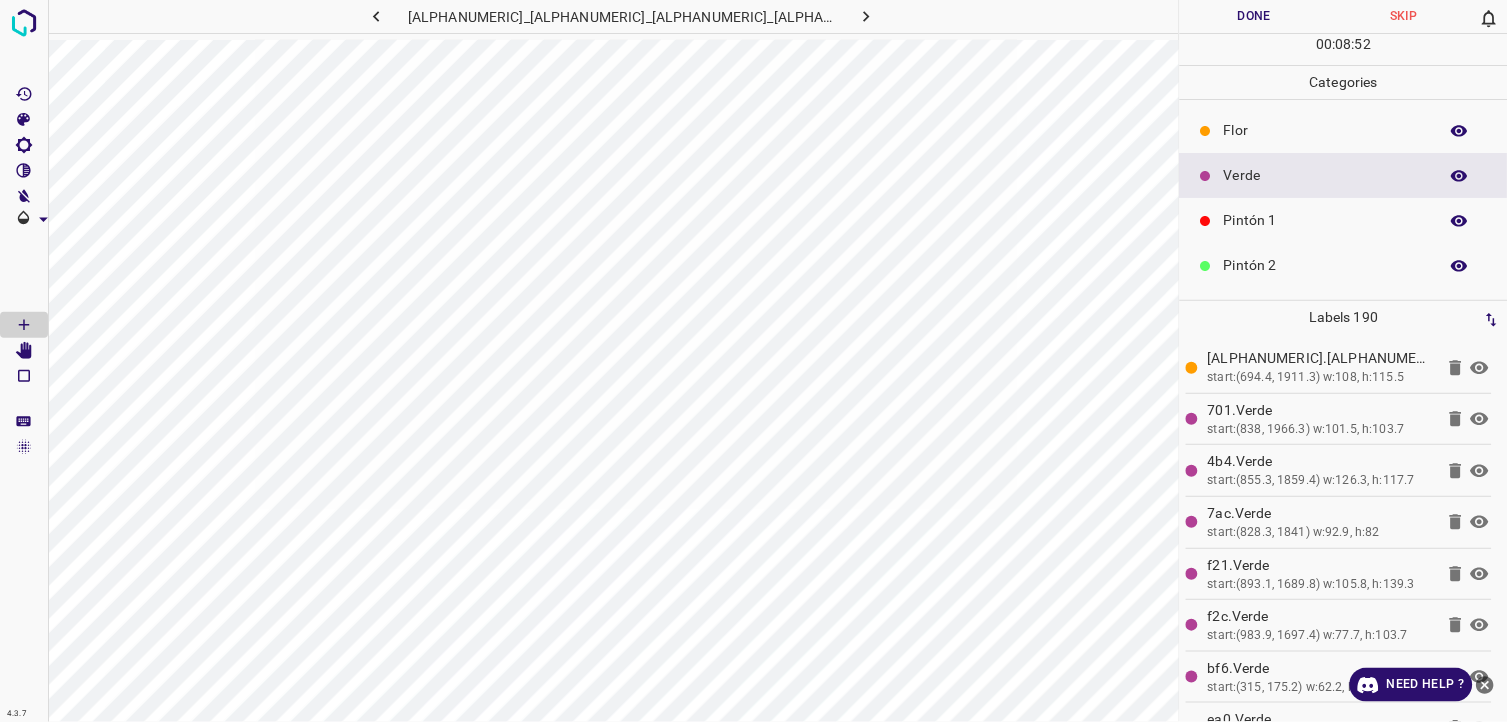 click on "Done" at bounding box center (1255, 16) 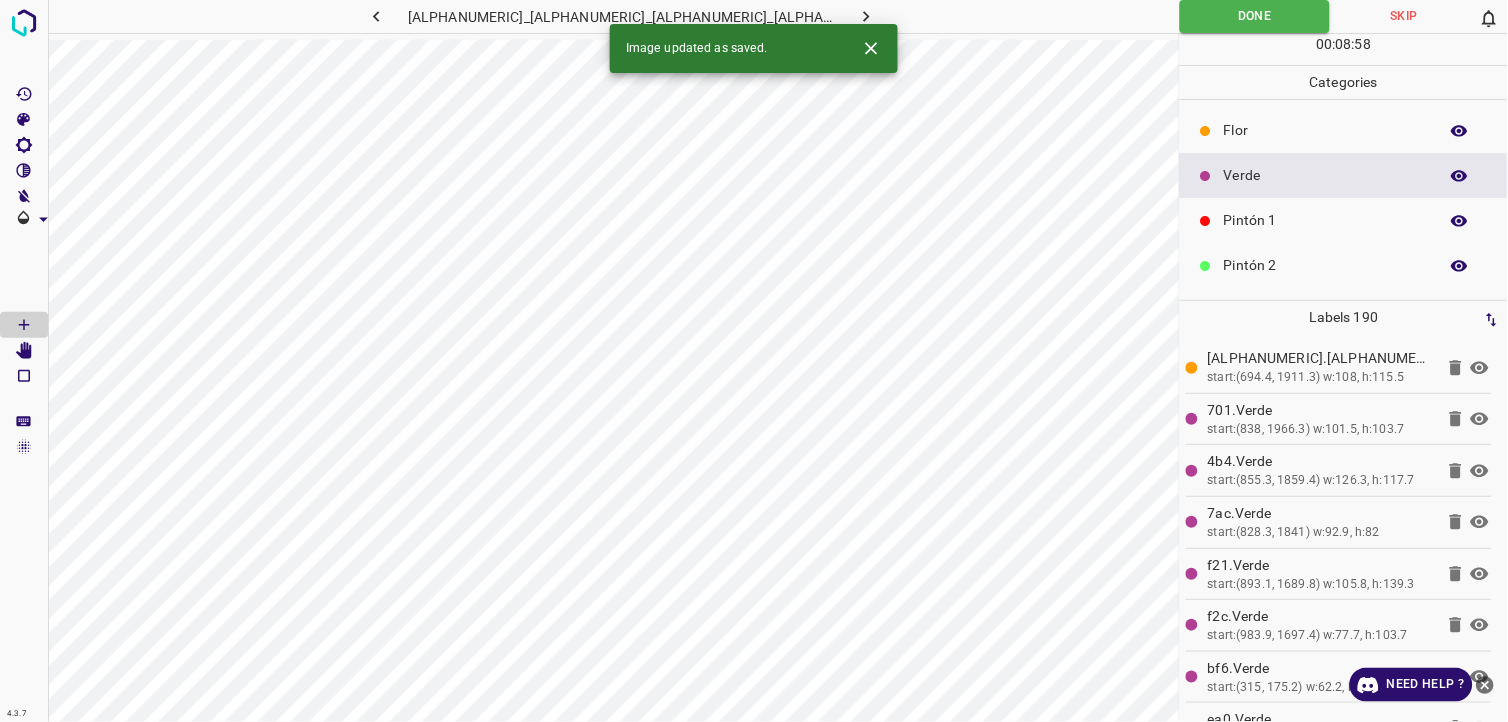 click at bounding box center [867, 16] 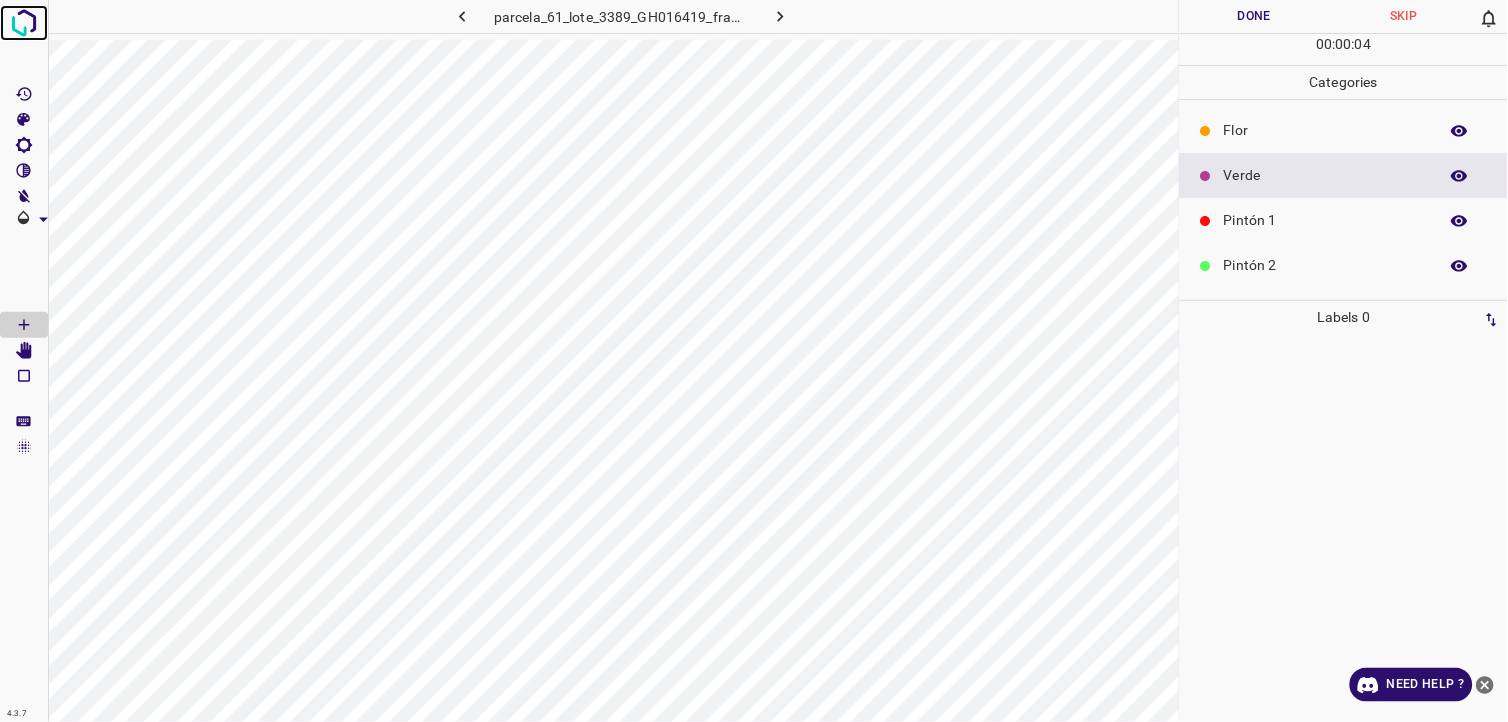 click at bounding box center [24, 23] 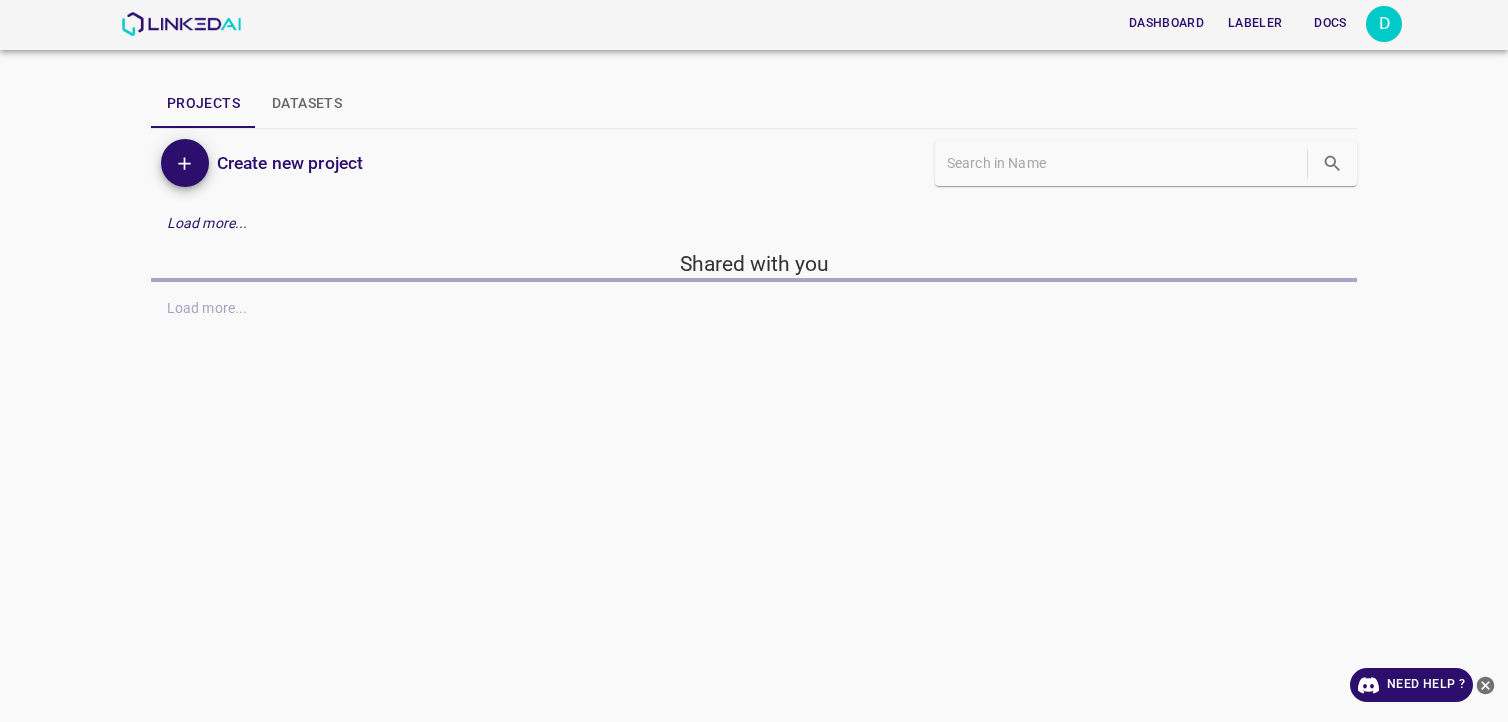 scroll, scrollTop: 0, scrollLeft: 0, axis: both 